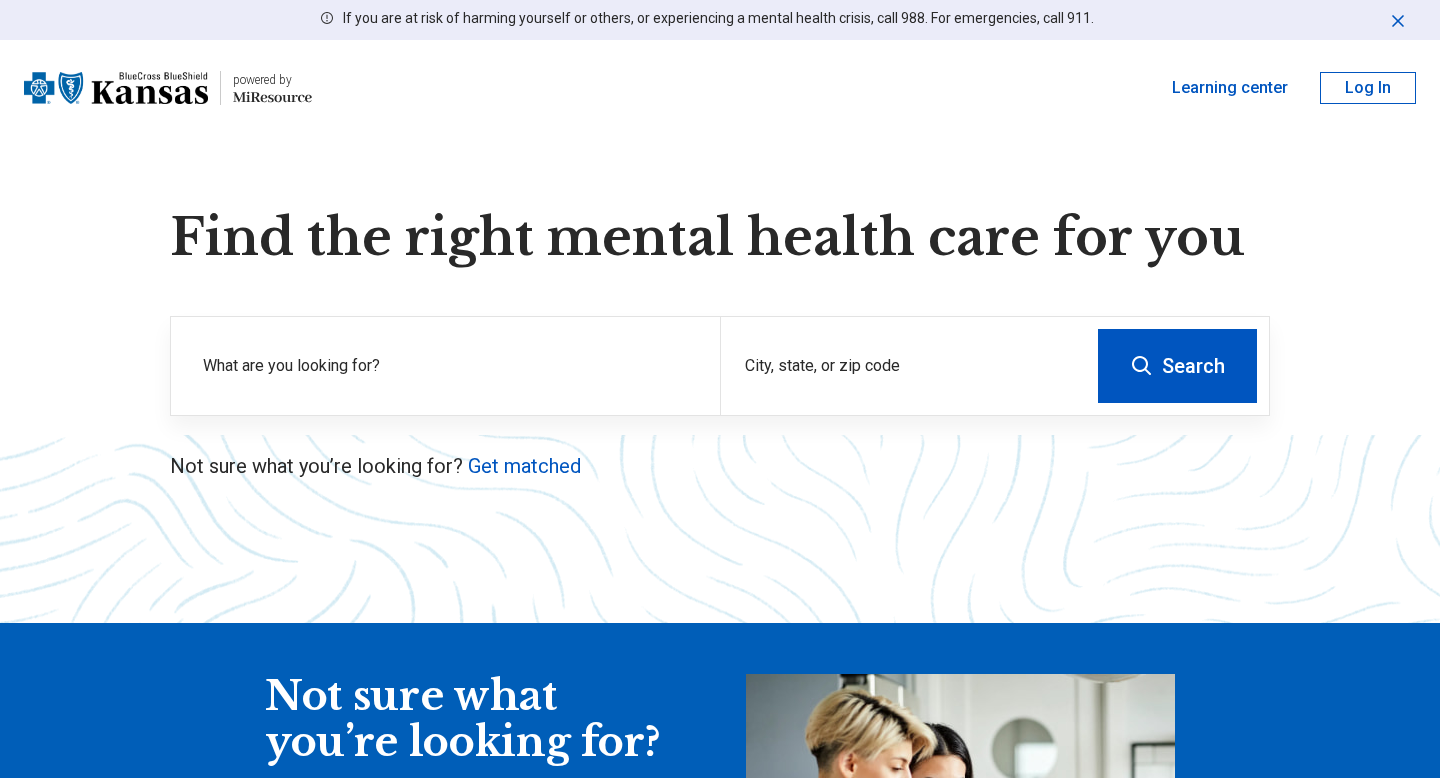scroll, scrollTop: 0, scrollLeft: 0, axis: both 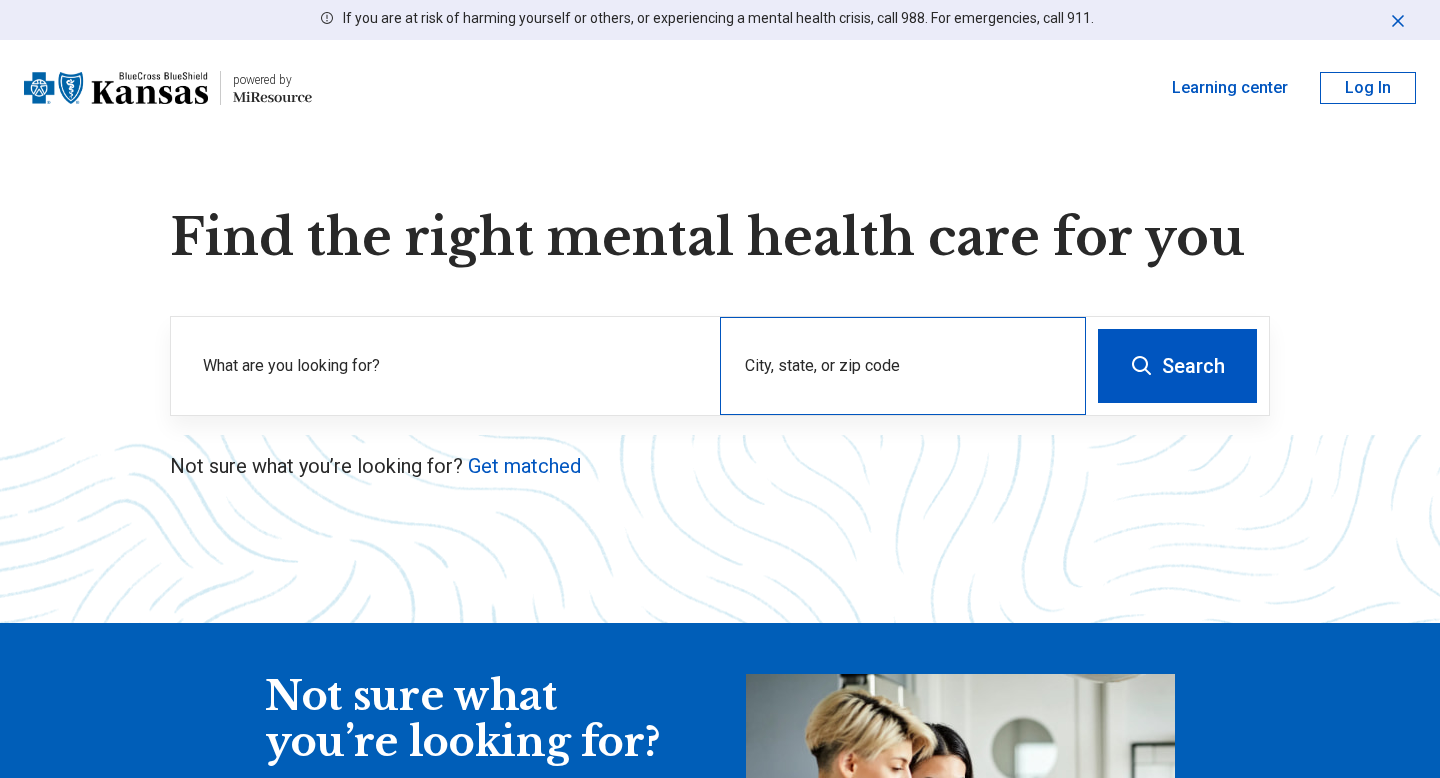 type 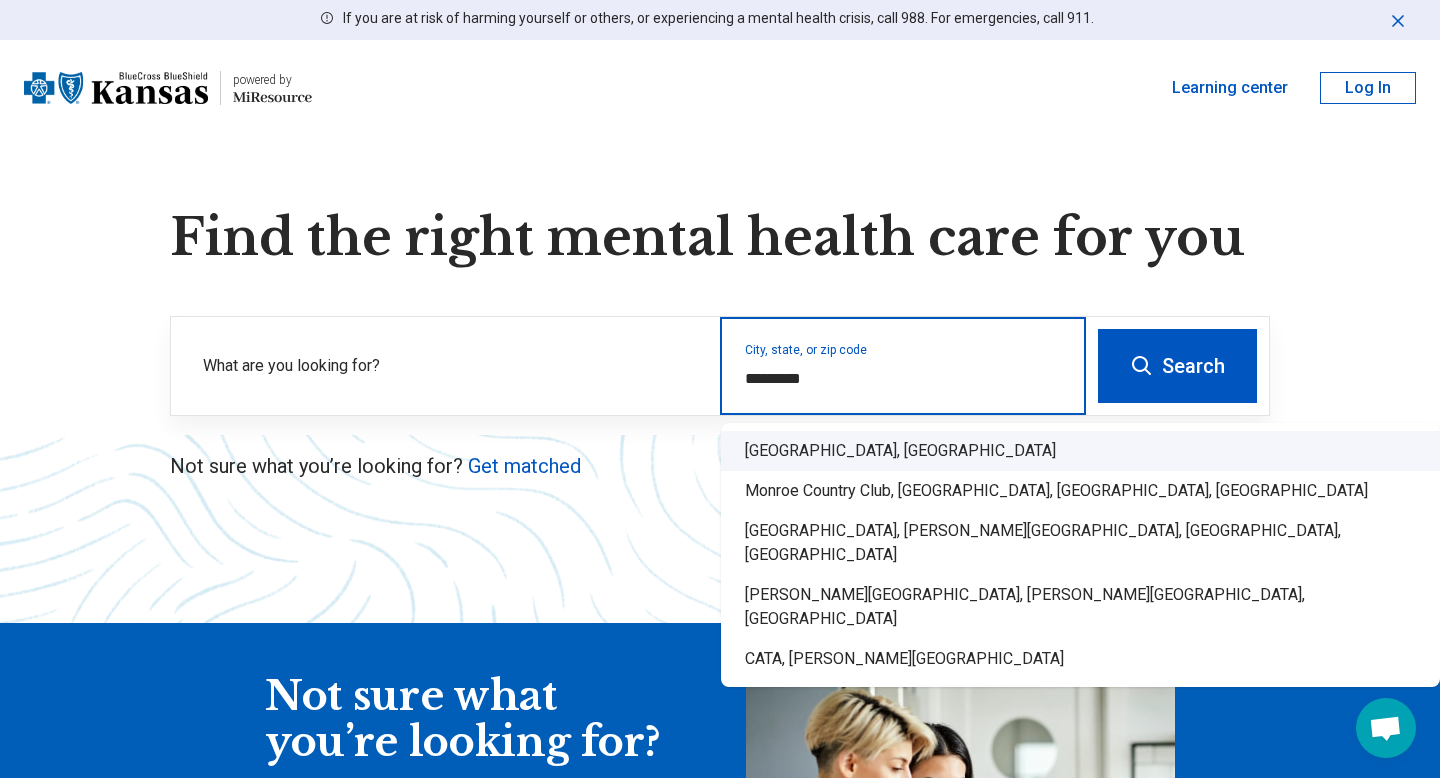 click on "Monroe, NC" at bounding box center [1080, 451] 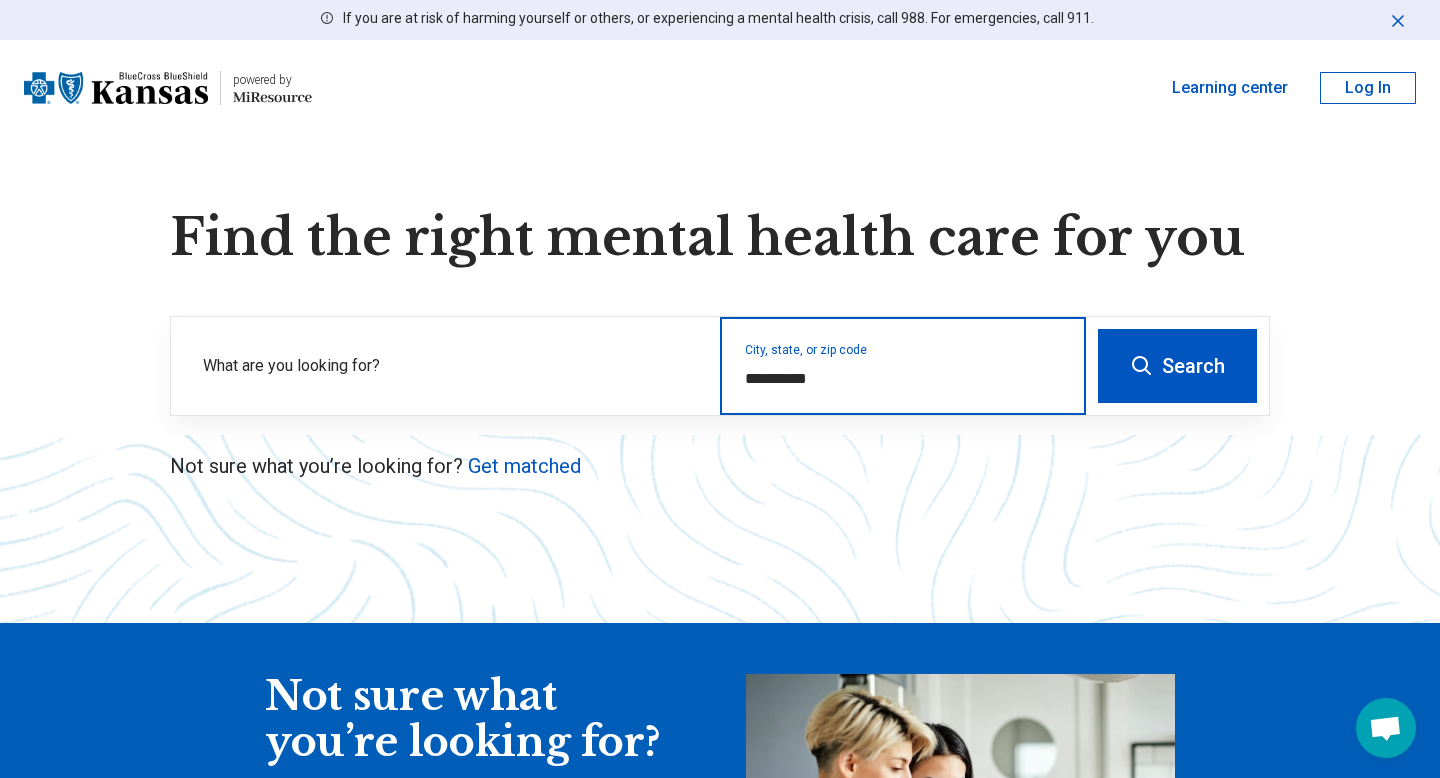 type on "**********" 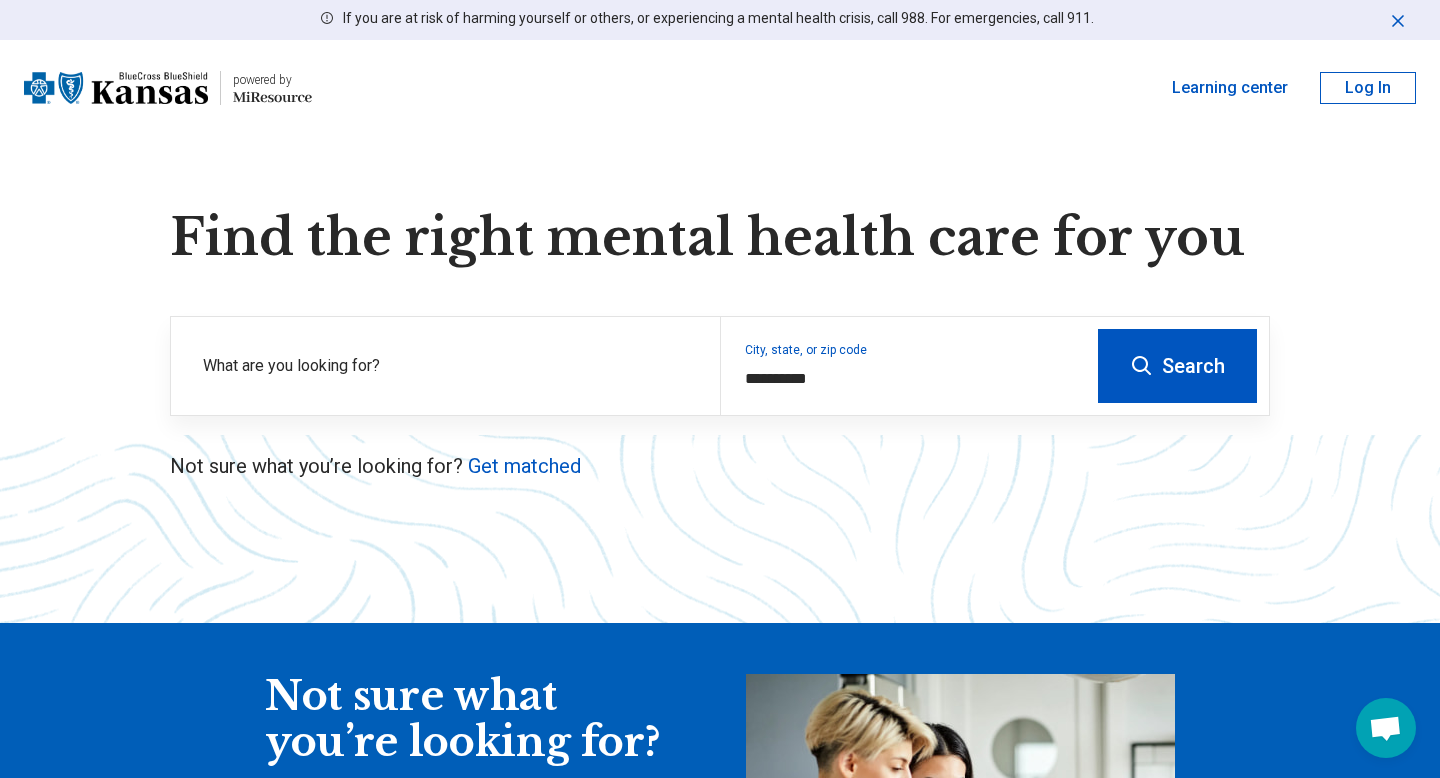 click on "Search" at bounding box center (1177, 366) 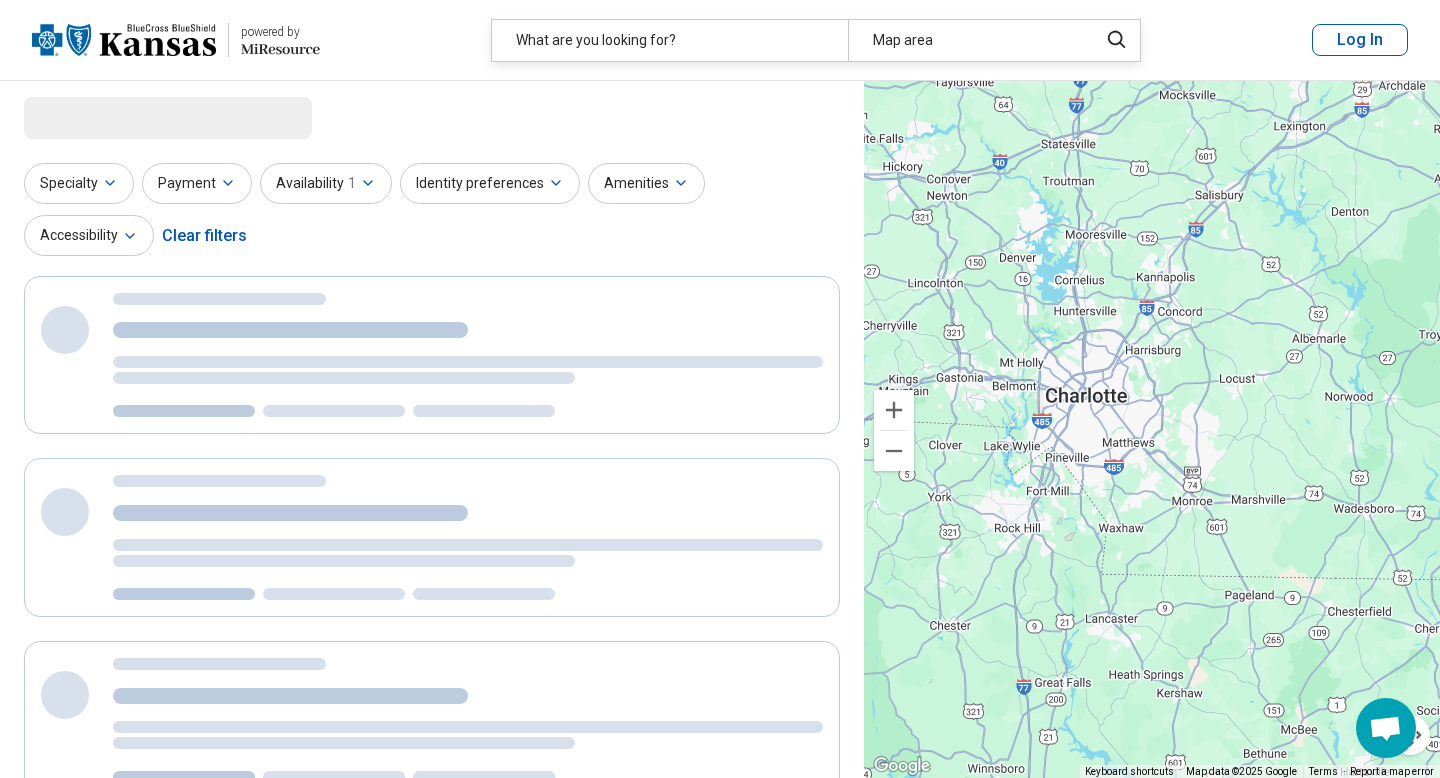 select on "***" 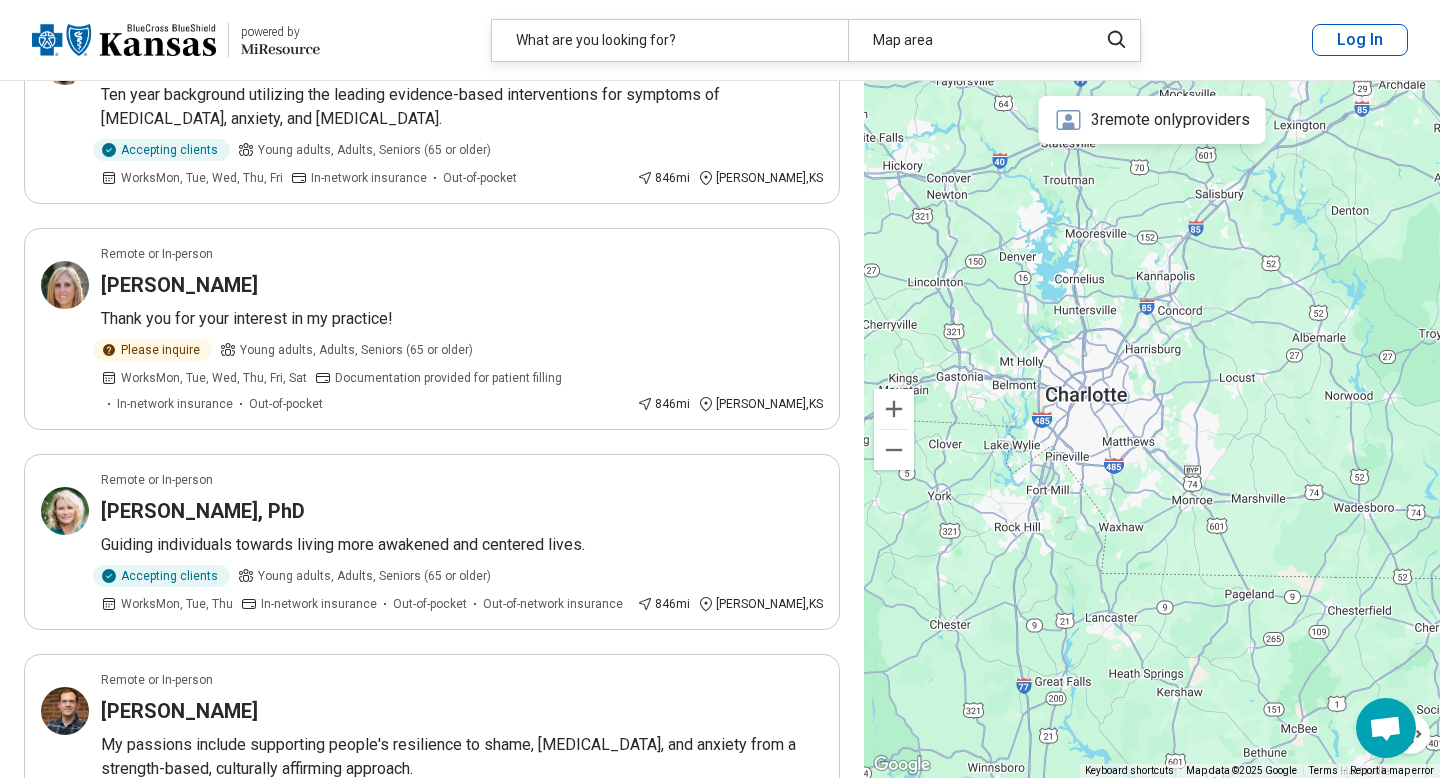 scroll, scrollTop: 0, scrollLeft: 0, axis: both 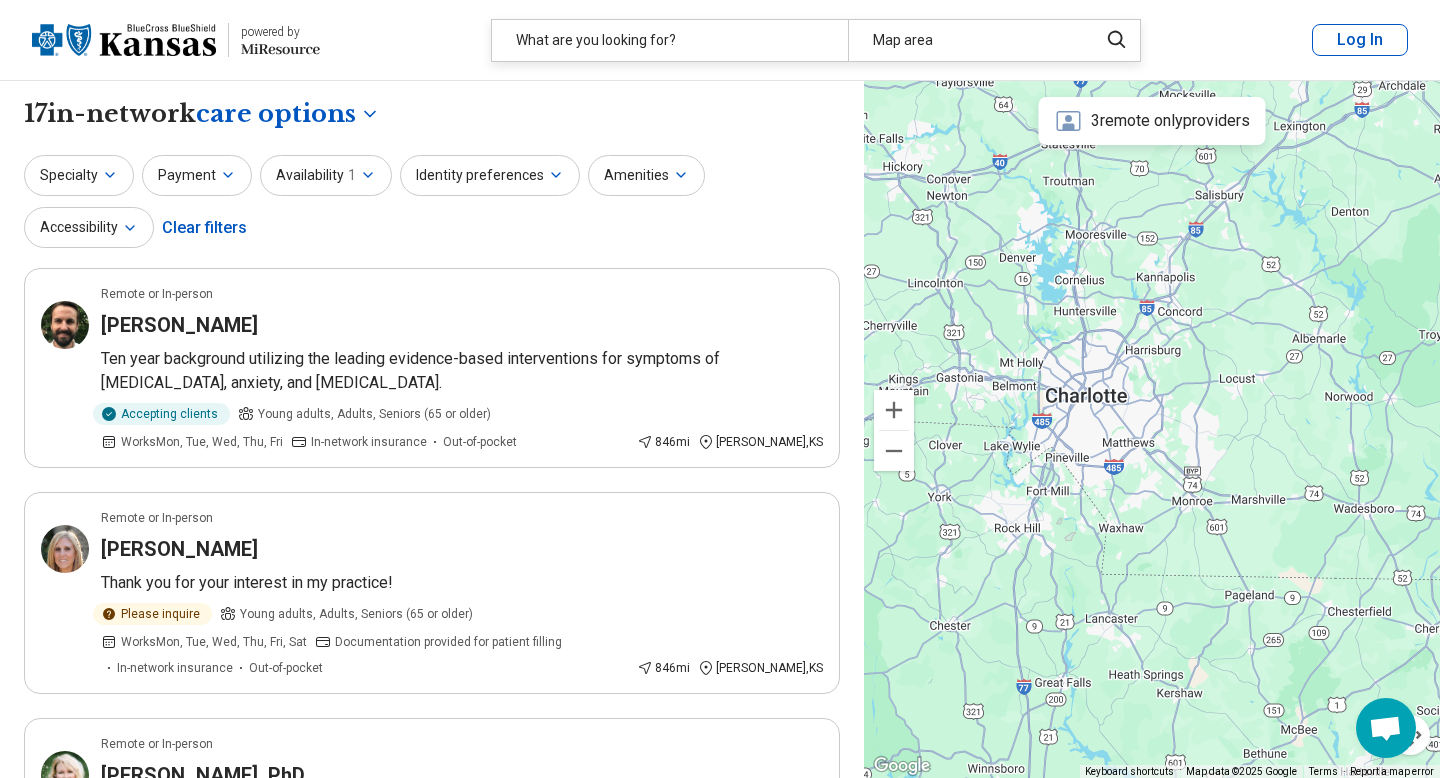 click 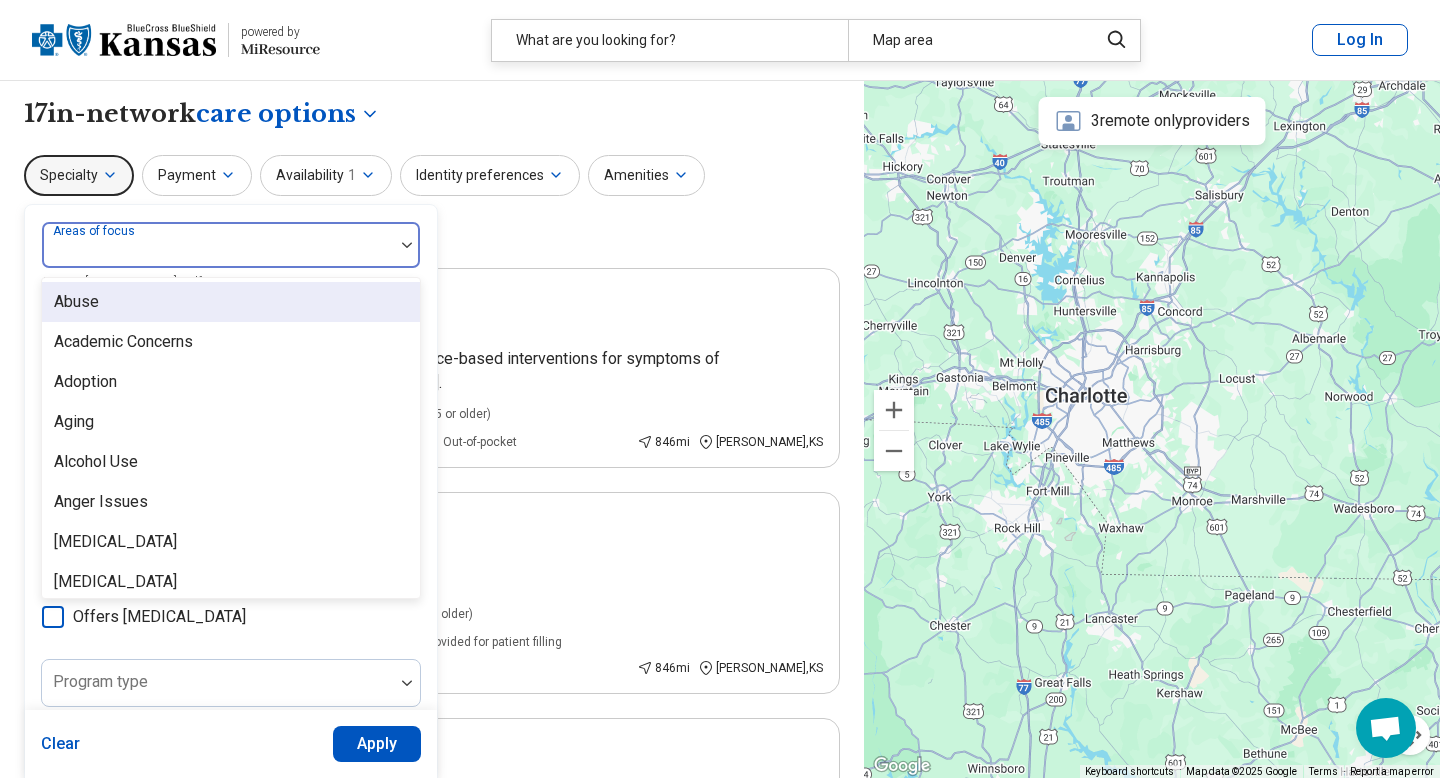 click on "Areas of focus" at bounding box center (231, 245) 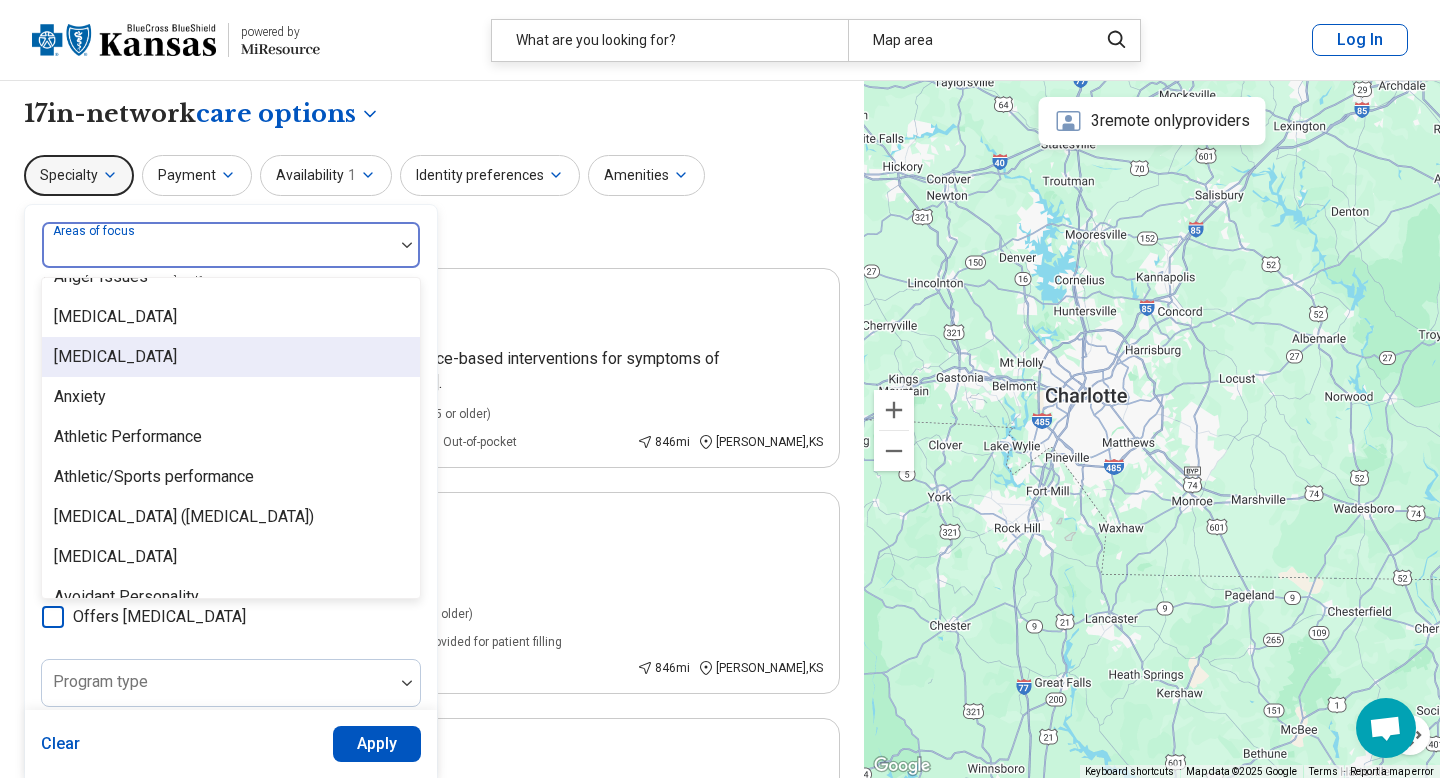 scroll, scrollTop: 228, scrollLeft: 0, axis: vertical 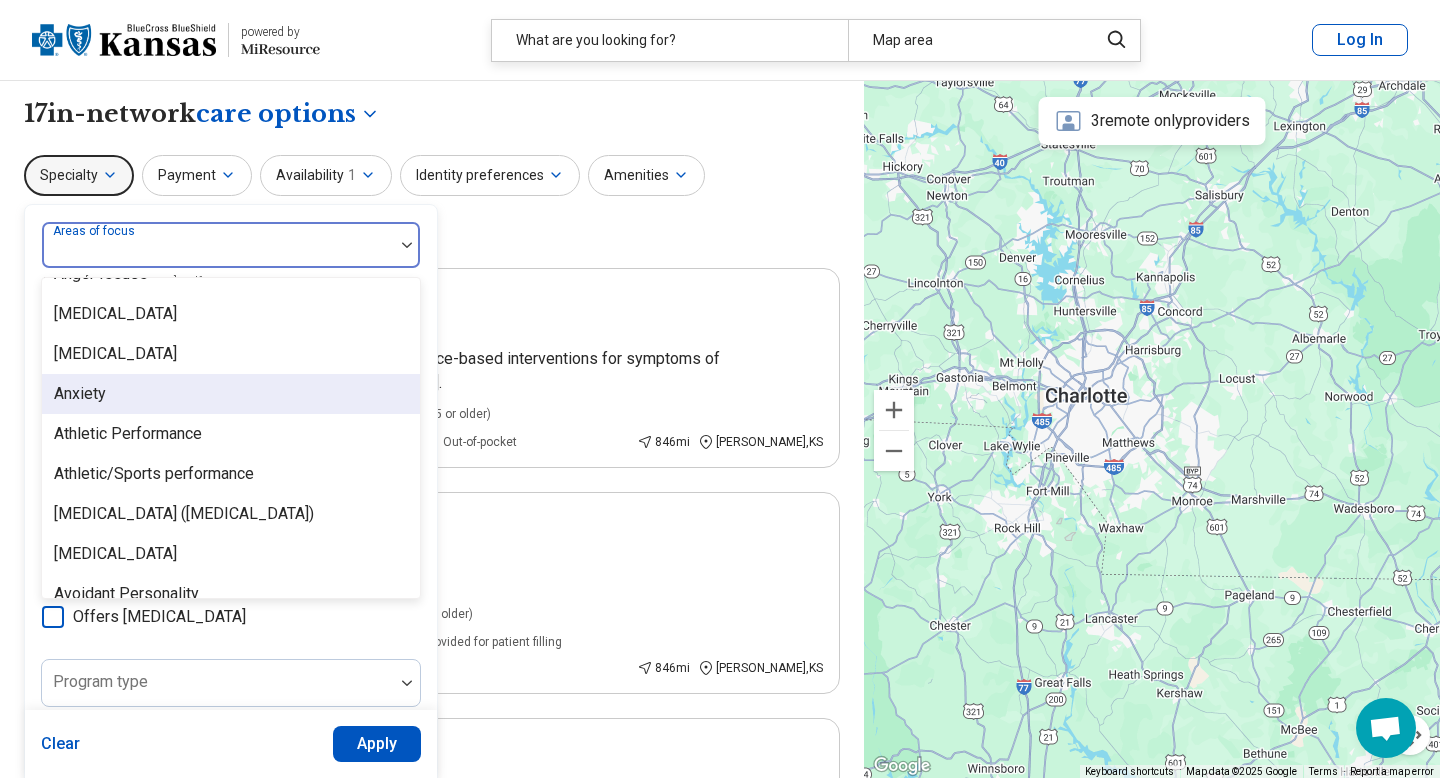 click on "Anxiety" at bounding box center [231, 394] 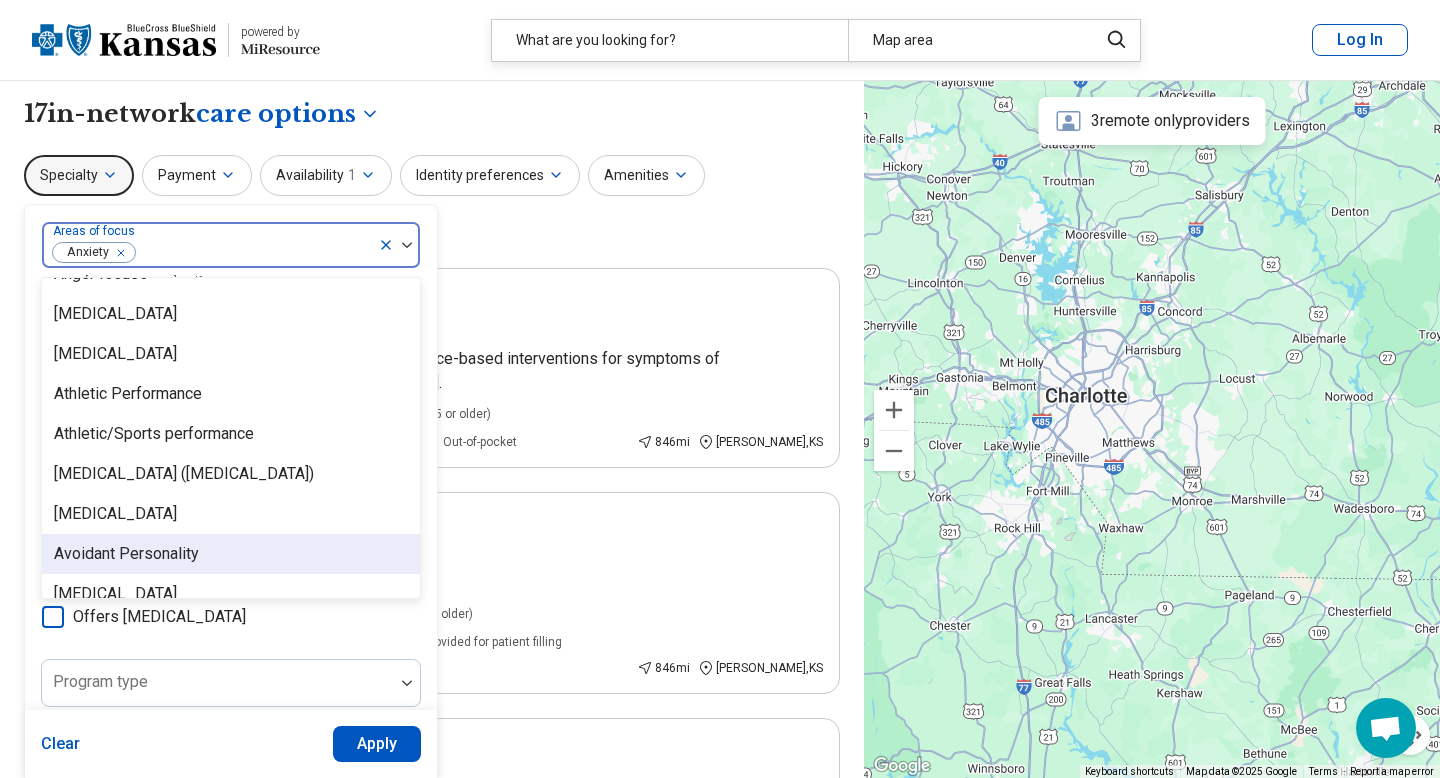 click on "Avoidant Personality" at bounding box center (126, 554) 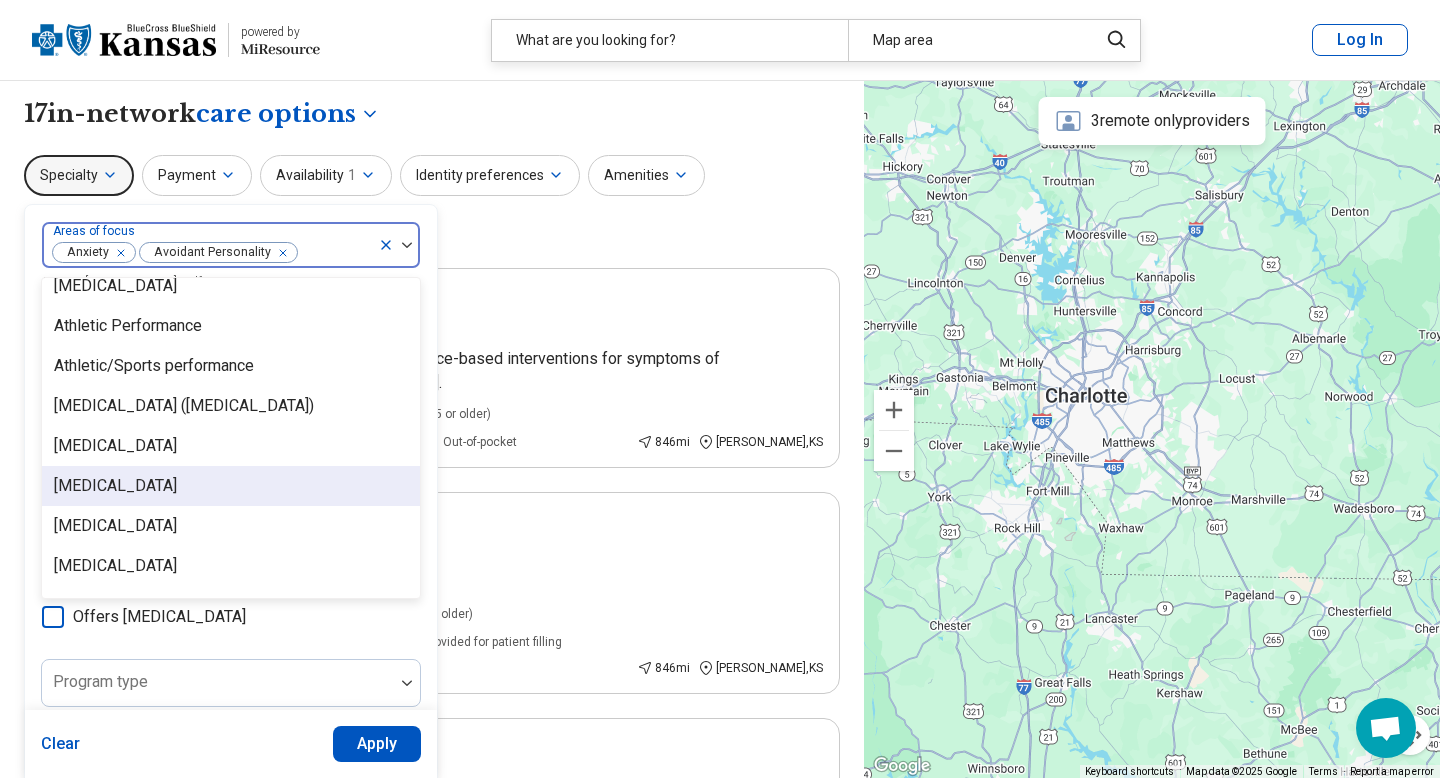 scroll, scrollTop: 330, scrollLeft: 0, axis: vertical 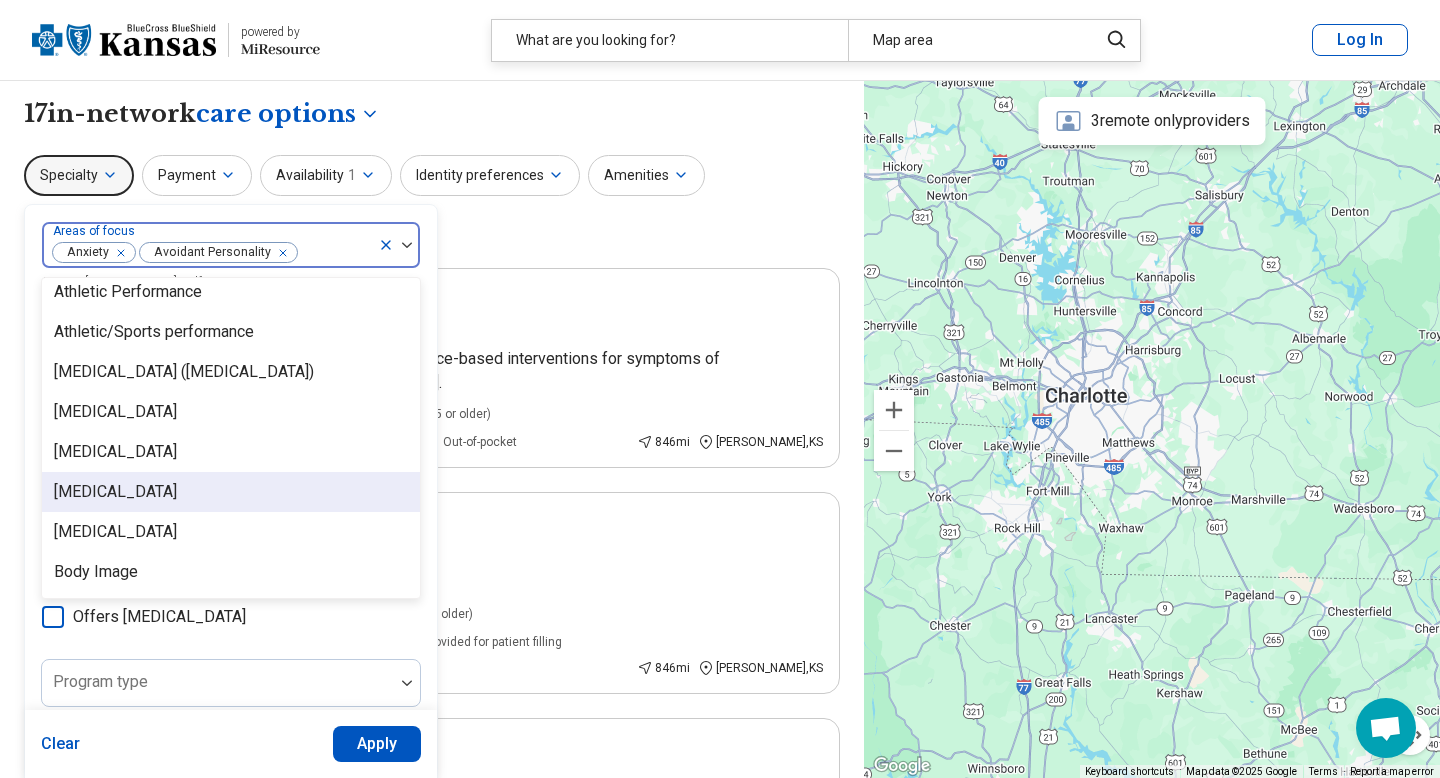 click on "Binge-Eating Disorder" at bounding box center [115, 492] 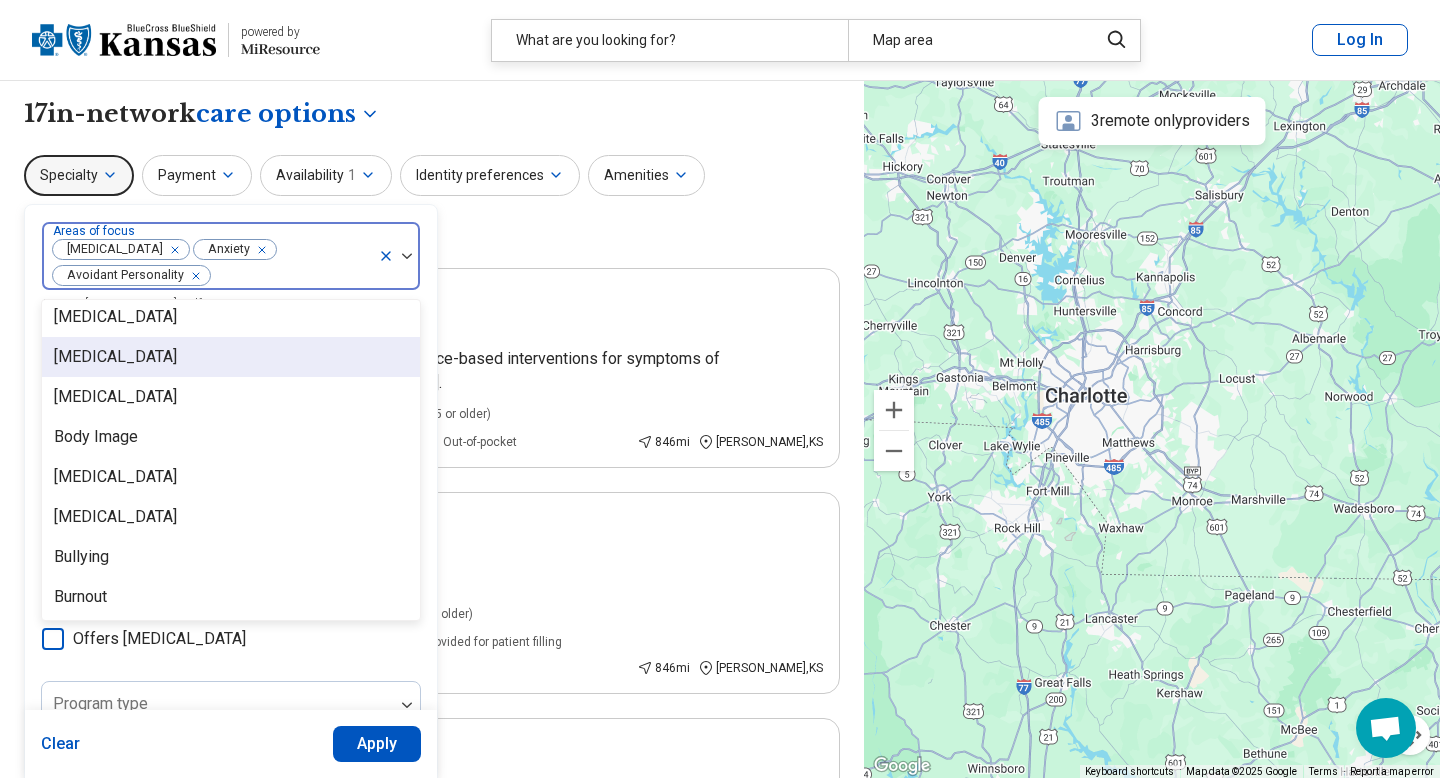 scroll, scrollTop: 453, scrollLeft: 0, axis: vertical 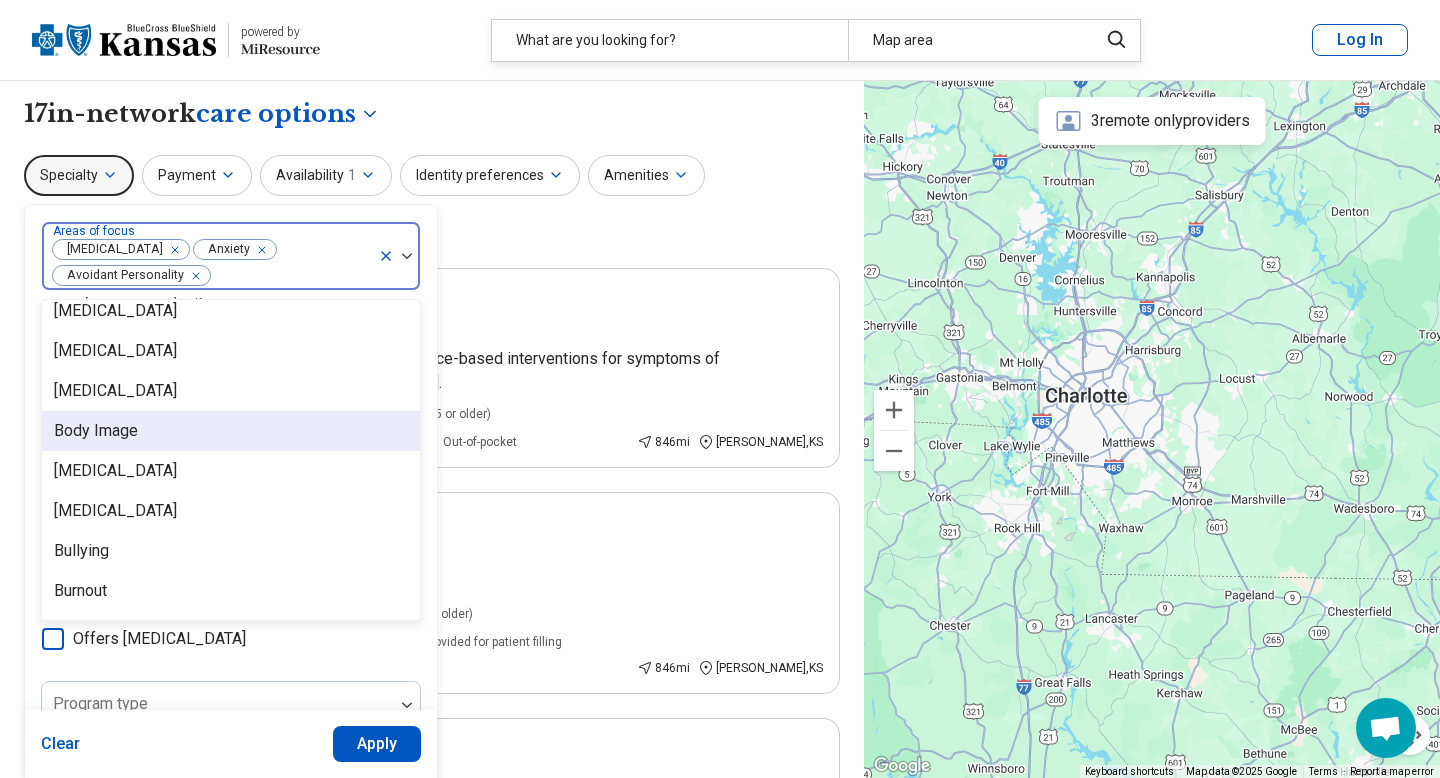 click on "Body Image" at bounding box center (231, 431) 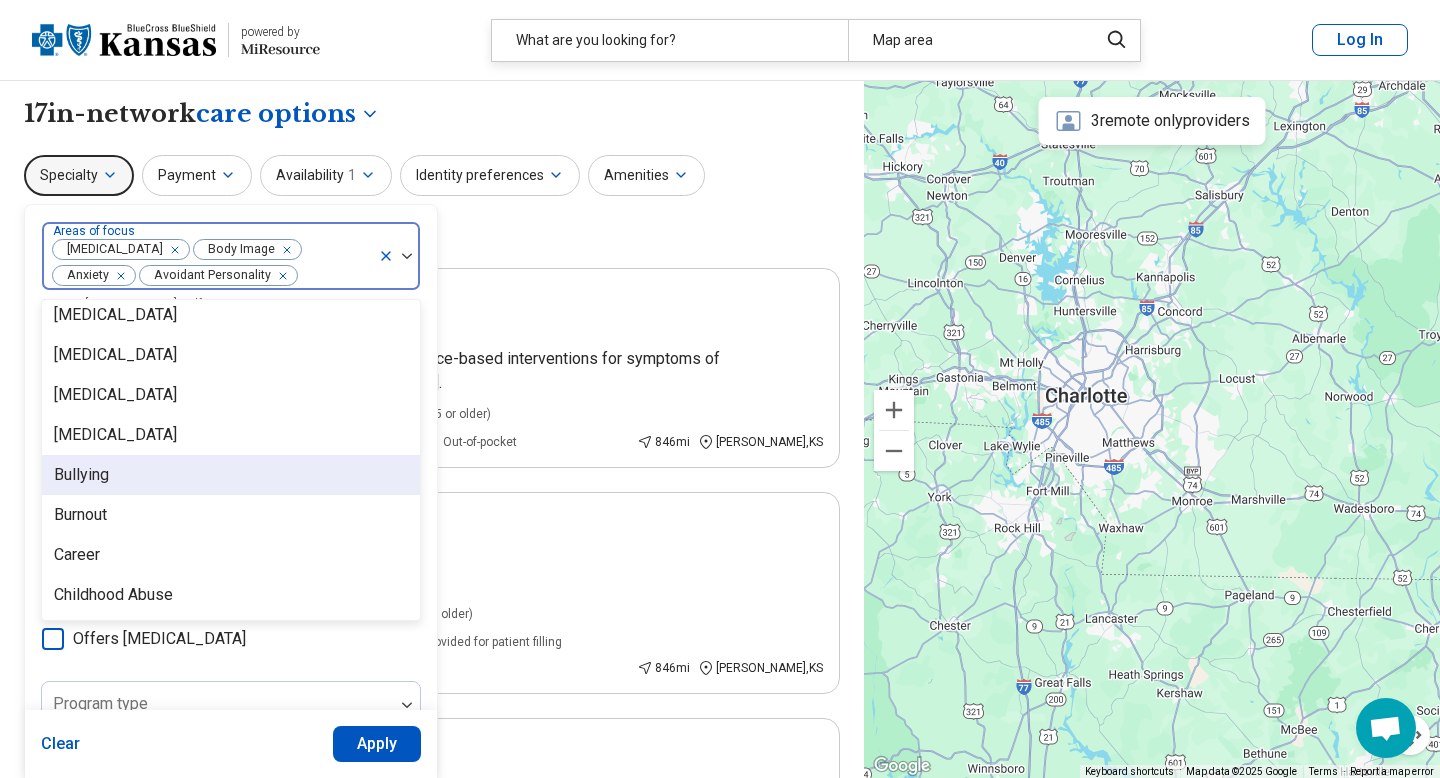 scroll, scrollTop: 507, scrollLeft: 0, axis: vertical 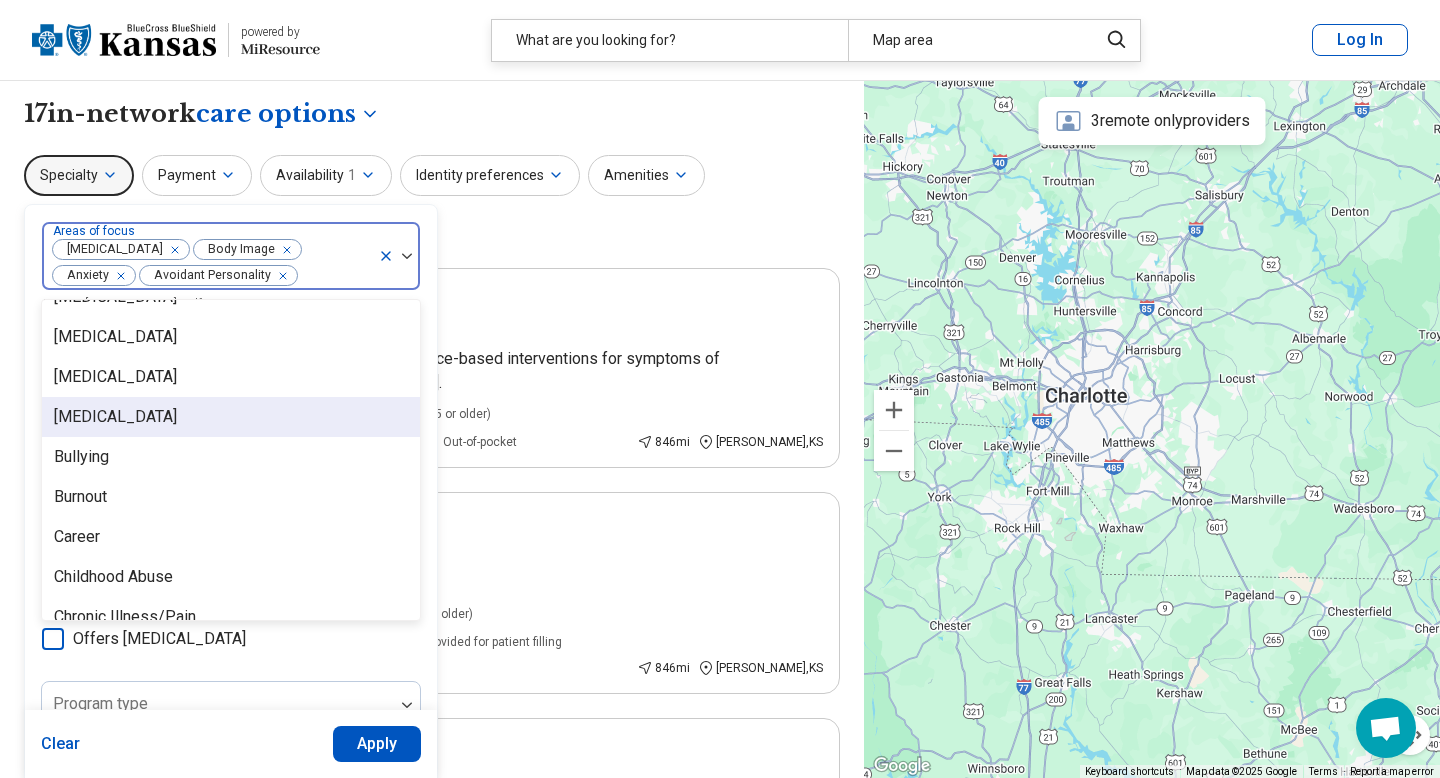 click on "Bulimia Nervosa" at bounding box center (115, 417) 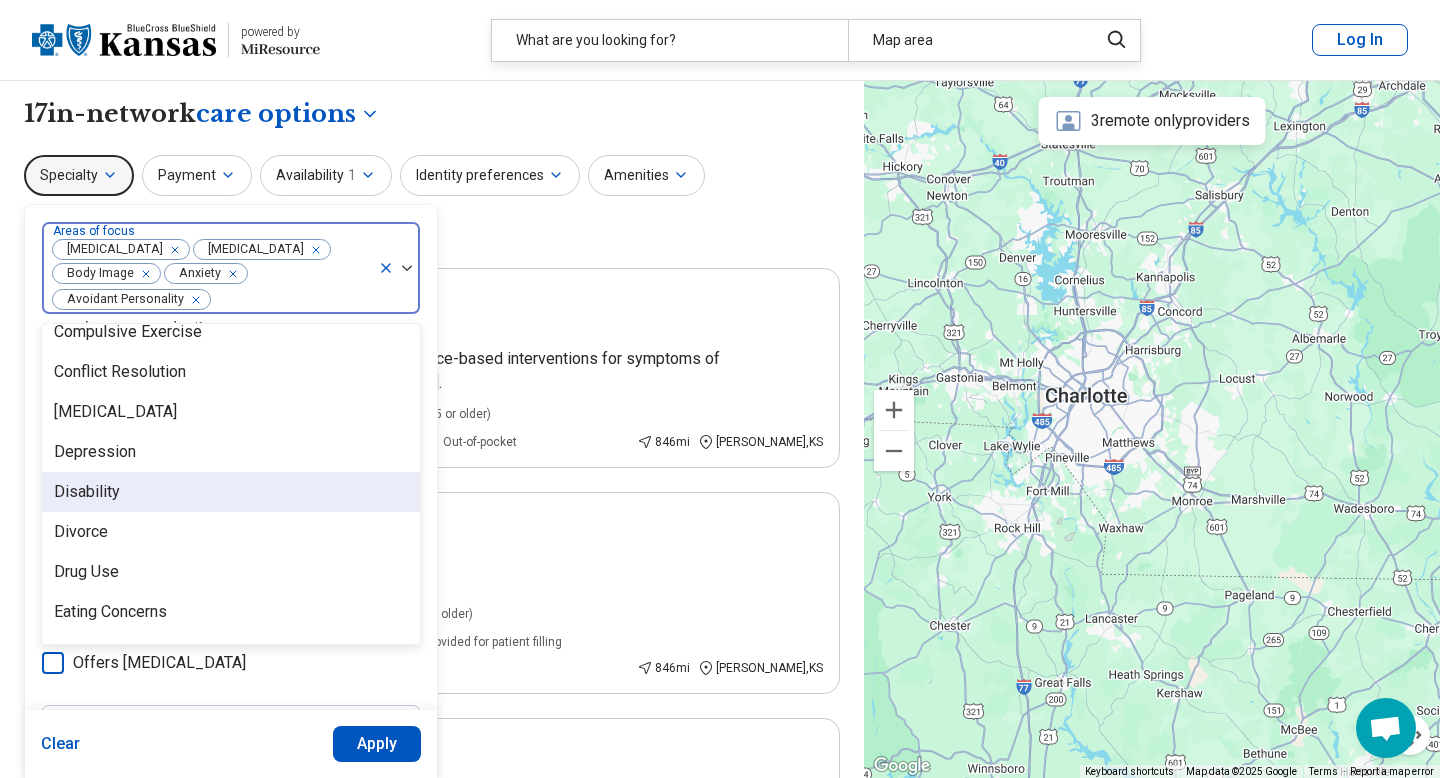 scroll, scrollTop: 910, scrollLeft: 0, axis: vertical 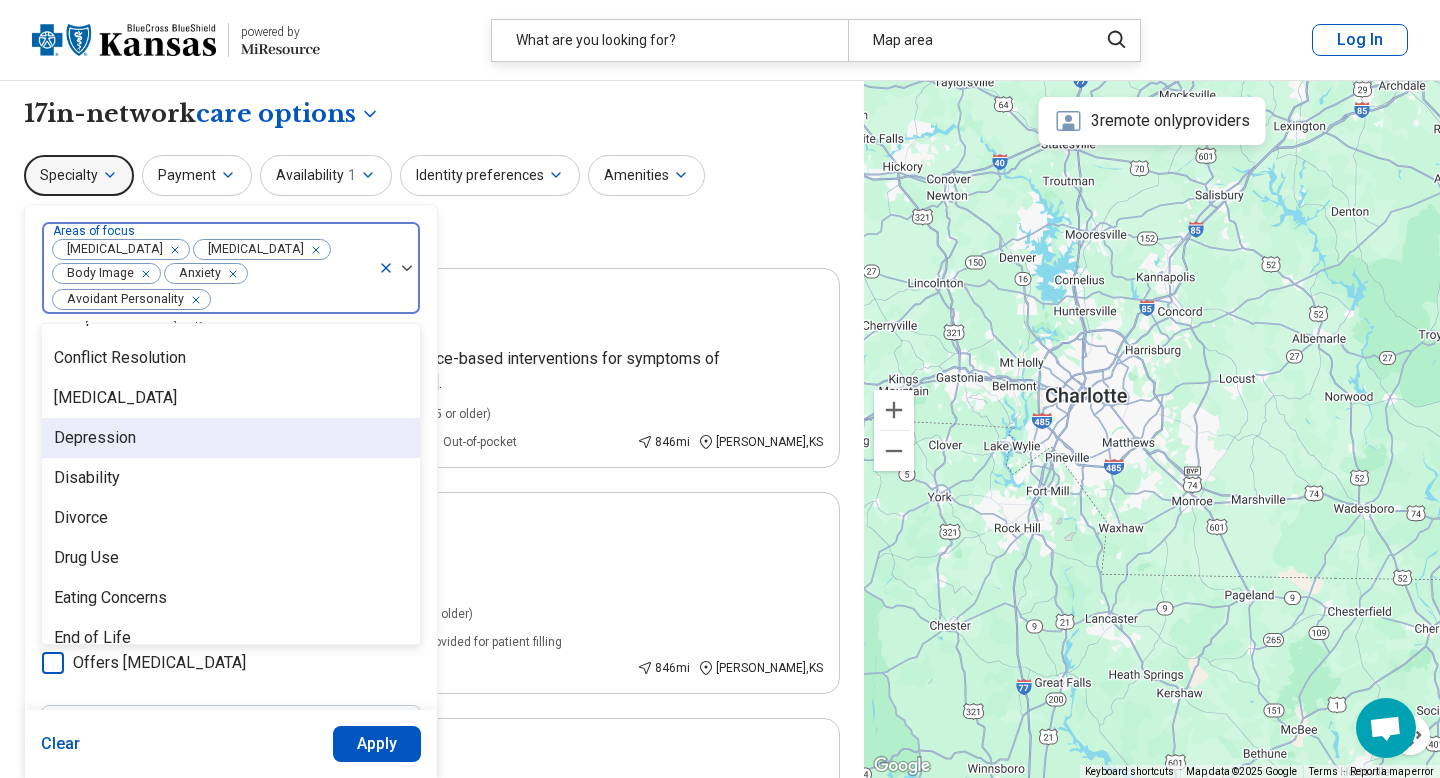 click on "Depression" at bounding box center (231, 438) 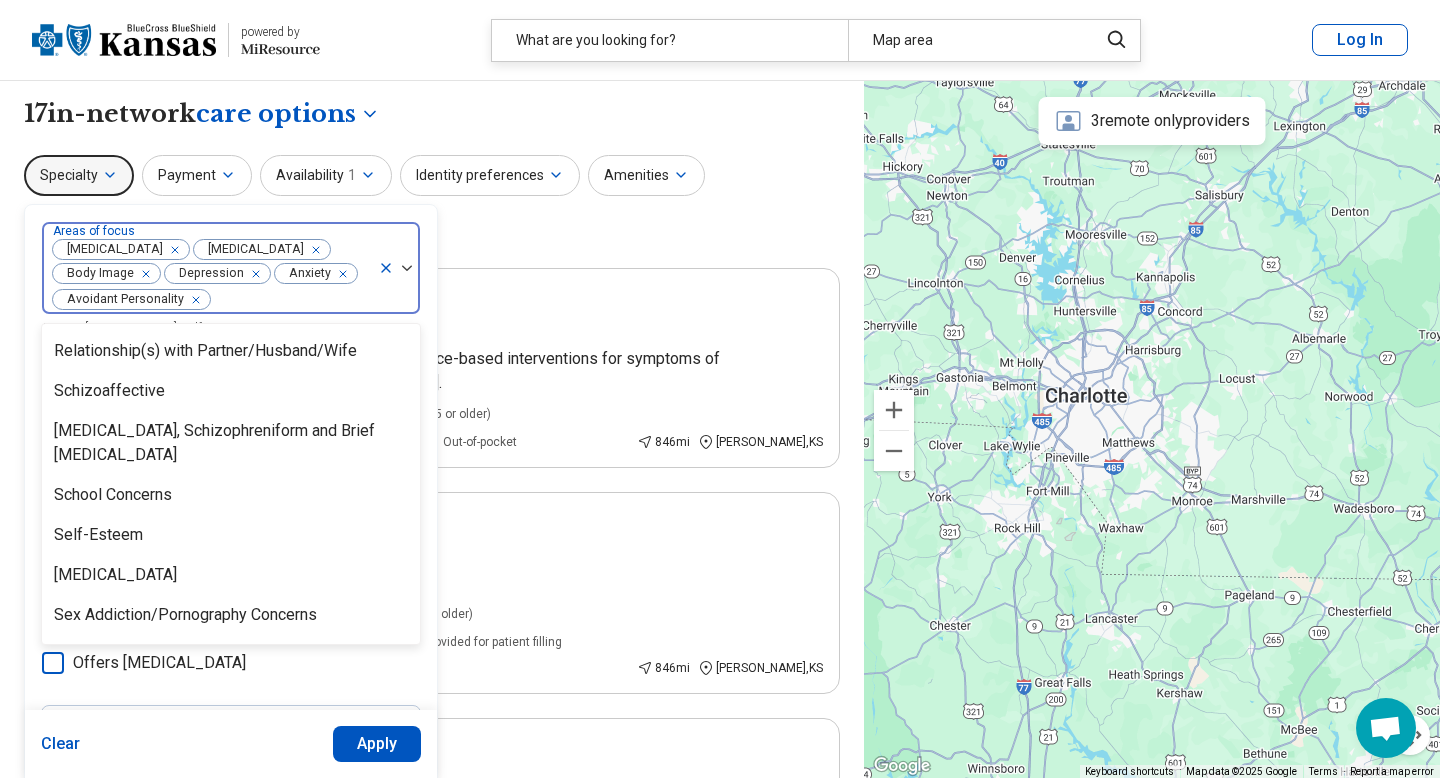 scroll, scrollTop: 3028, scrollLeft: 0, axis: vertical 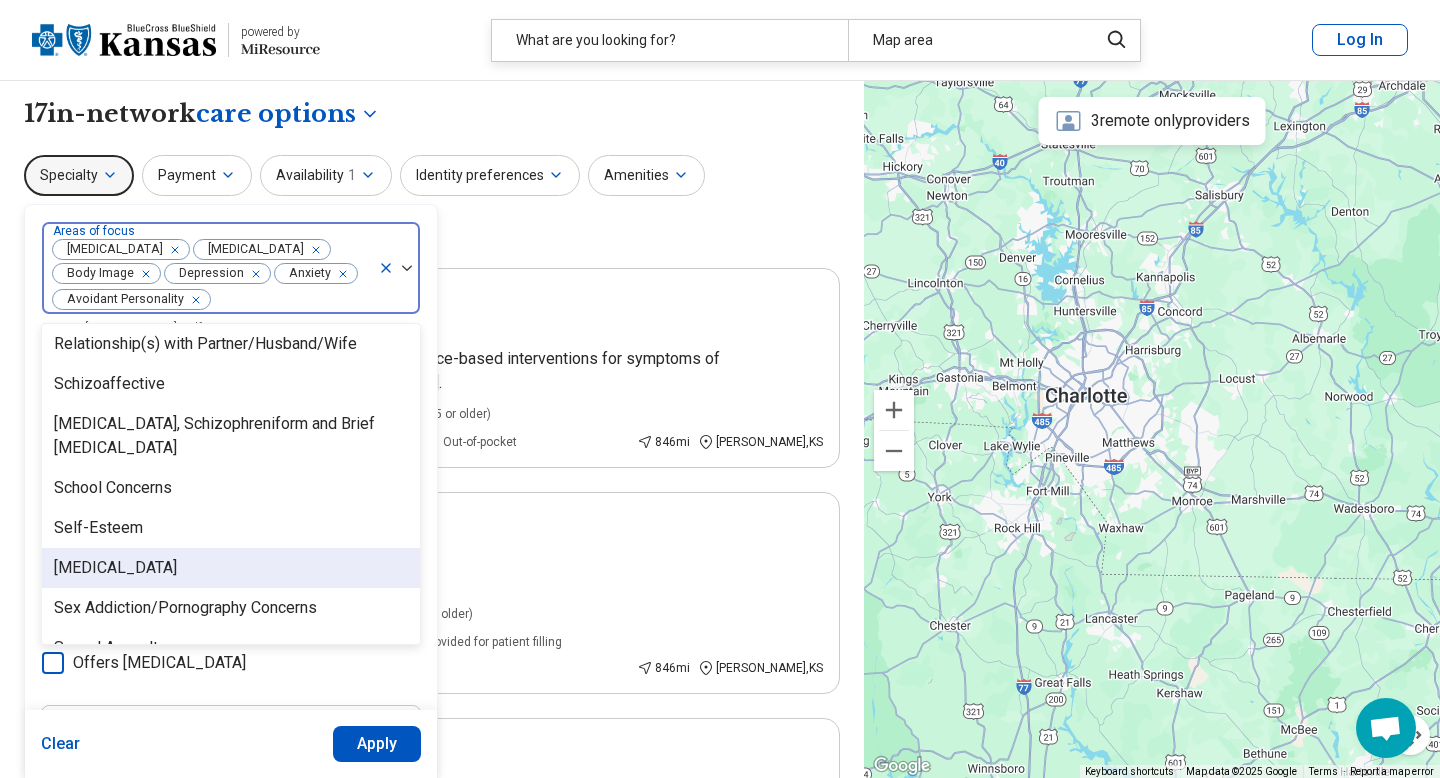 click on "[MEDICAL_DATA]" at bounding box center (231, 568) 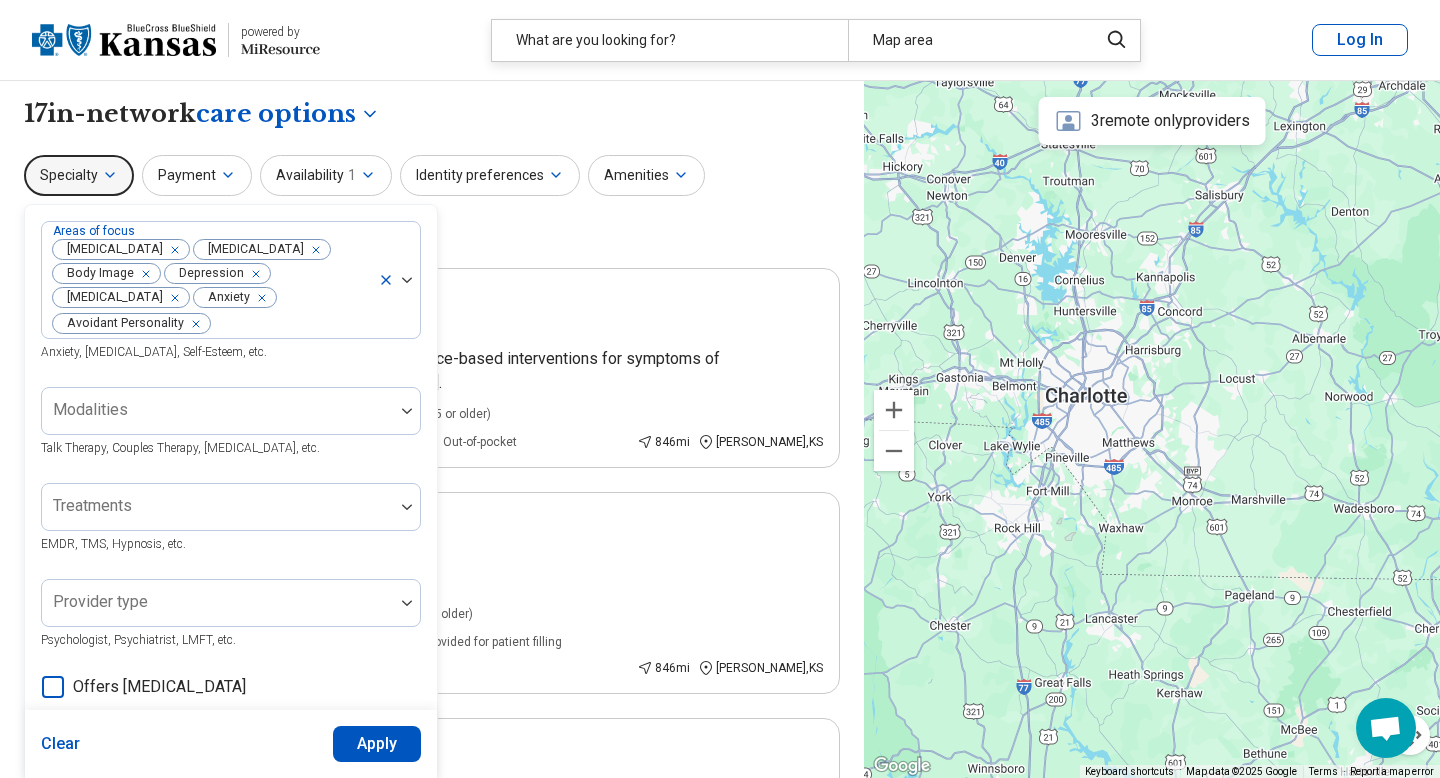 click on "Apply" at bounding box center [377, 744] 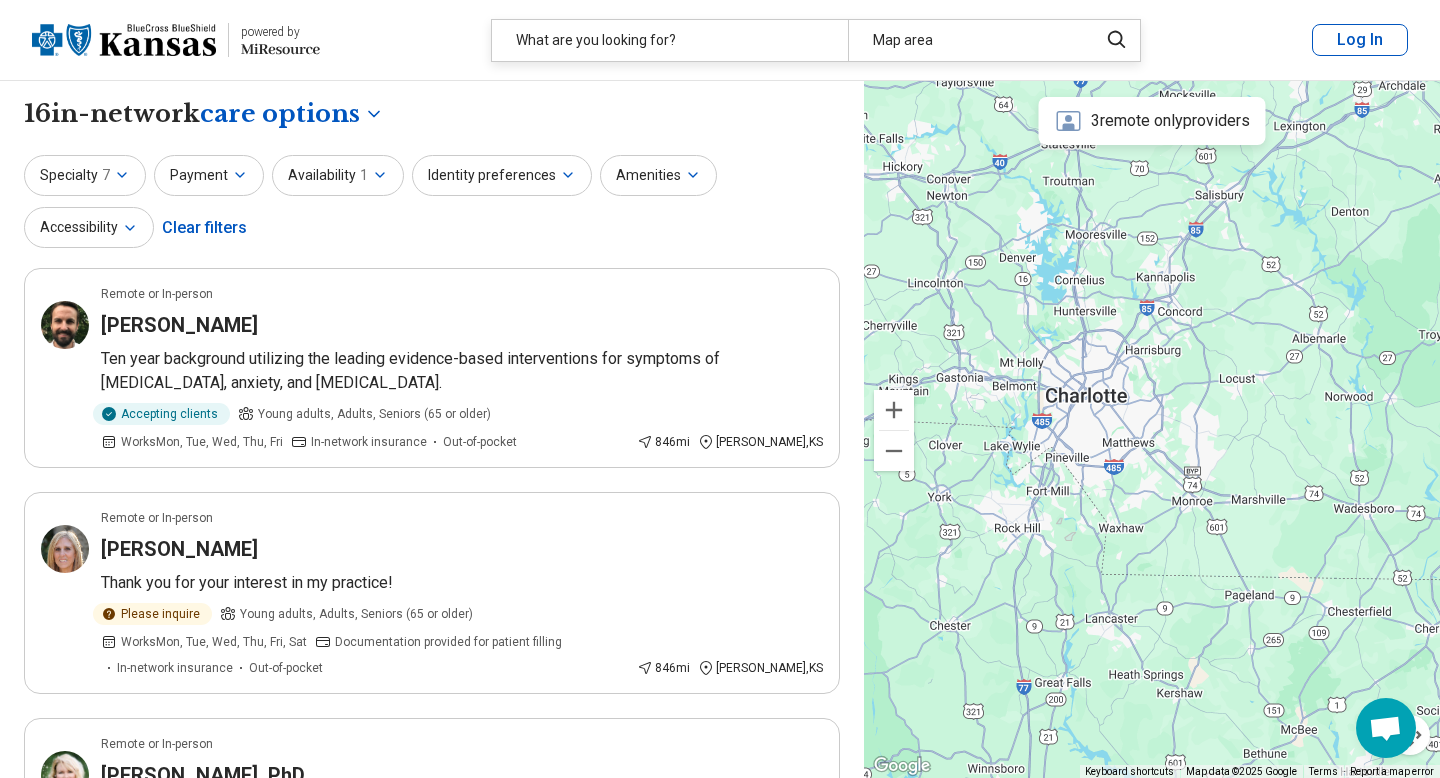 click on "Payment" at bounding box center (209, 175) 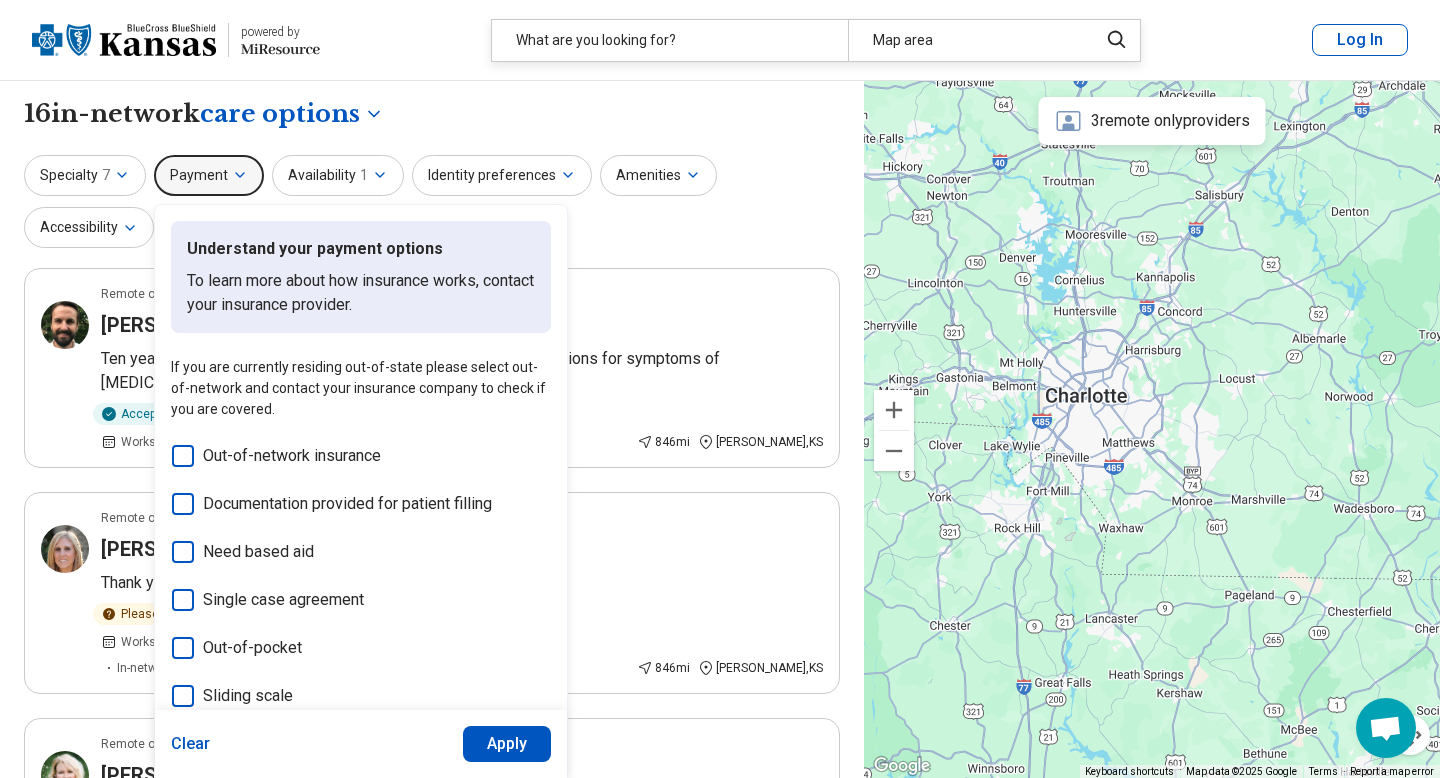click on "Payment" at bounding box center [209, 175] 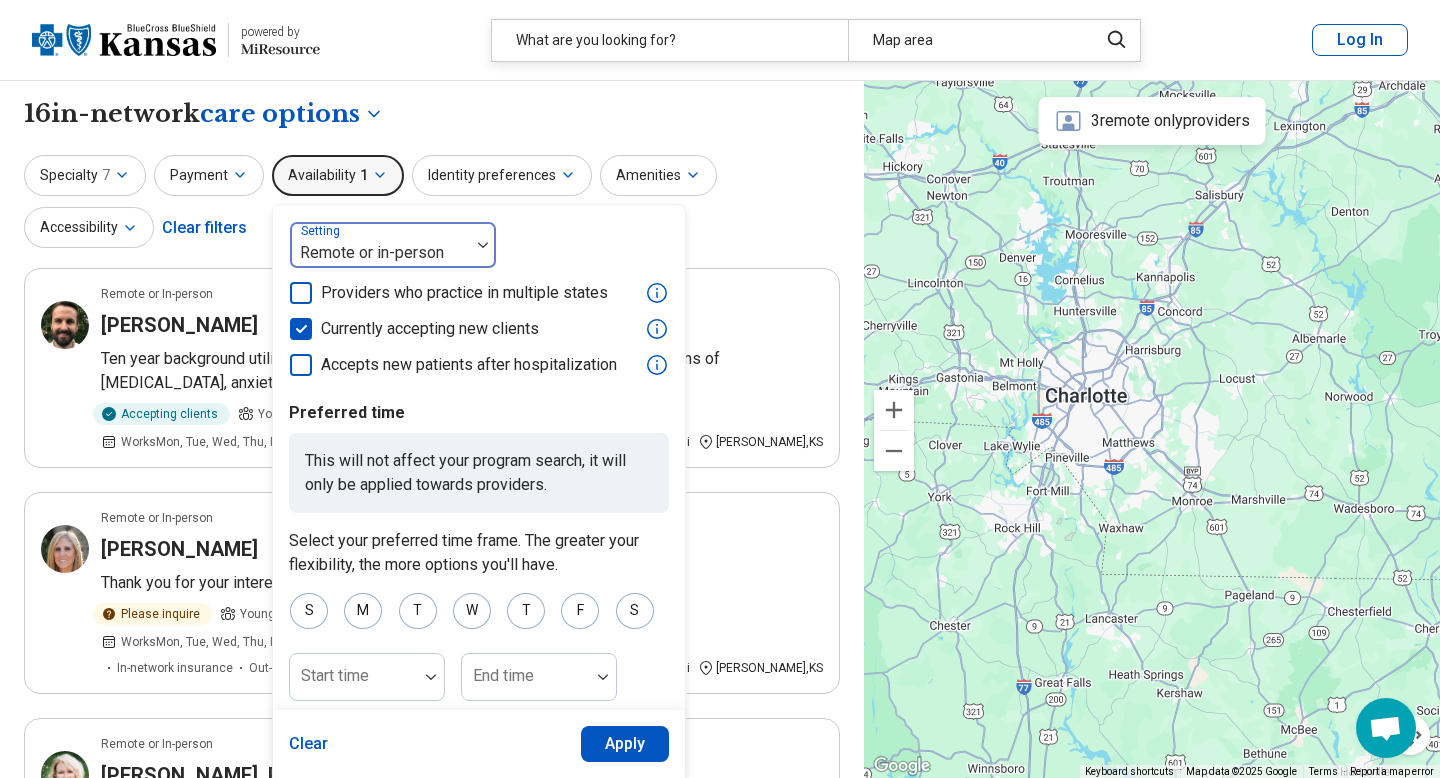 click at bounding box center (380, 253) 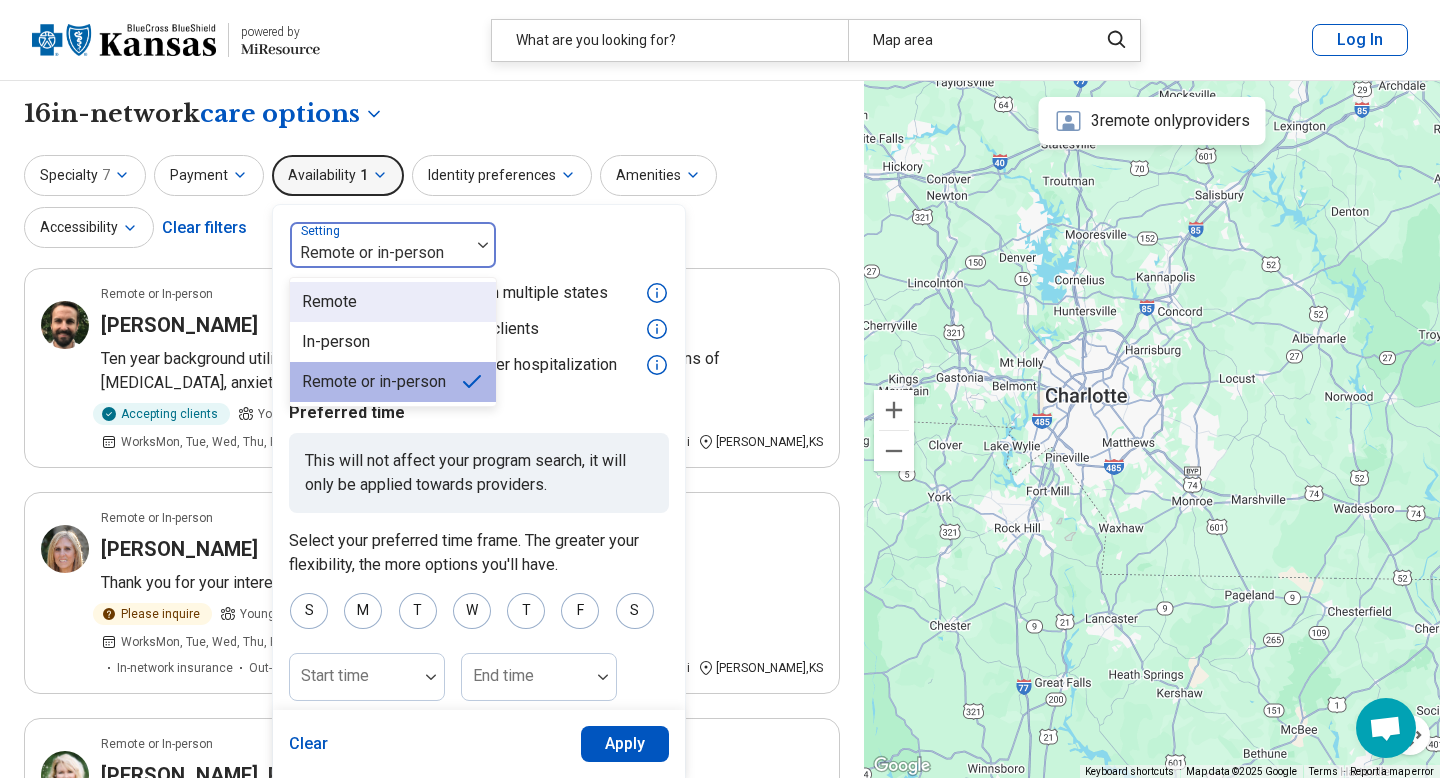 click on "Remote" at bounding box center (393, 302) 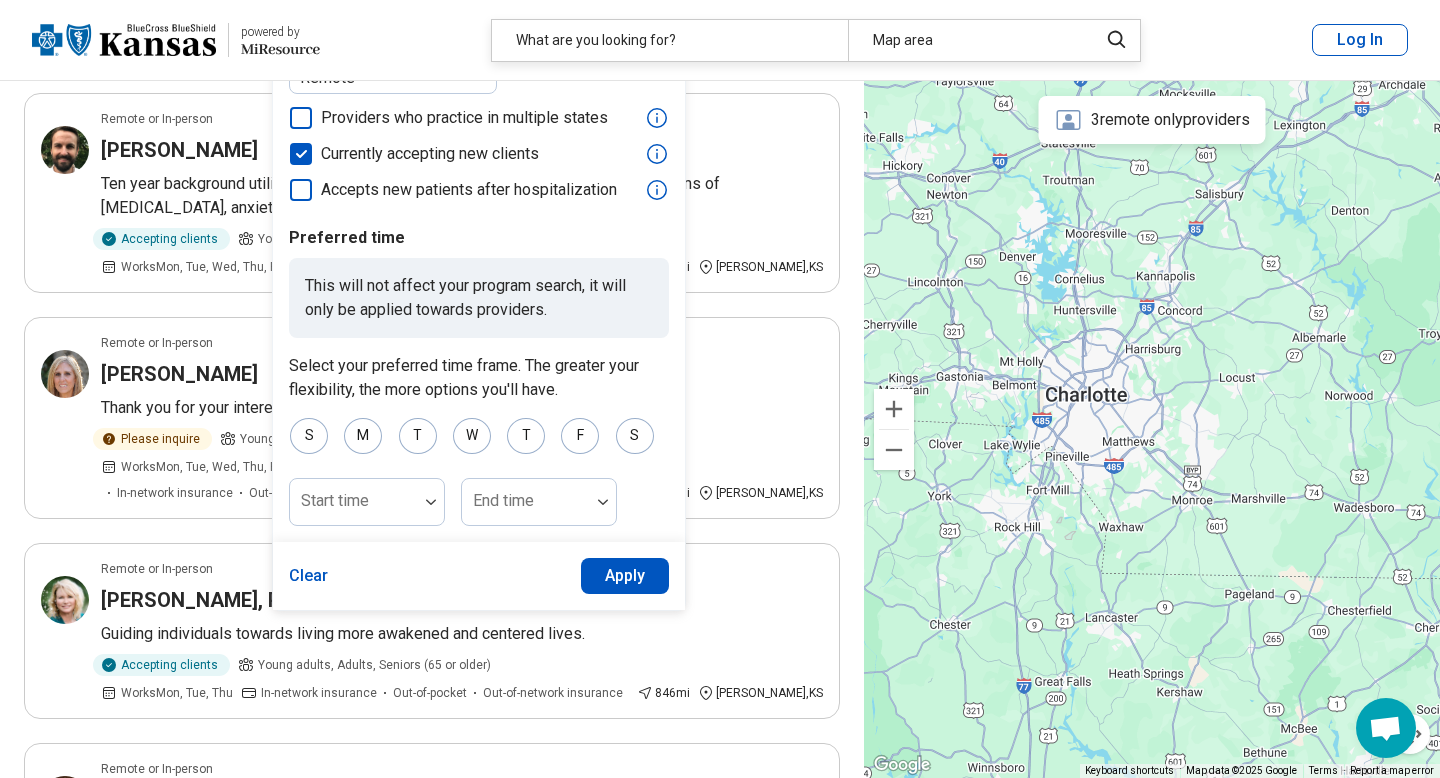 click on "Apply" at bounding box center [625, 576] 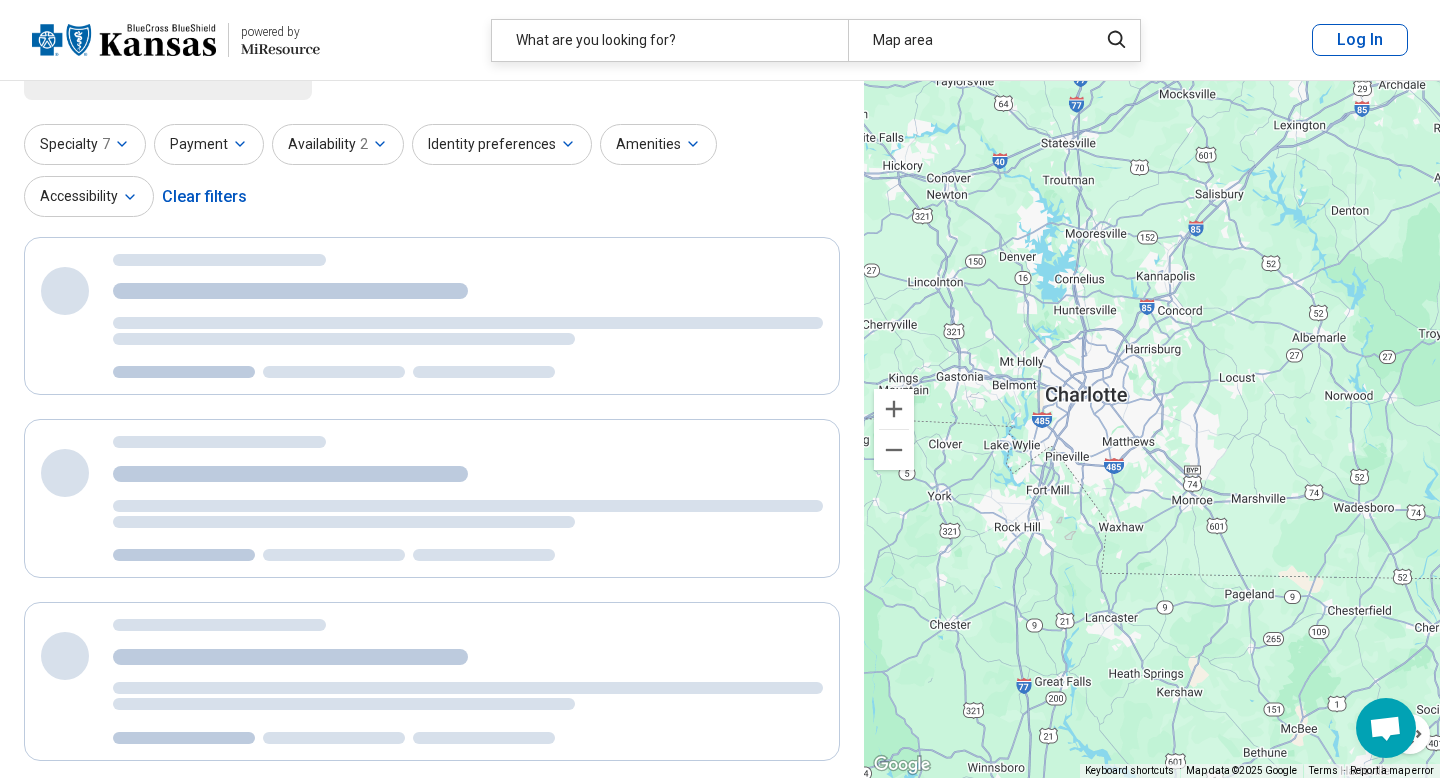 scroll, scrollTop: 0, scrollLeft: 0, axis: both 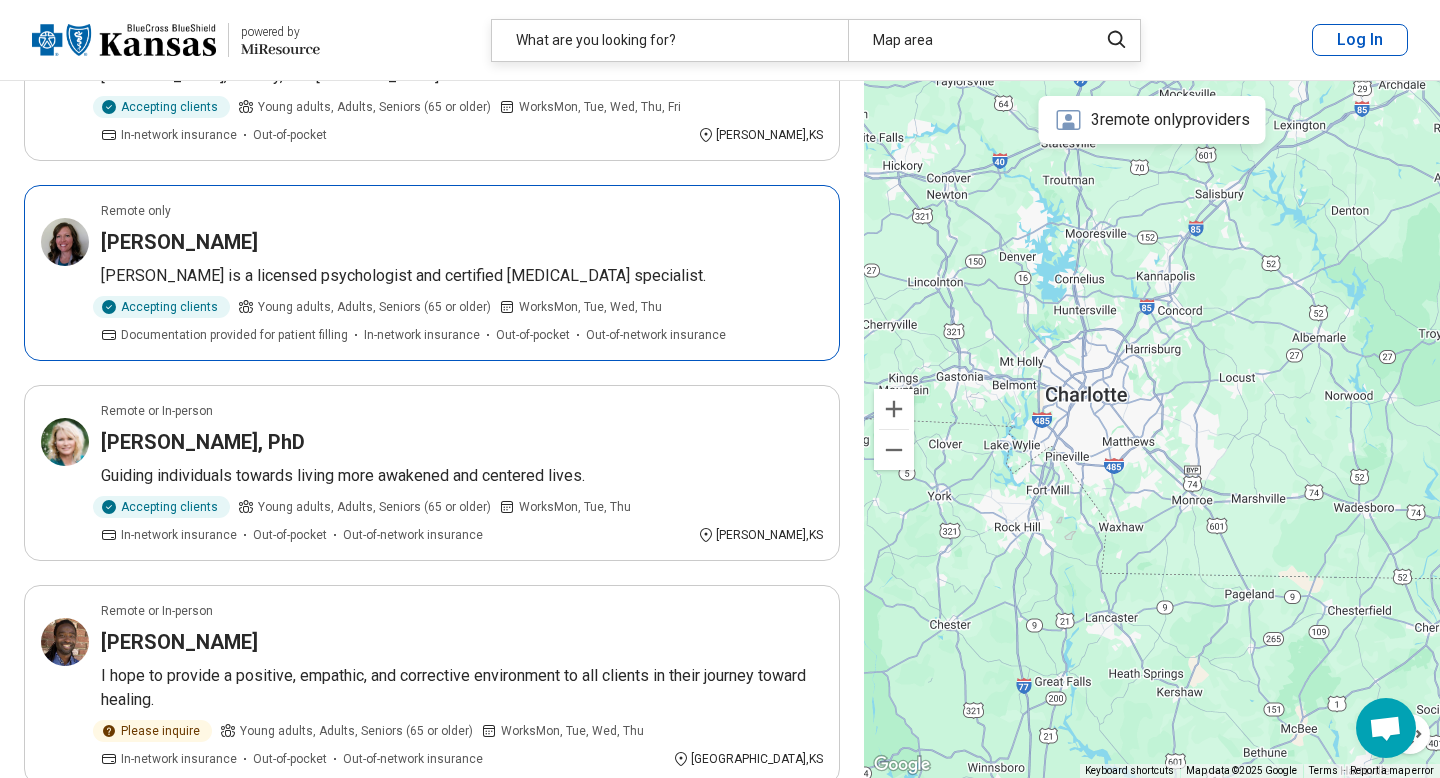click on "Dr. Goodheart is a licensed psychologist and certified eating disorder specialist." at bounding box center (462, 276) 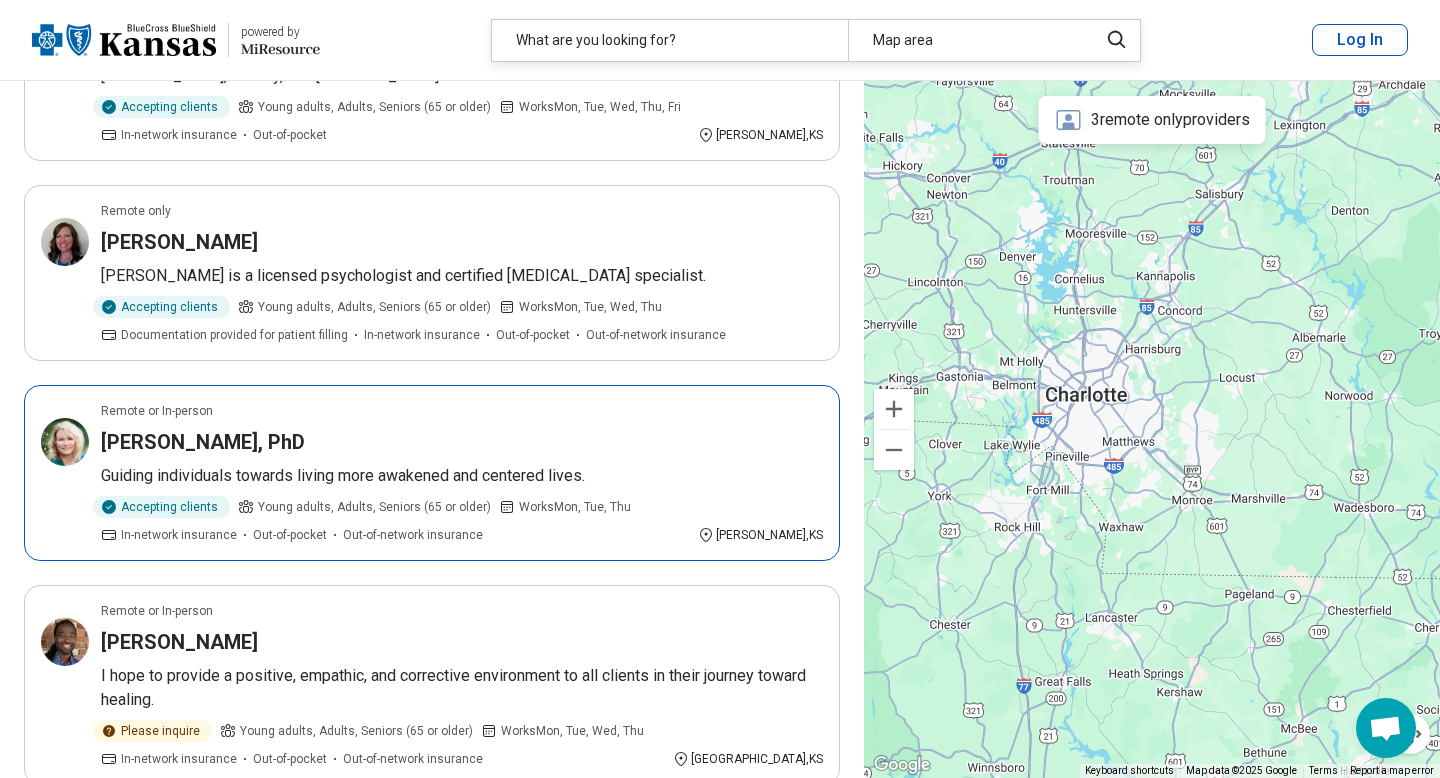 click on "Guiding individuals towards living more awakened and centered lives." at bounding box center (462, 476) 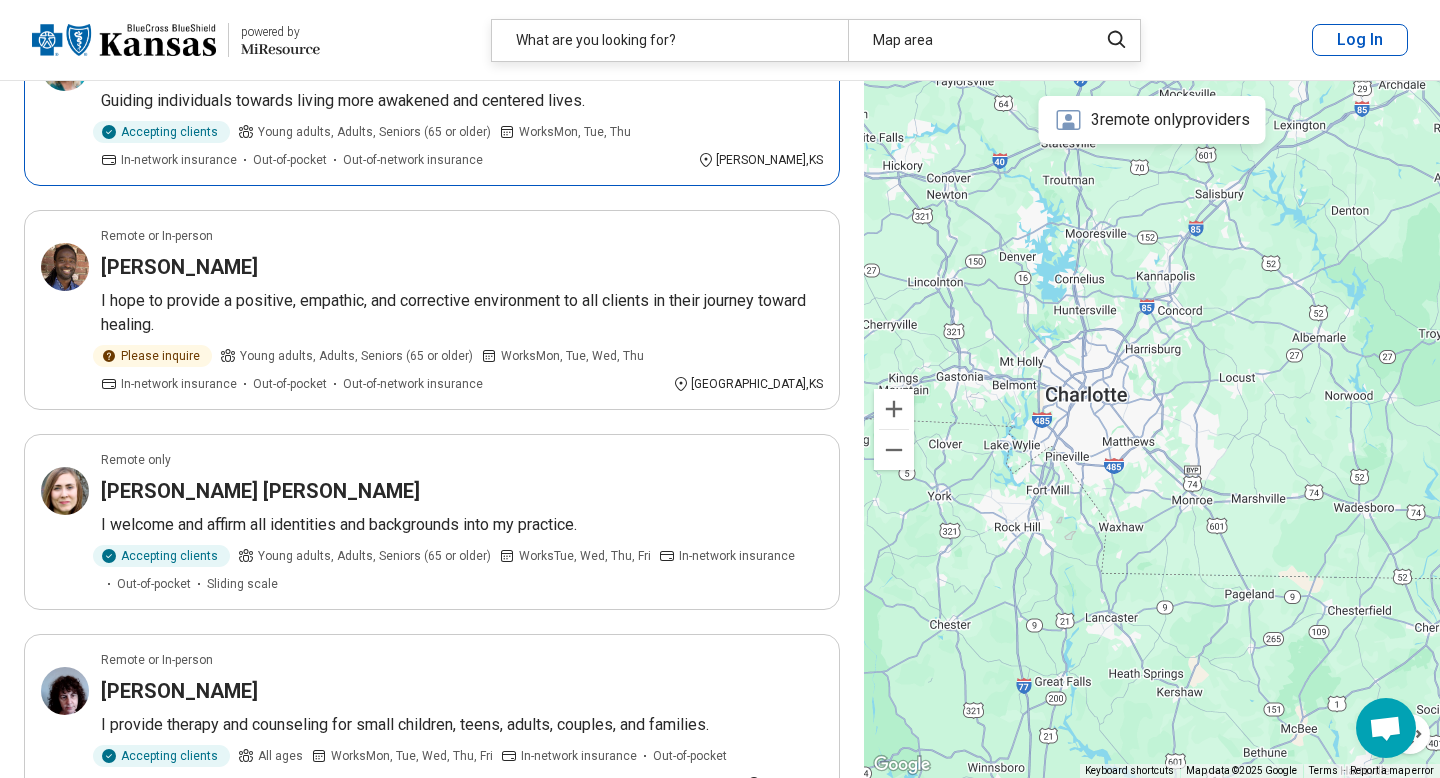 scroll, scrollTop: 686, scrollLeft: 0, axis: vertical 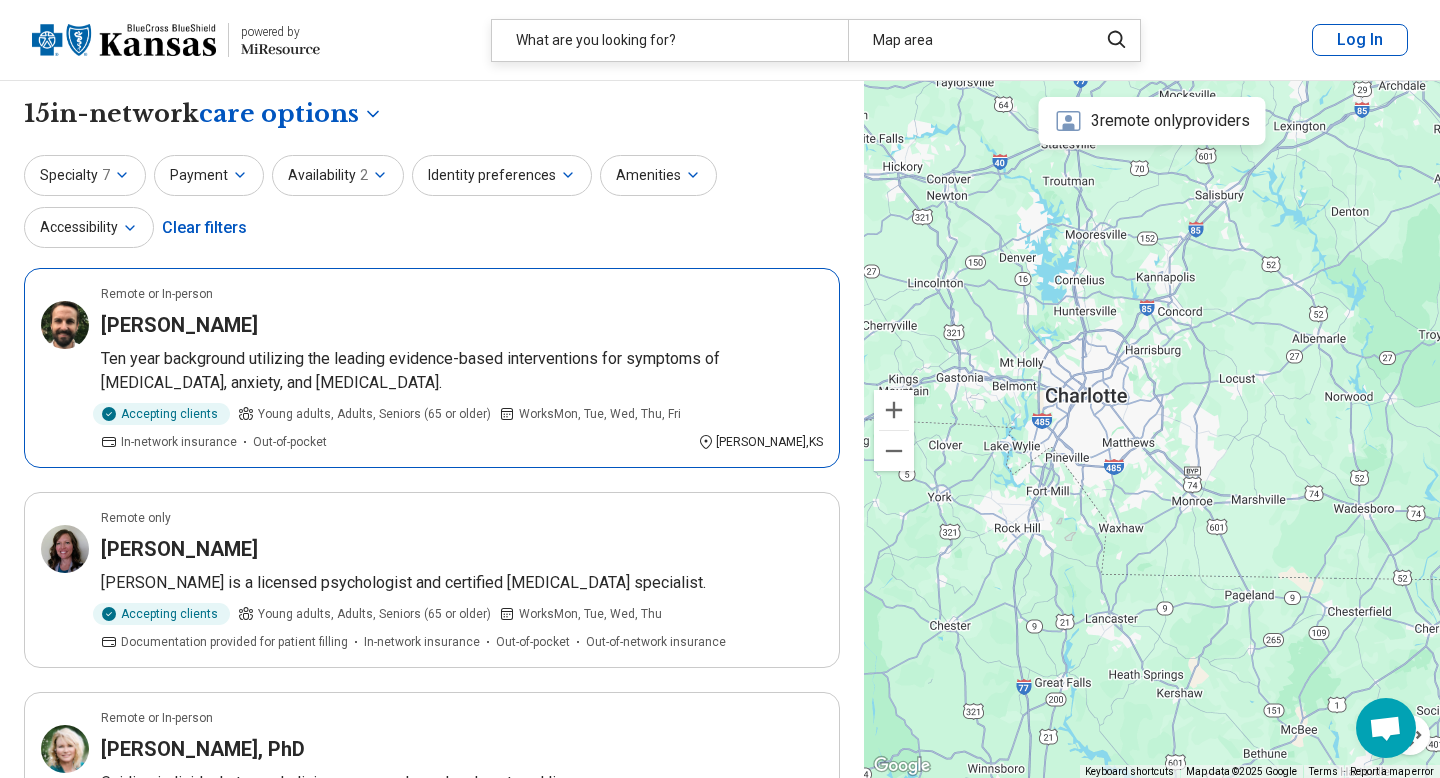 click on "Ten year background utilizing the leading evidence-based interventions for symptoms of PTSD, anxiety, and depression." at bounding box center (462, 371) 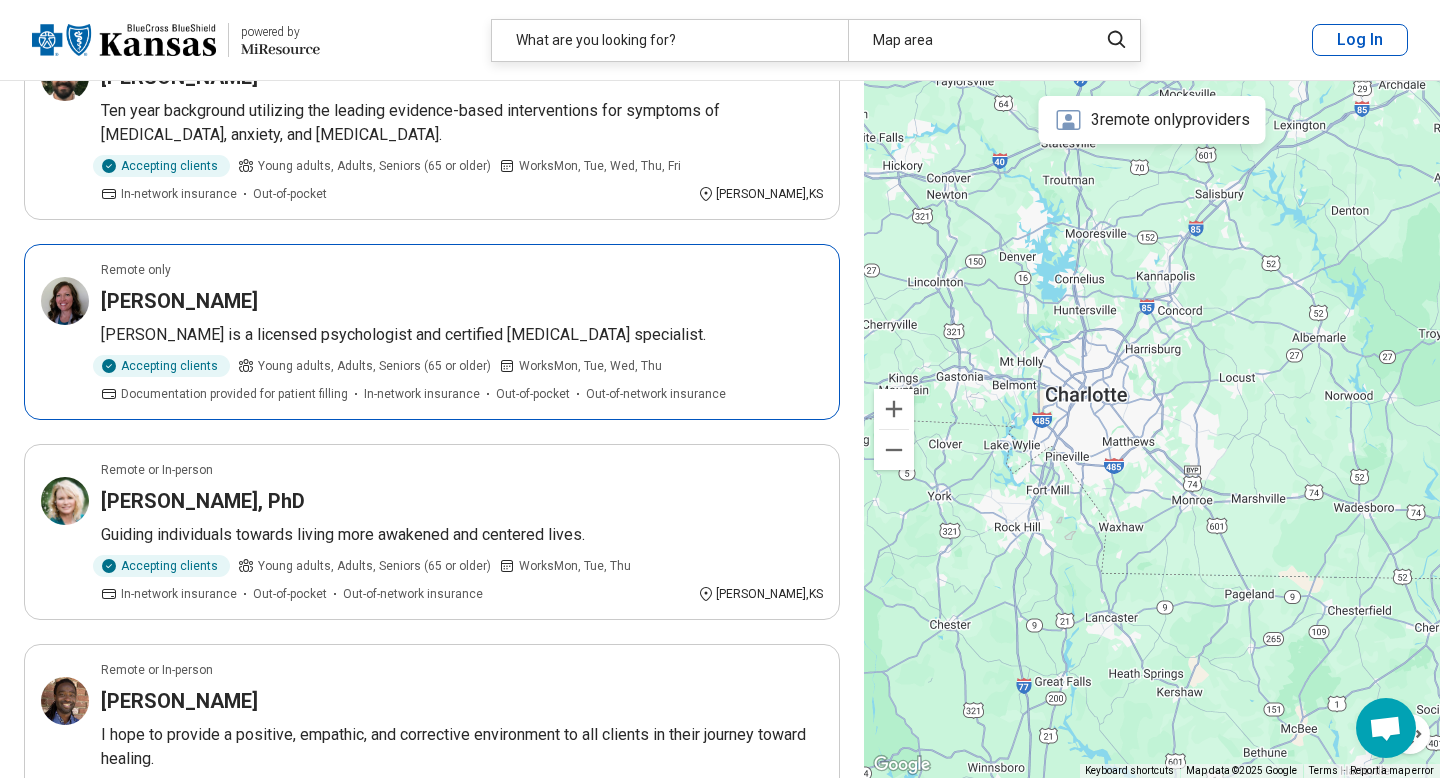 scroll, scrollTop: 0, scrollLeft: 0, axis: both 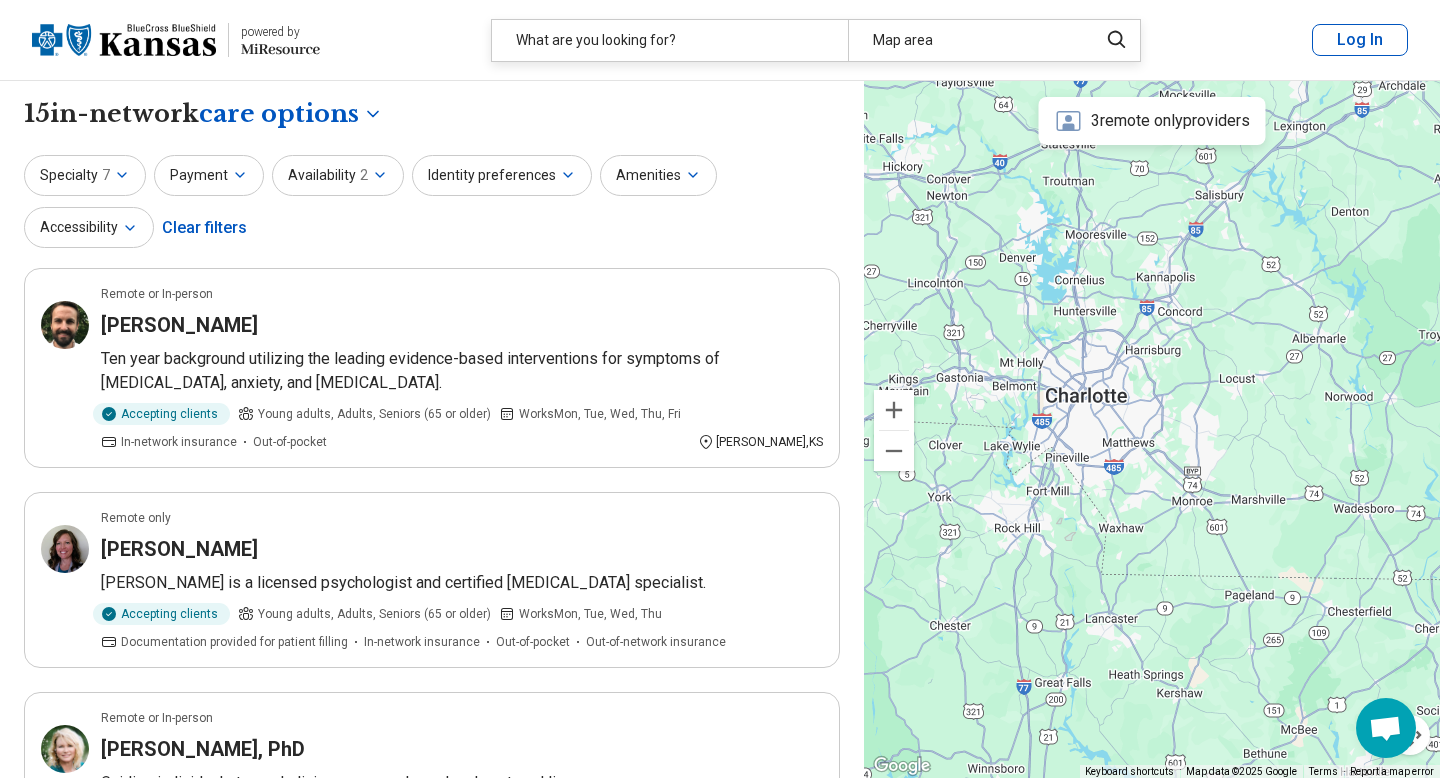 click on "Amenities" at bounding box center (658, 175) 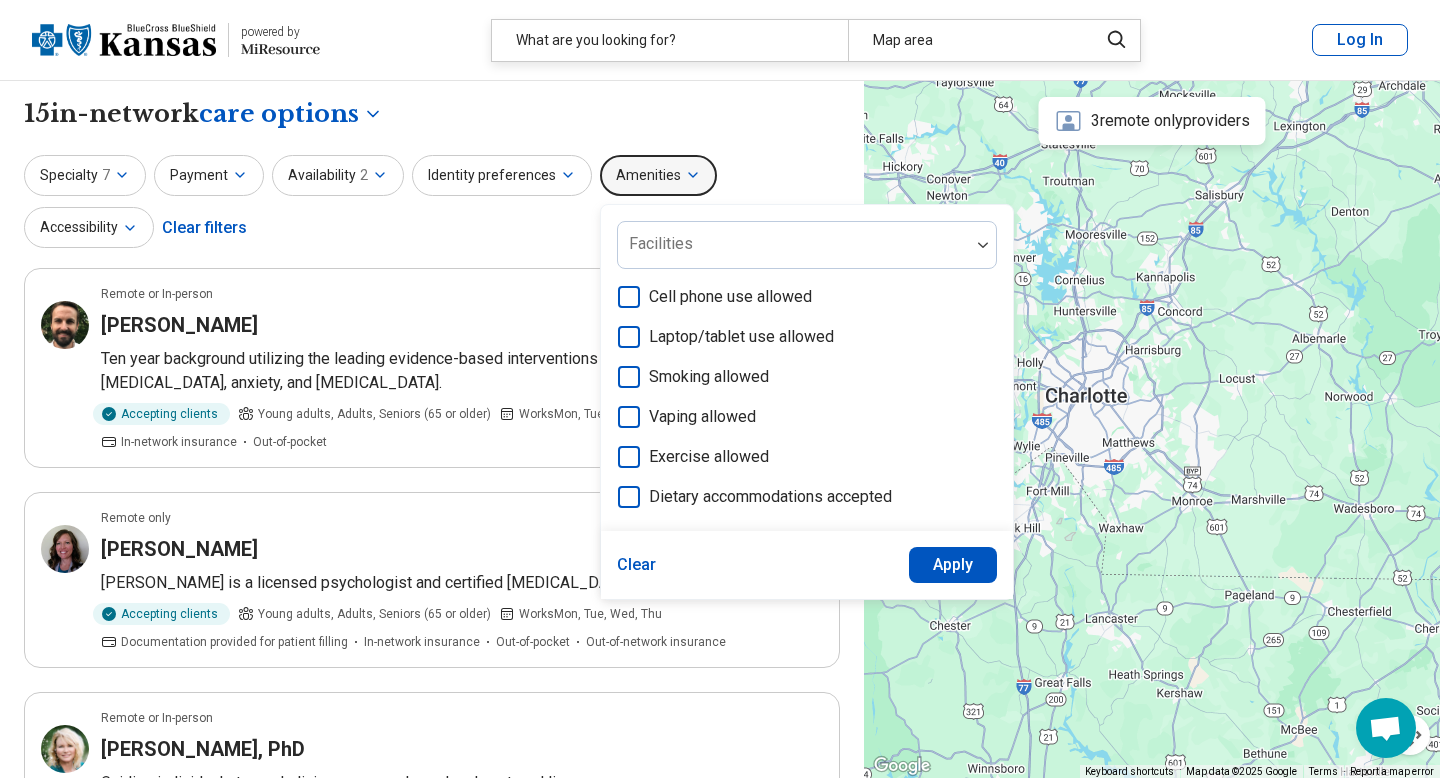 click on "Amenities" at bounding box center [658, 175] 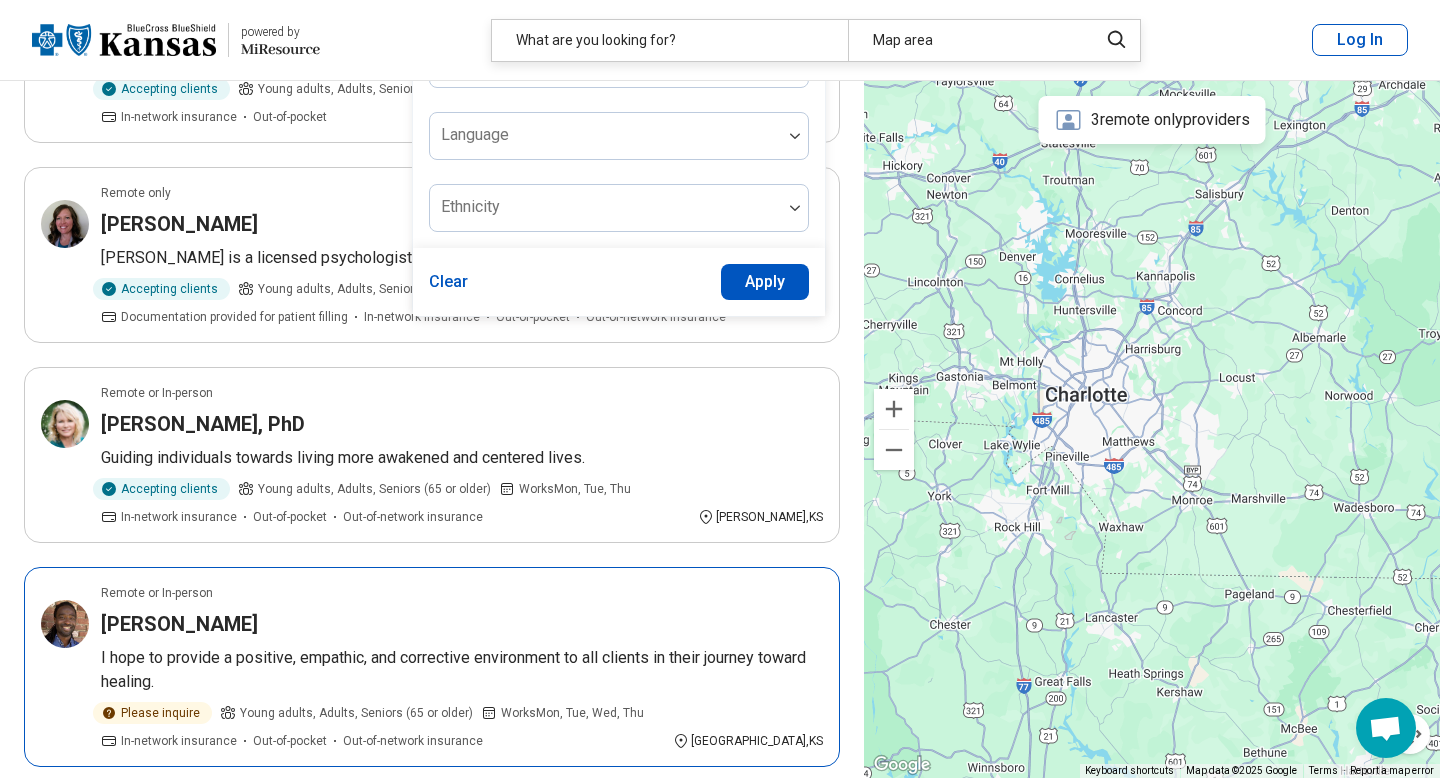 scroll, scrollTop: 0, scrollLeft: 0, axis: both 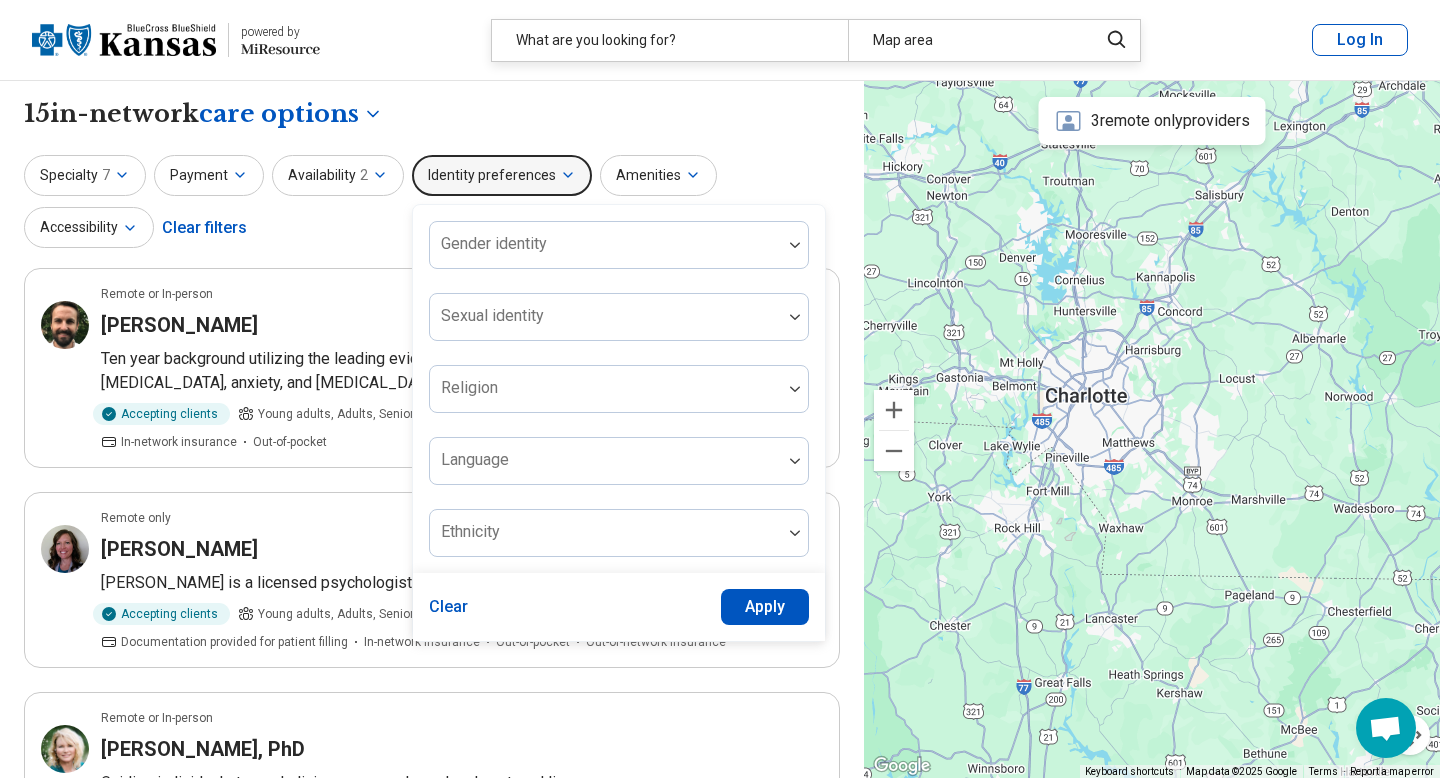click on "Payment" at bounding box center (209, 175) 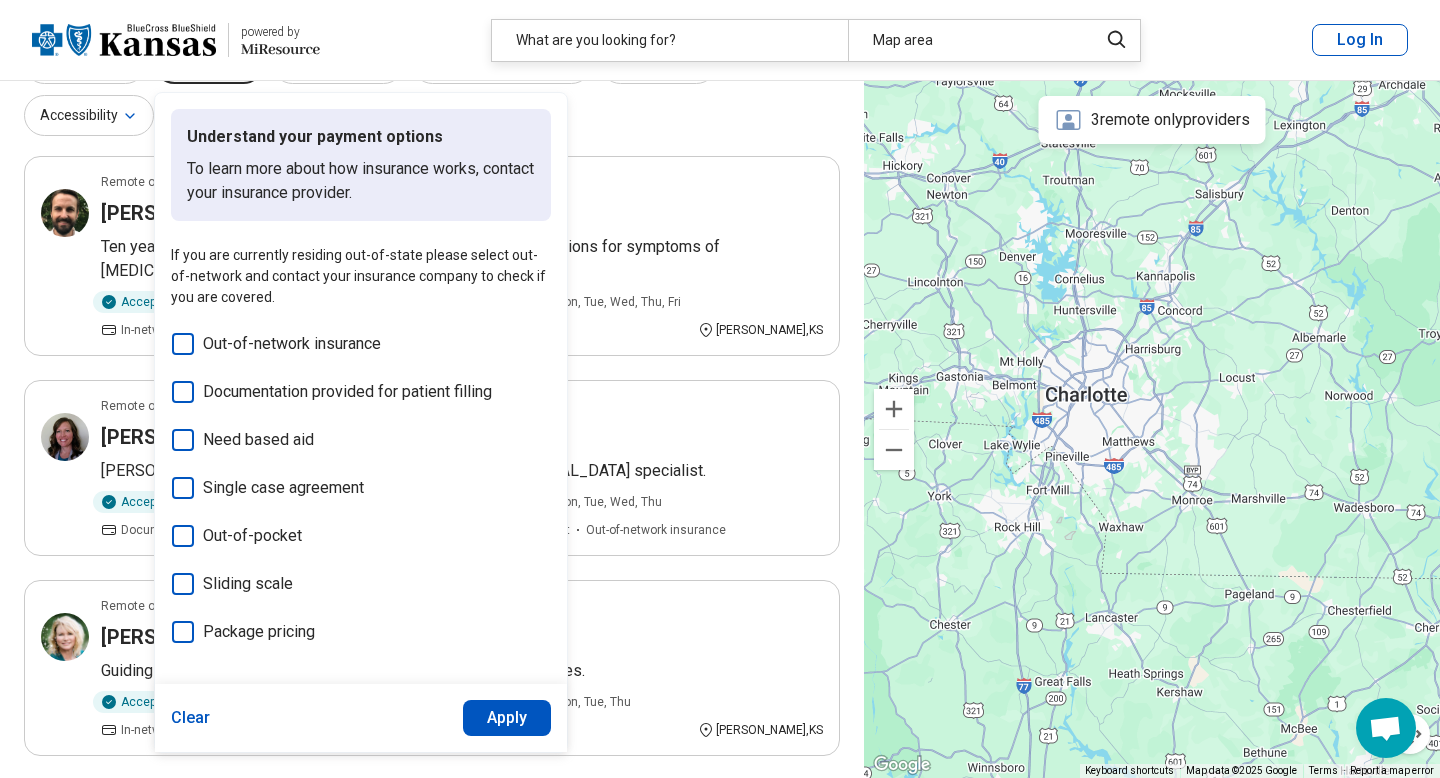 scroll, scrollTop: 87, scrollLeft: 0, axis: vertical 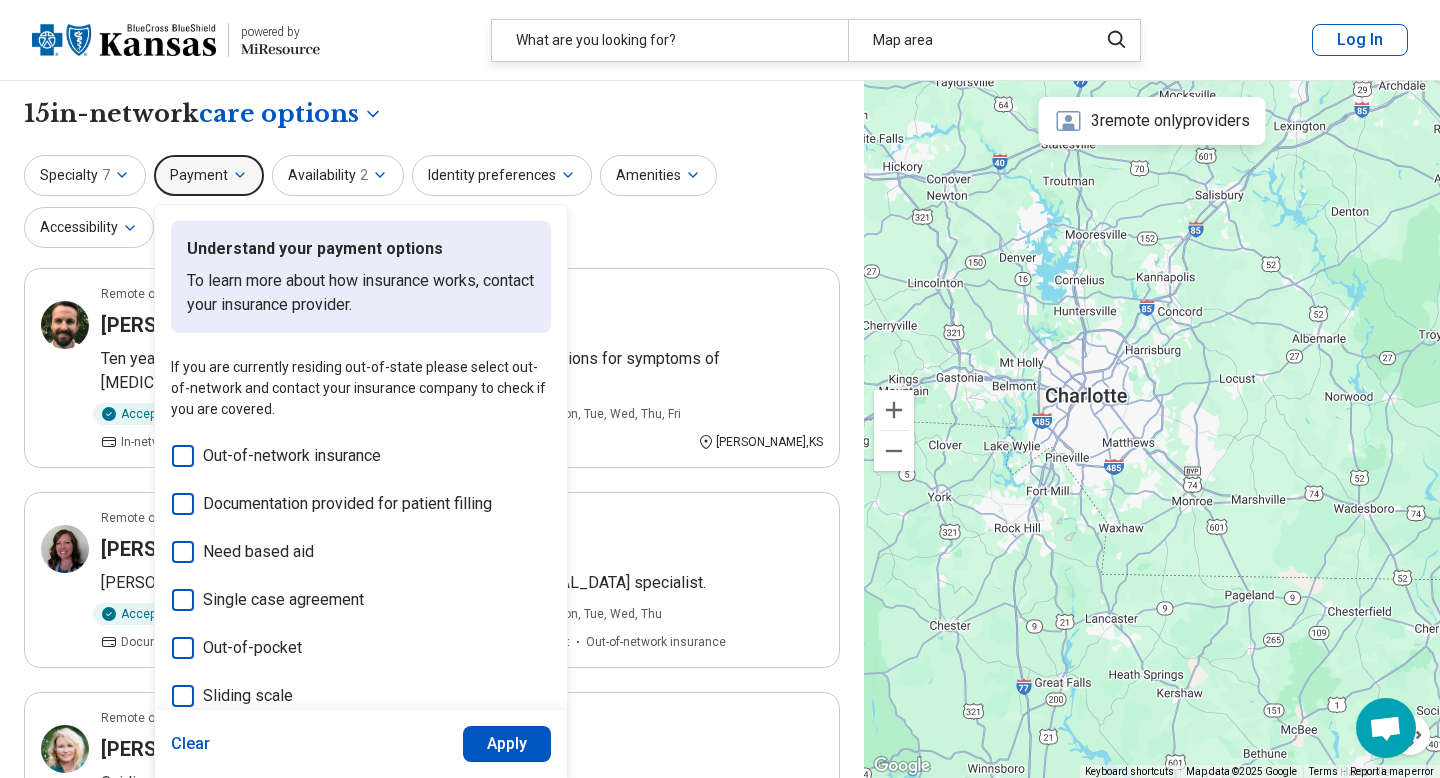 click on "Specialty 7 Payment Understand your payment options To learn more about how insurance works, contact your insurance provider. If you are currently residing out-of-state please select out-of-network and contact your insurance company to check if you are covered. Out-of-network insurance Documentation provided for patient filling Need based aid Single case agreement Out-of-pocket Sliding scale Package pricing Clear Apply Availability 2 Identity preferences Amenities Accessibility Clear filters" at bounding box center [432, 203] 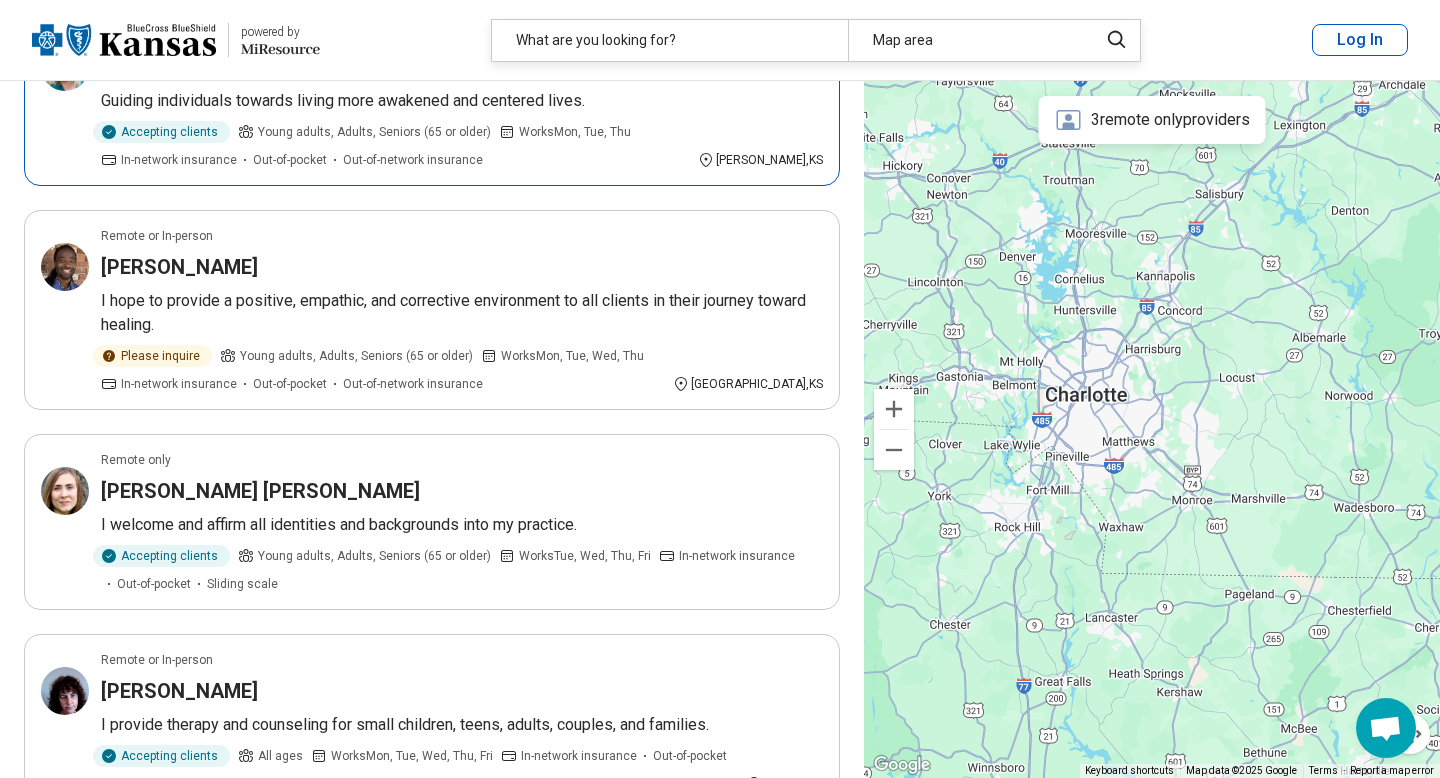 scroll, scrollTop: 683, scrollLeft: 0, axis: vertical 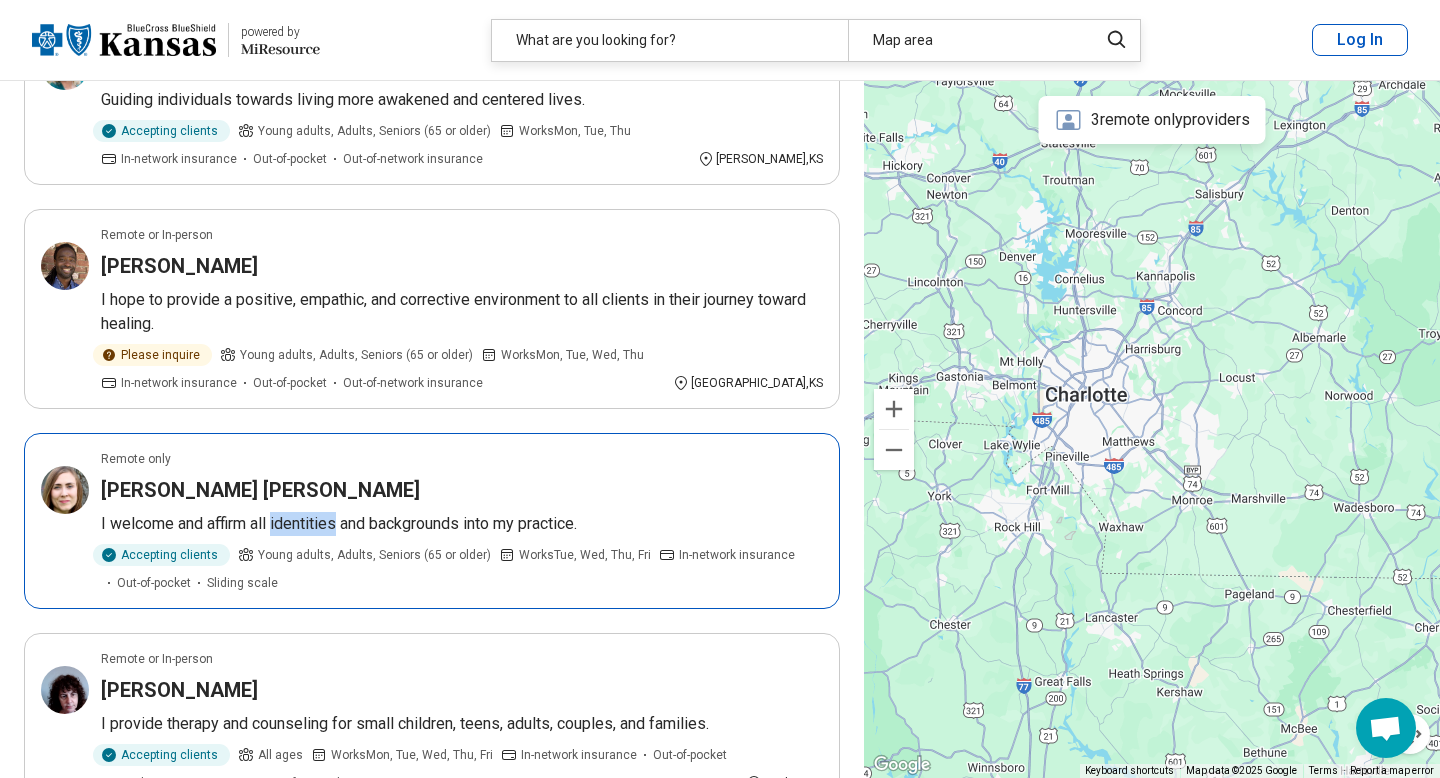 click on "I welcome and affirm all identities and backgrounds into my practice." at bounding box center [462, 524] 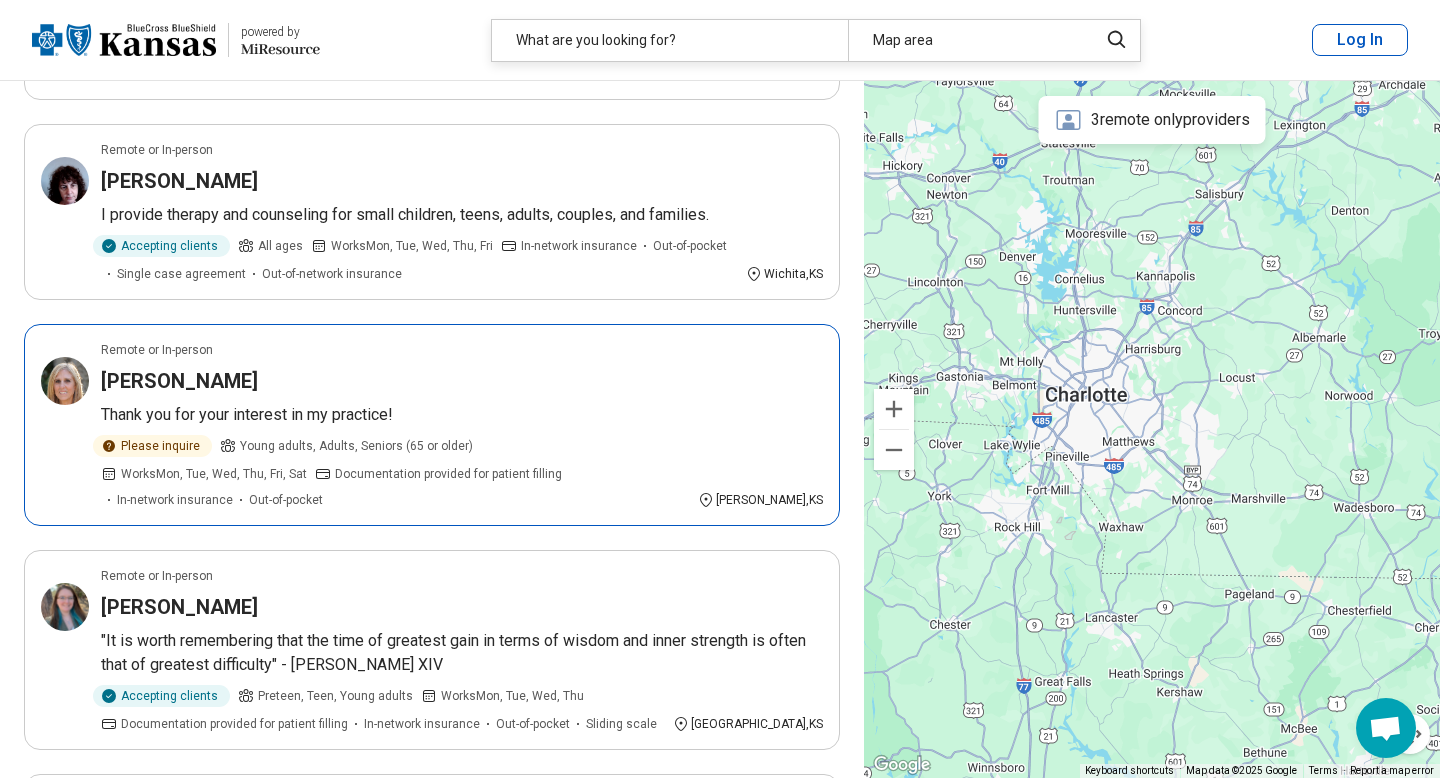 scroll, scrollTop: 1204, scrollLeft: 0, axis: vertical 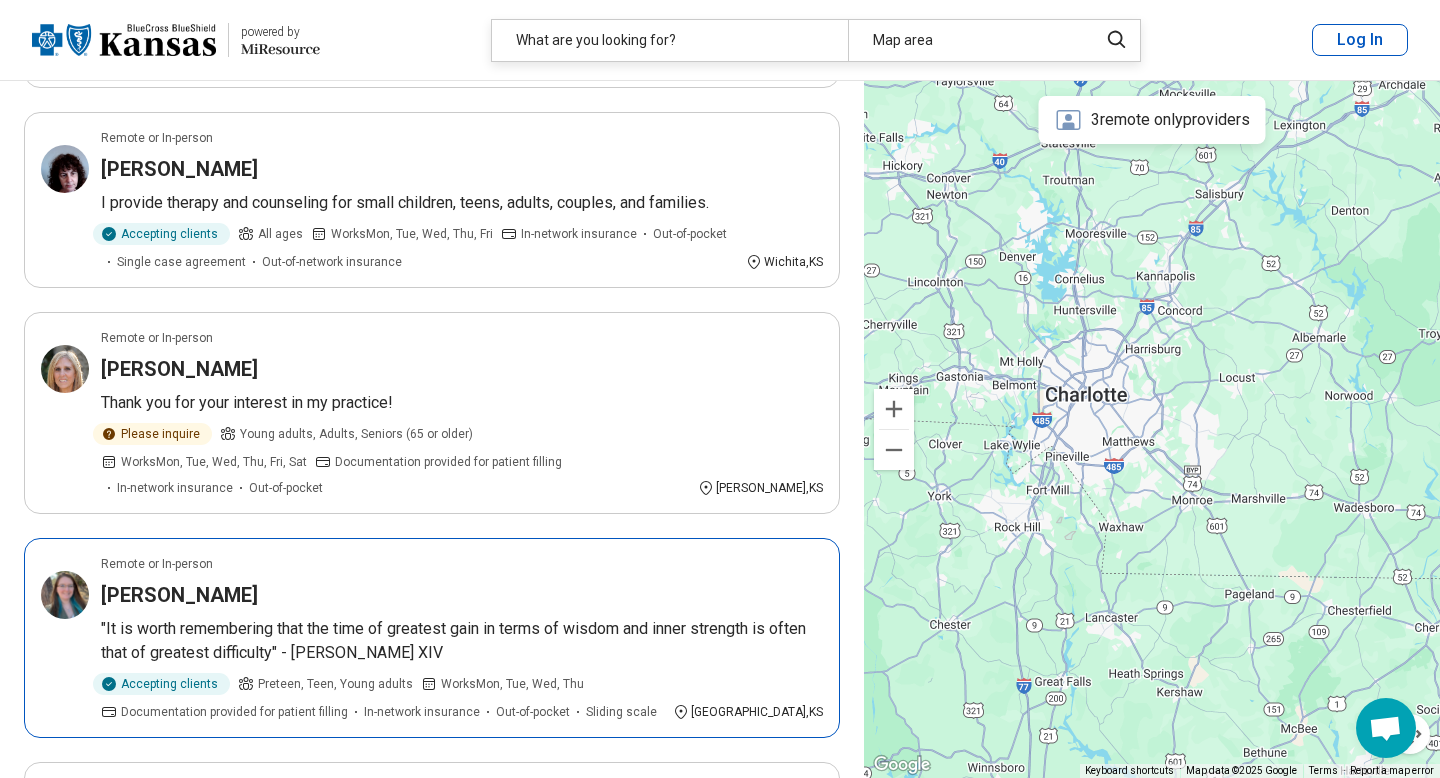 click on "Riena Kain" at bounding box center [462, 595] 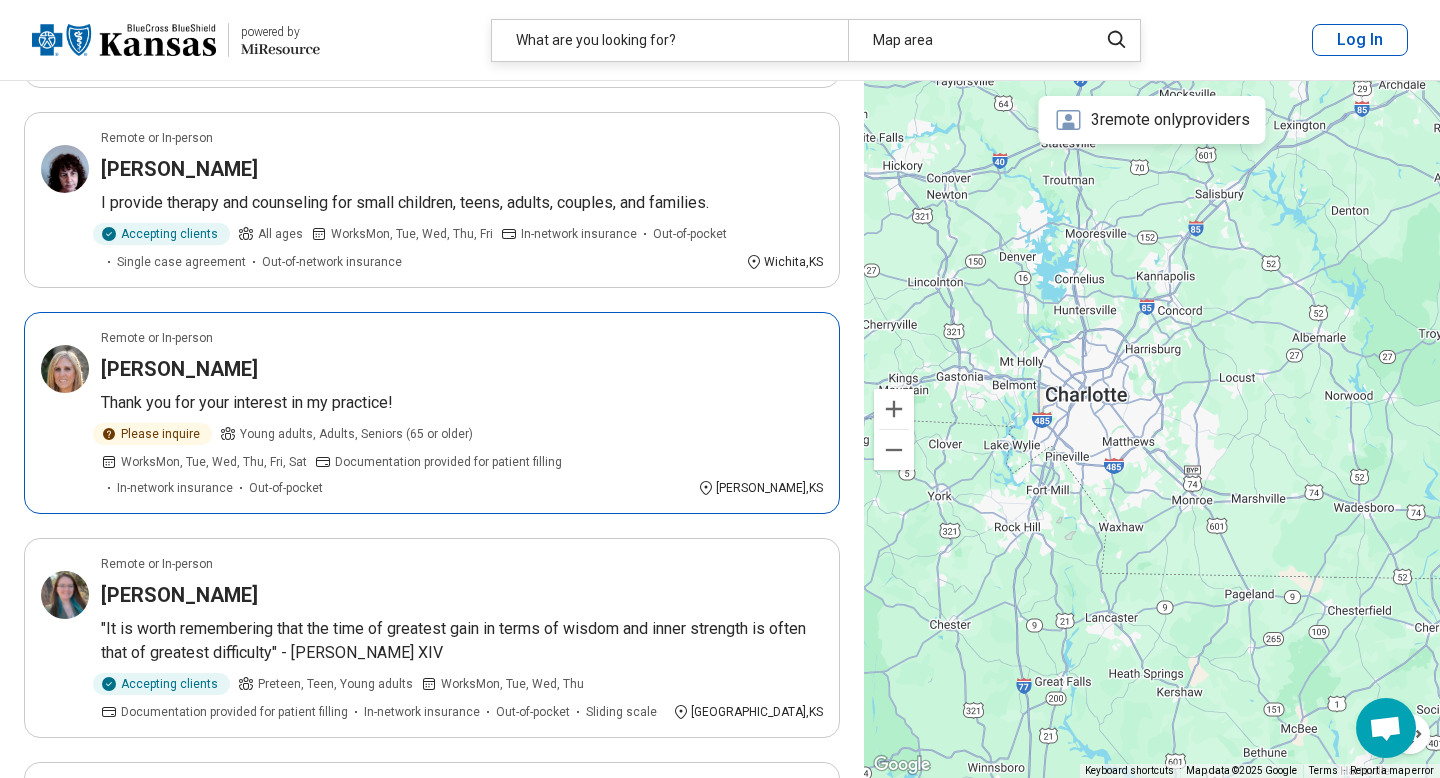 click on "Young adults, Adults, Seniors (65 or older)" at bounding box center (356, 434) 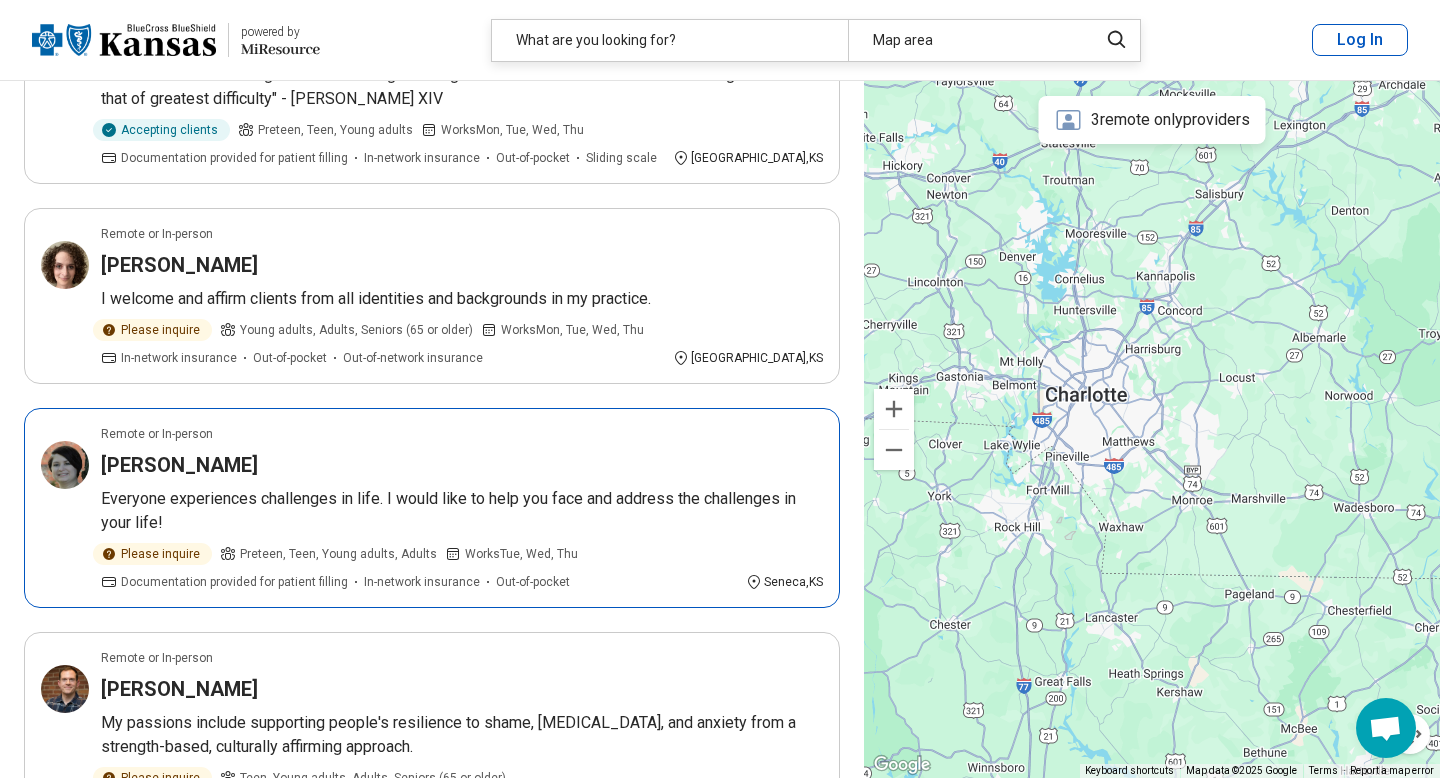 scroll, scrollTop: 1742, scrollLeft: 0, axis: vertical 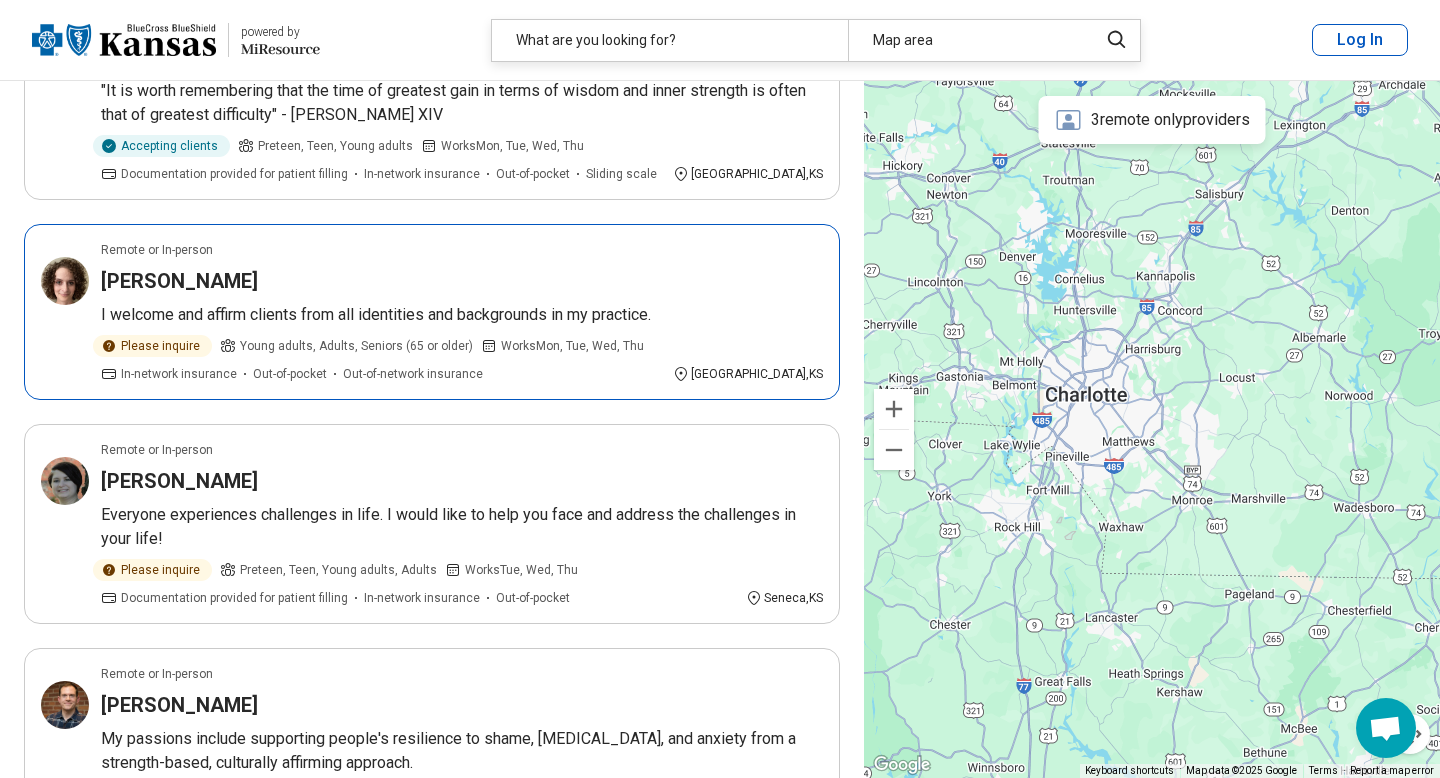 click on "[PERSON_NAME]" at bounding box center (462, 281) 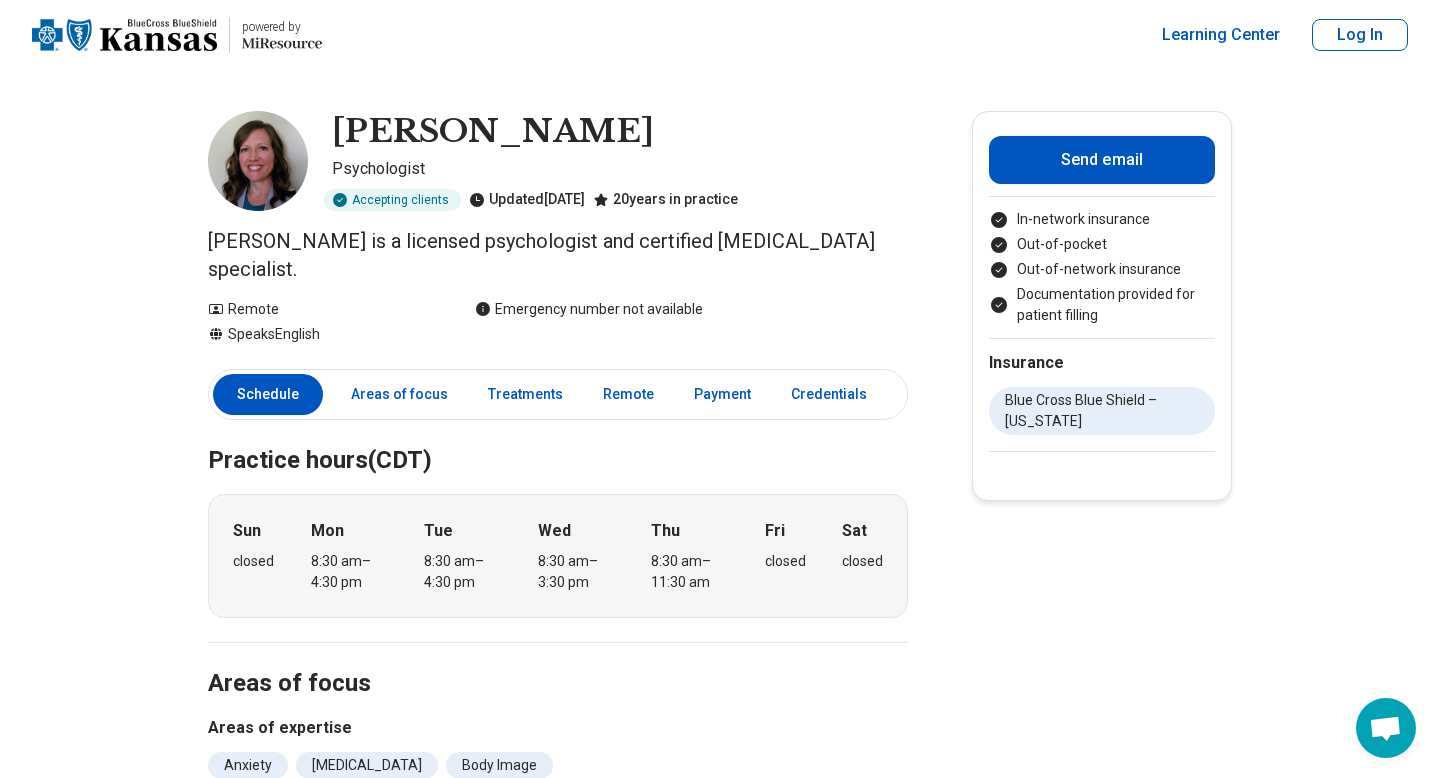 scroll, scrollTop: 0, scrollLeft: 0, axis: both 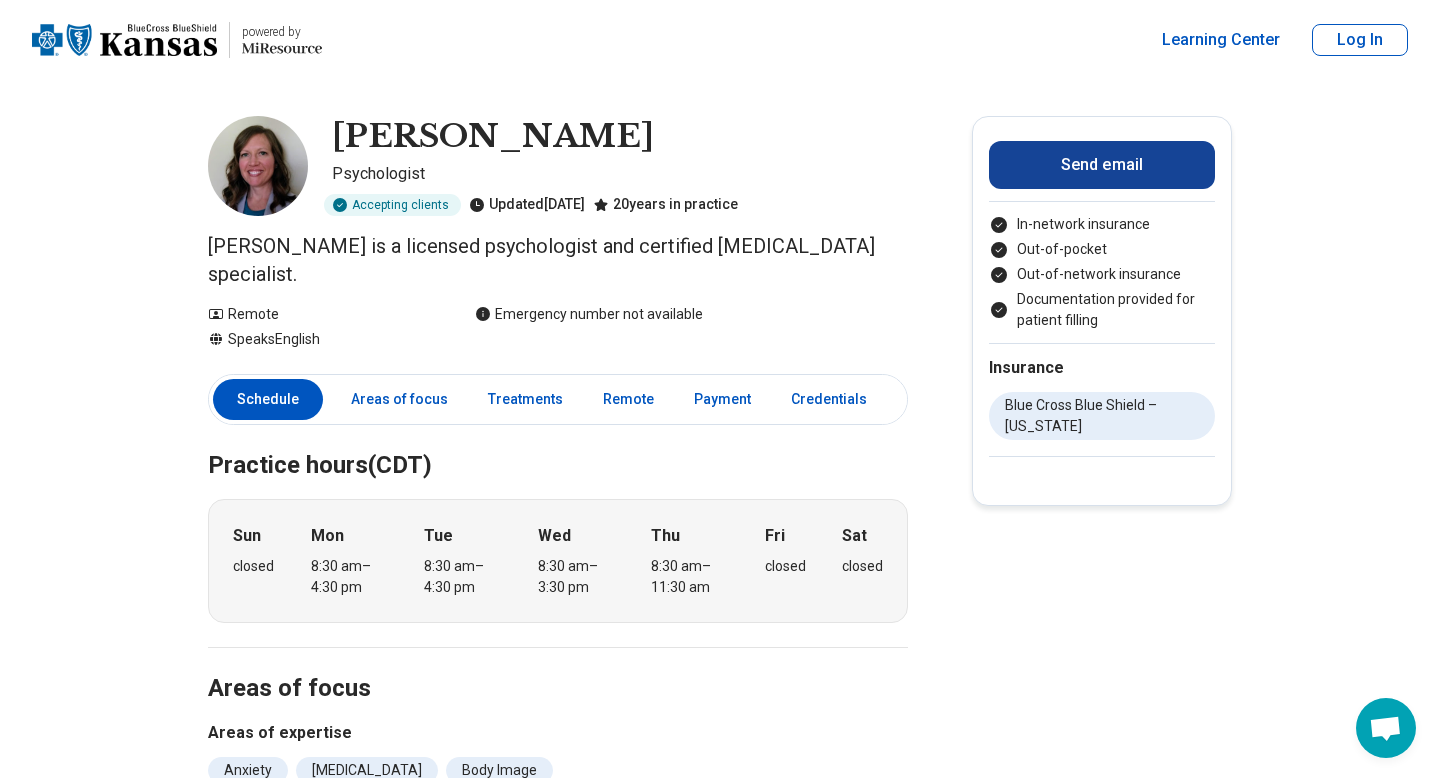 click on "Send email" at bounding box center [1102, 165] 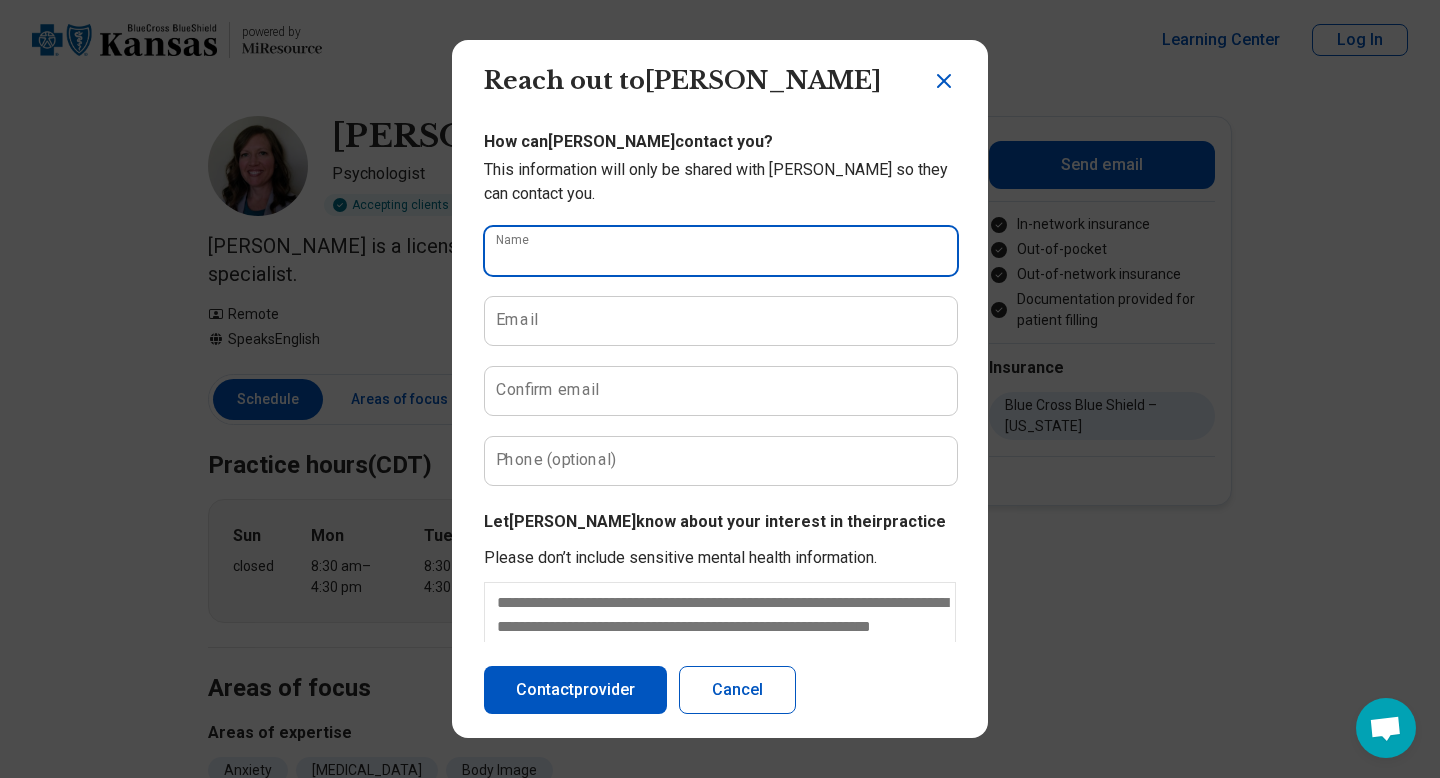 click on "Name" at bounding box center (721, 251) 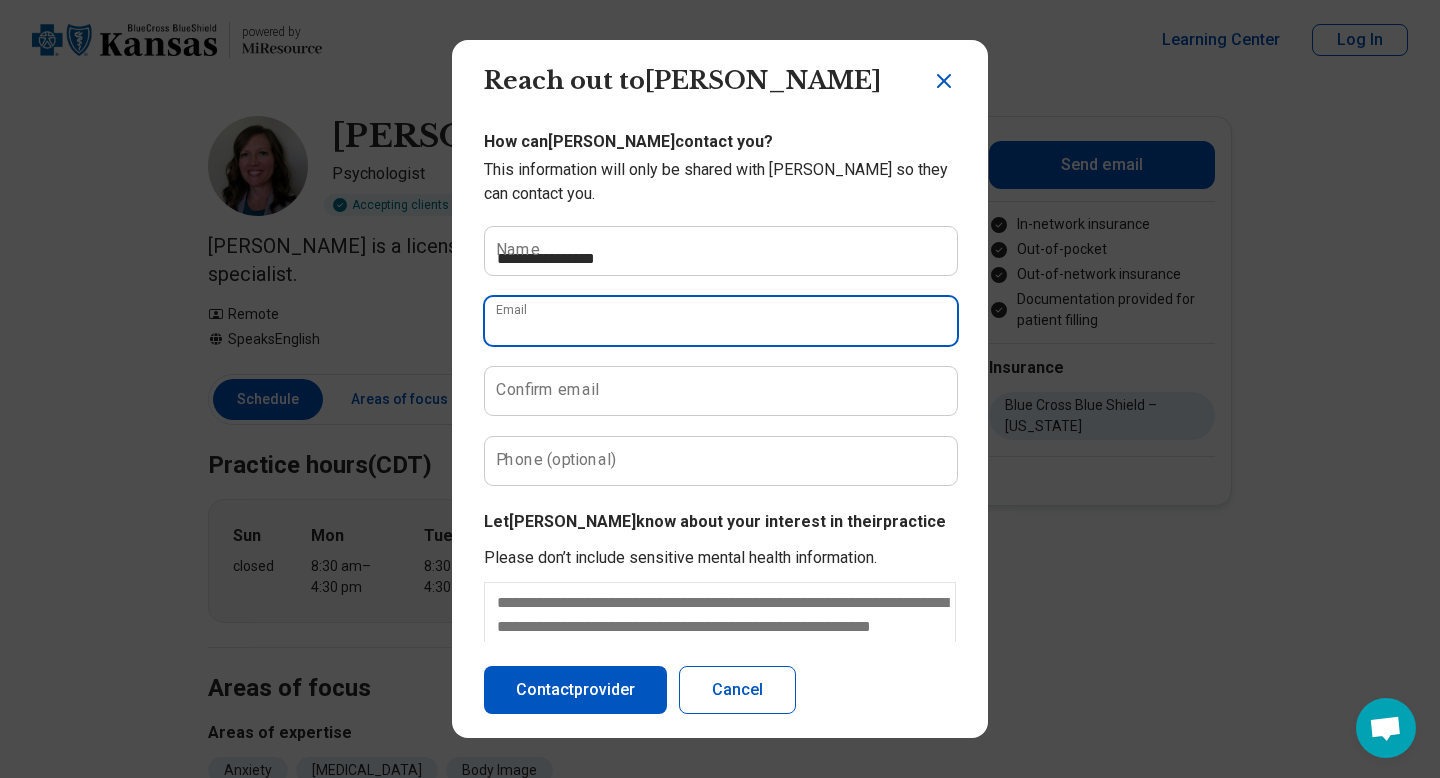 type on "**********" 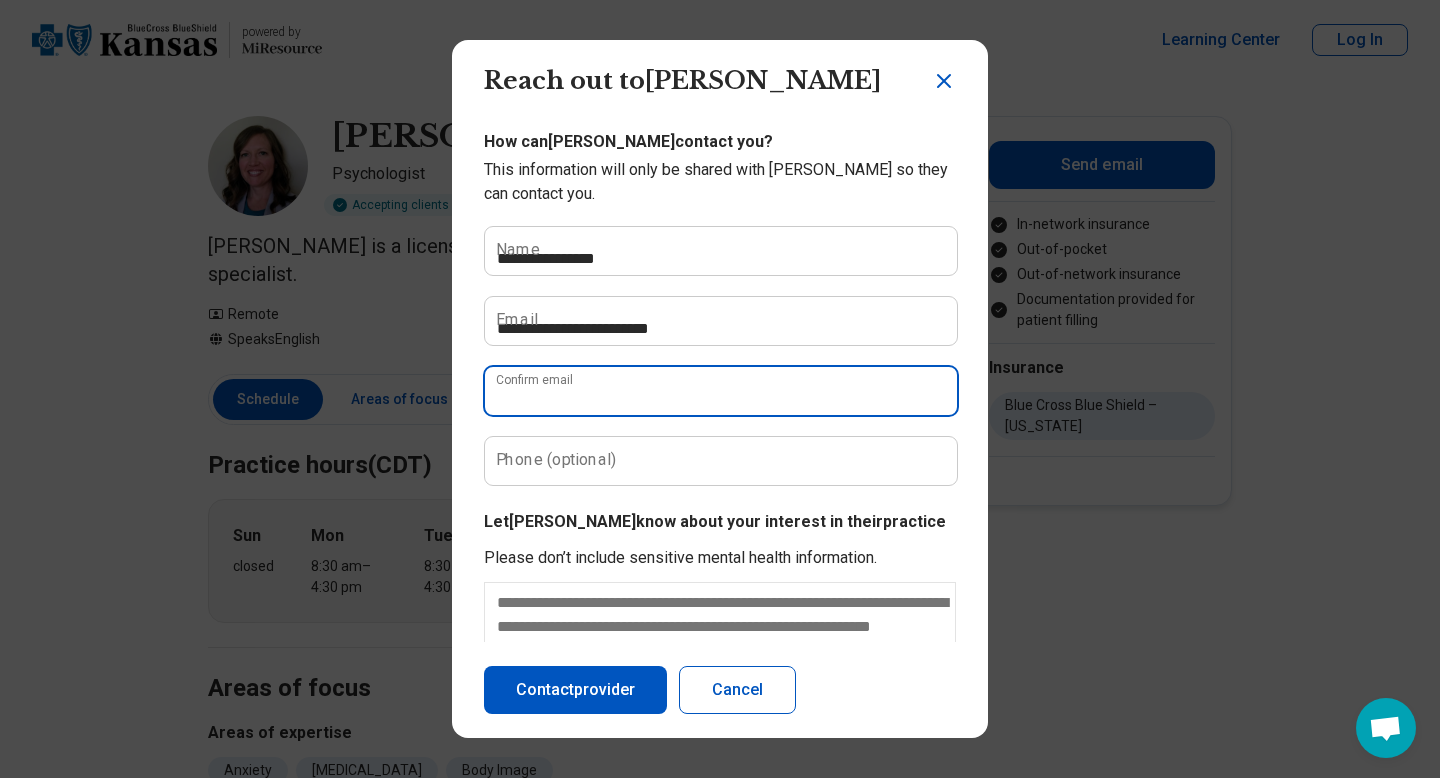 type on "**********" 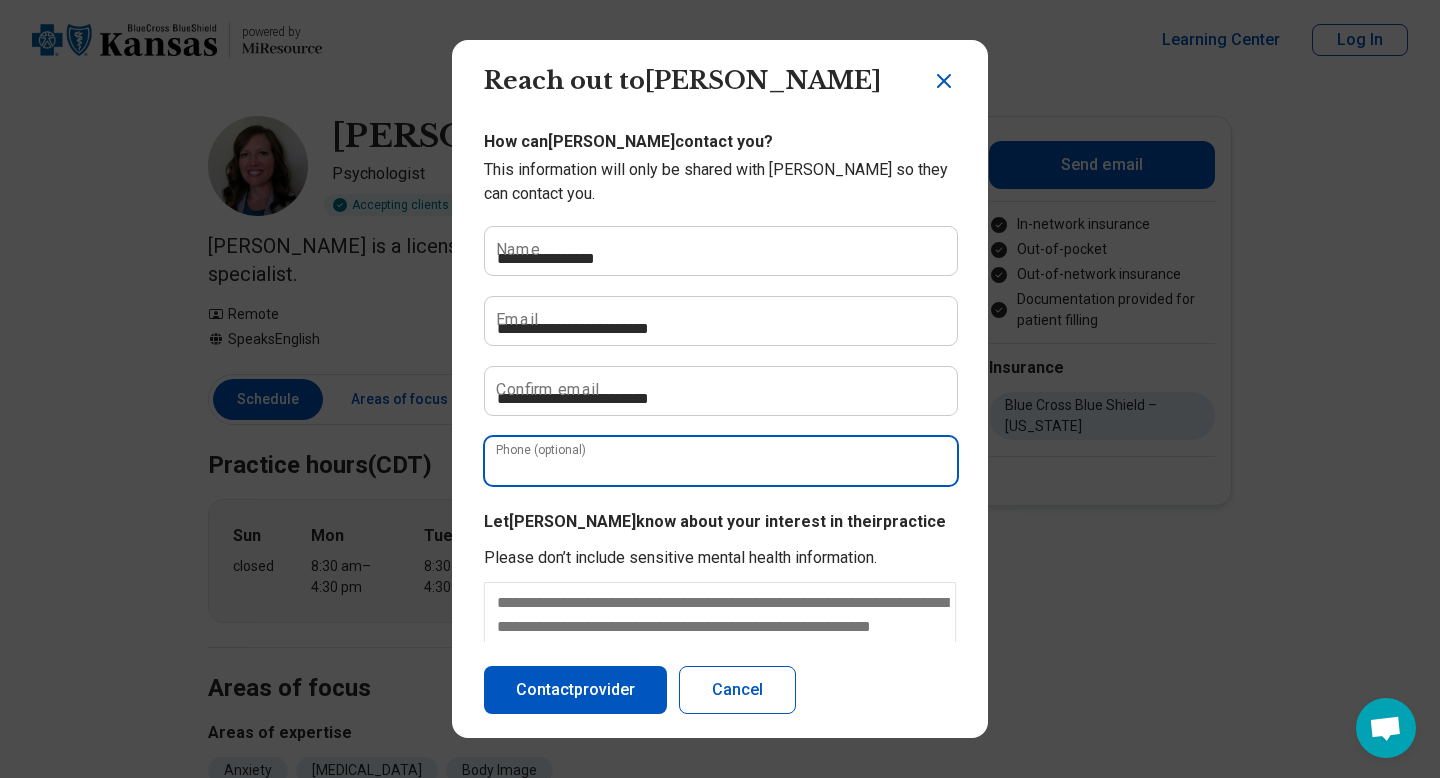 type on "**********" 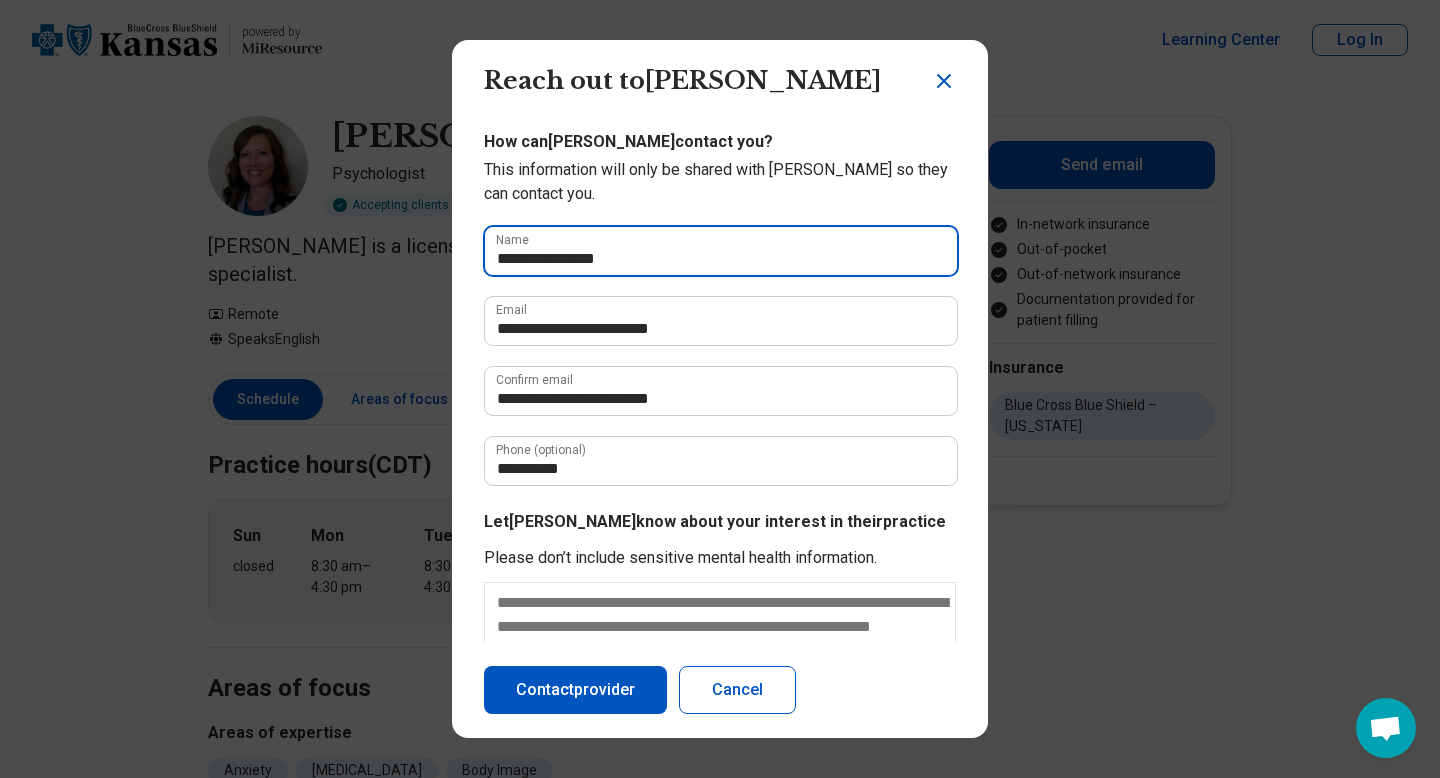scroll, scrollTop: 127, scrollLeft: 0, axis: vertical 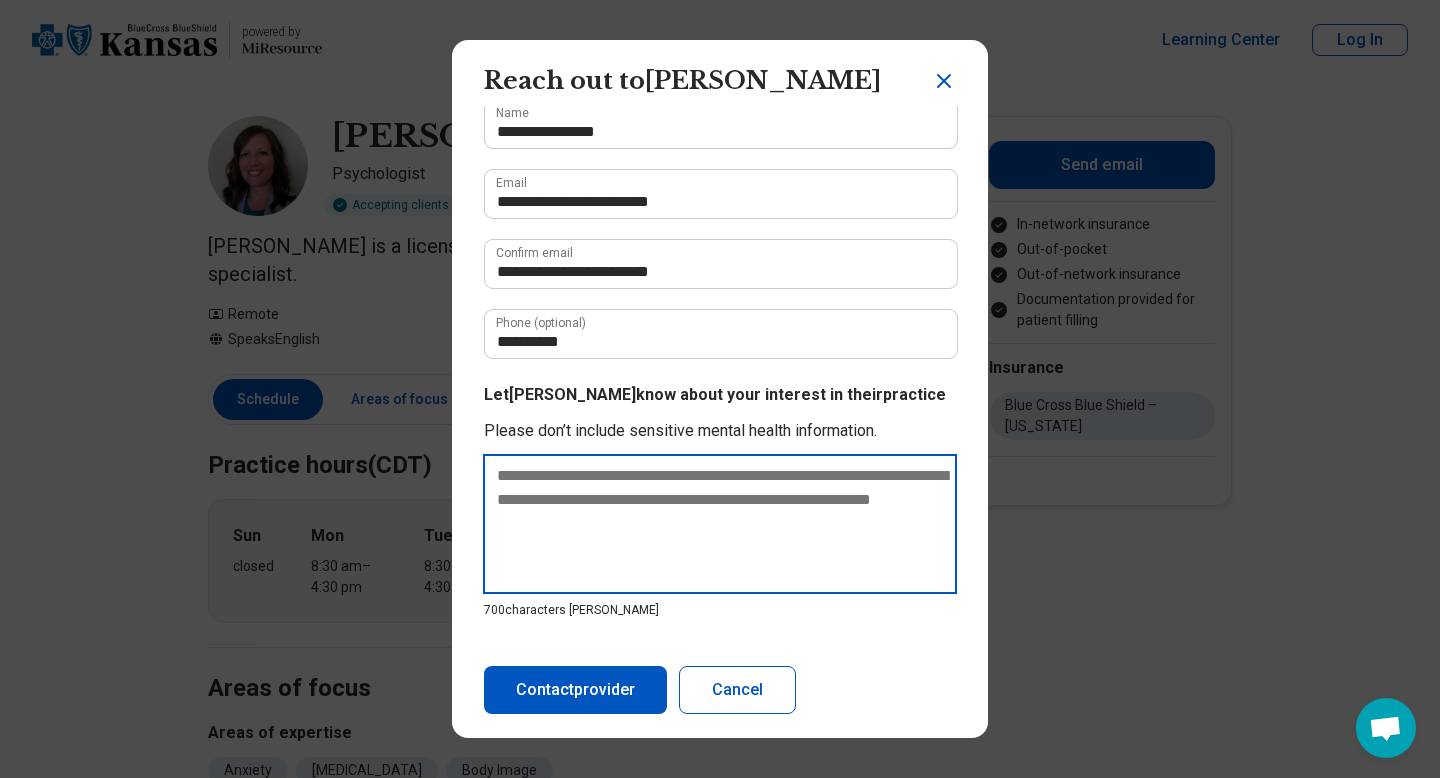 click at bounding box center [720, 524] 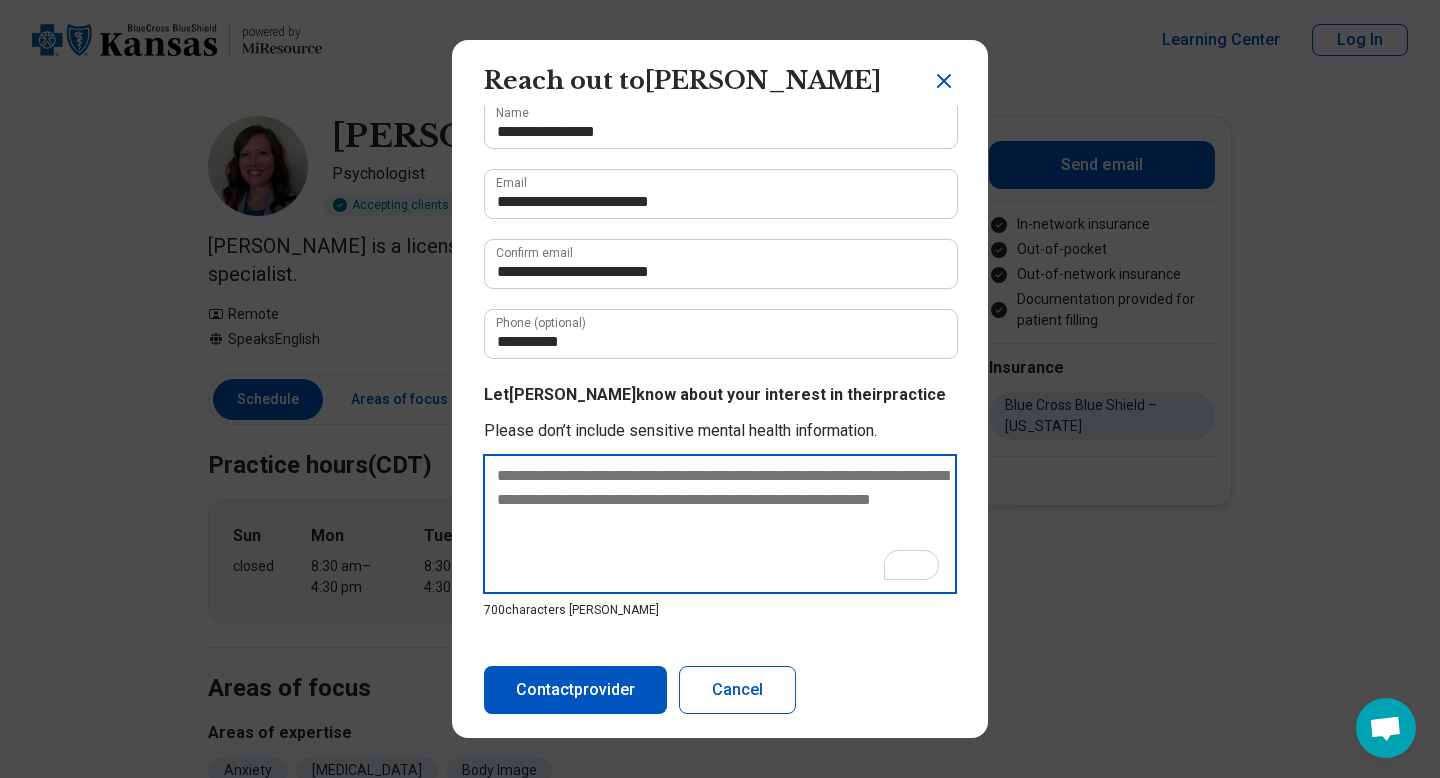 type on "*" 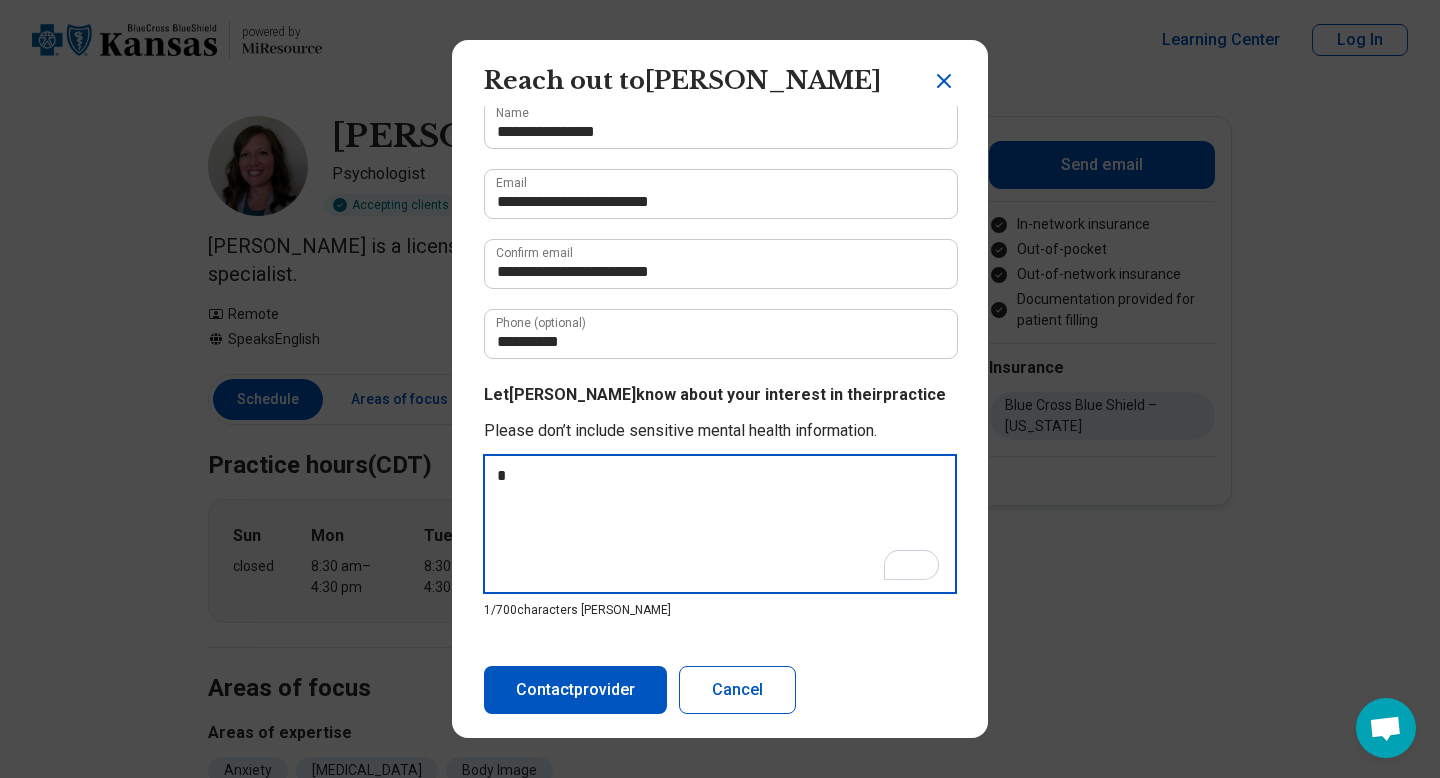 type 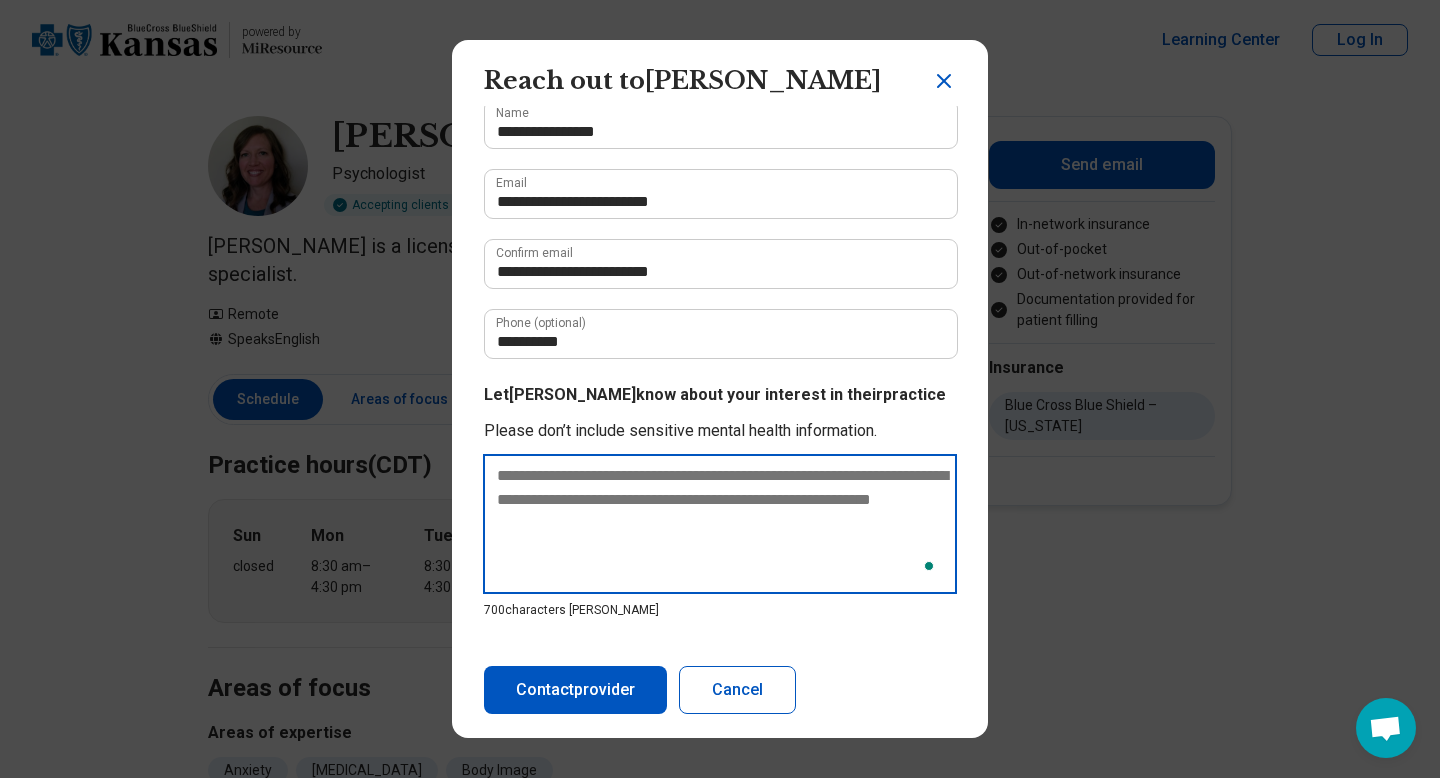 scroll, scrollTop: 127, scrollLeft: 0, axis: vertical 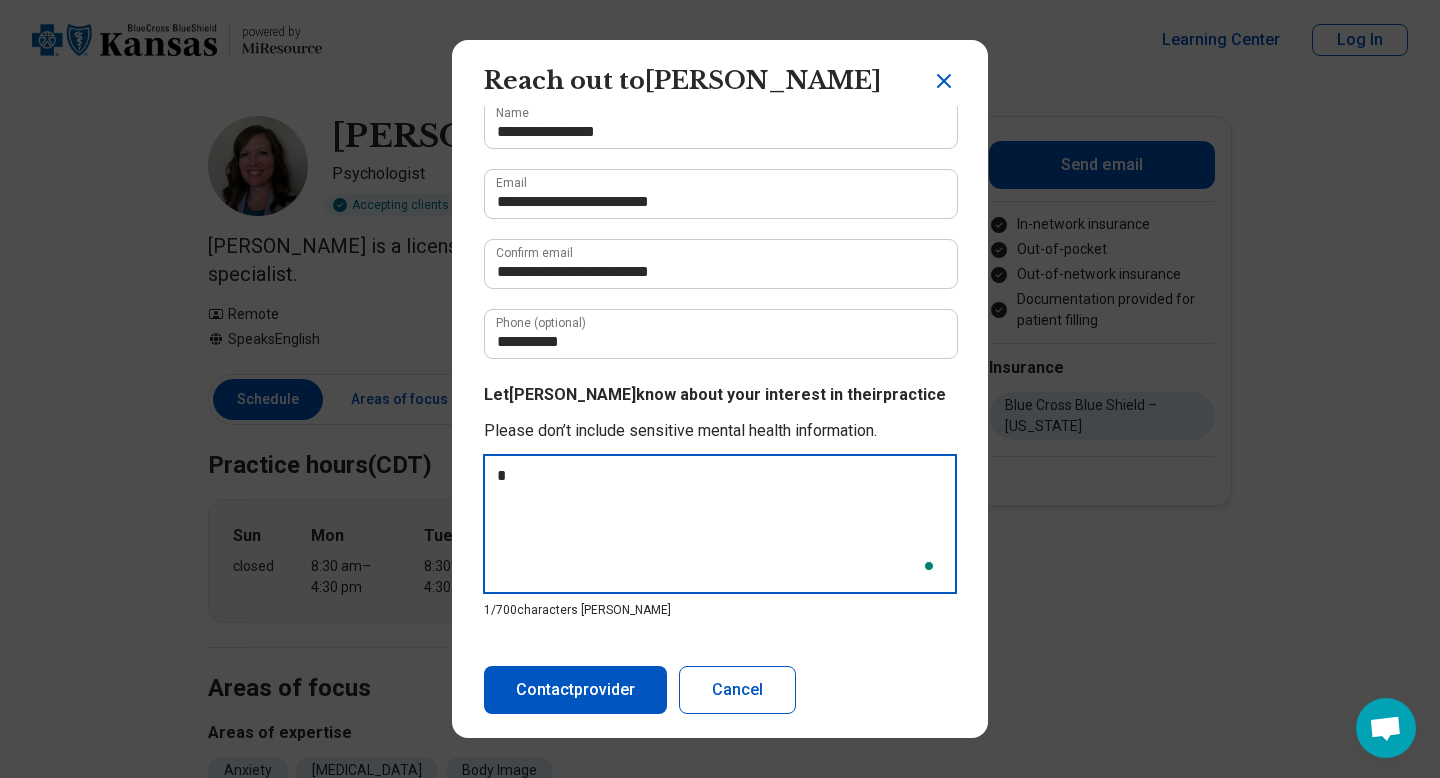 type on "*" 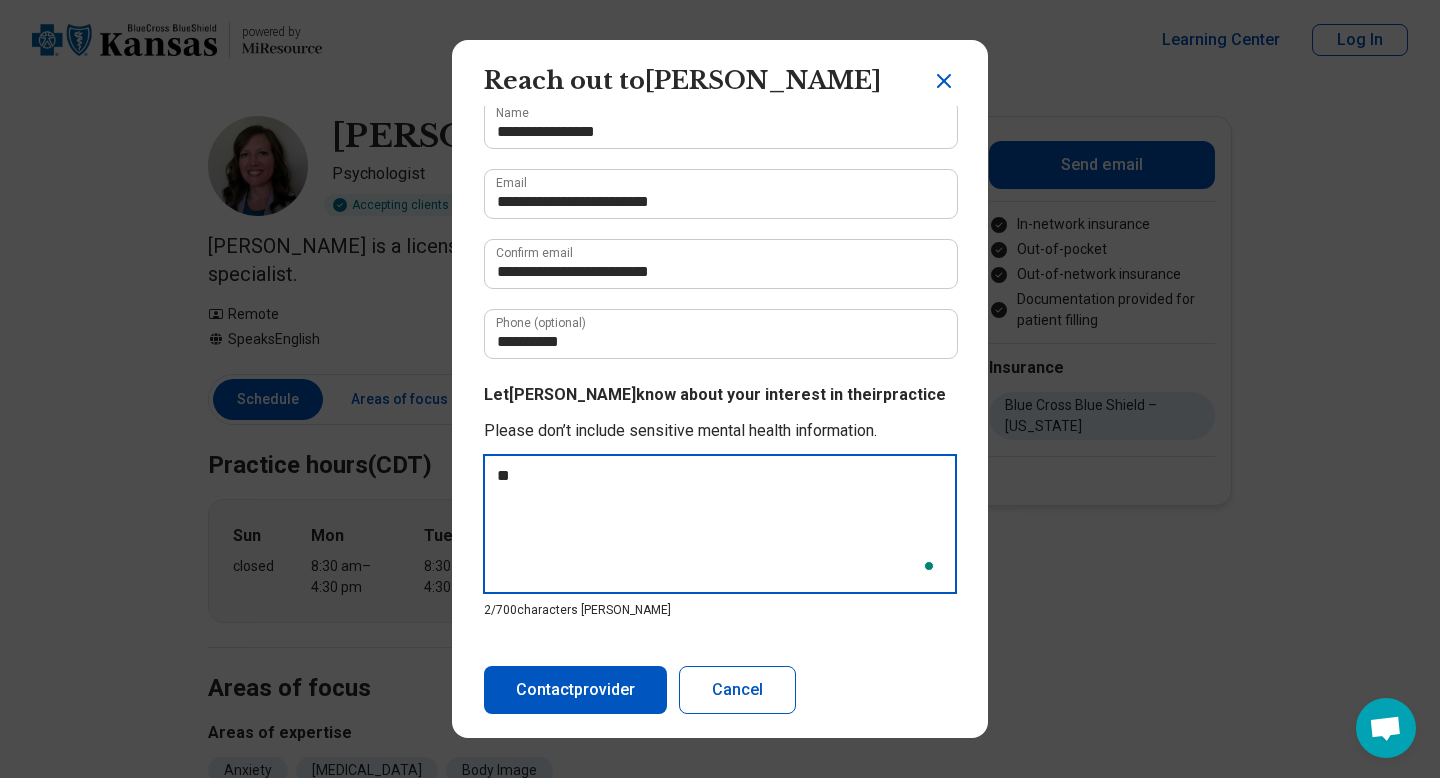 type on "***" 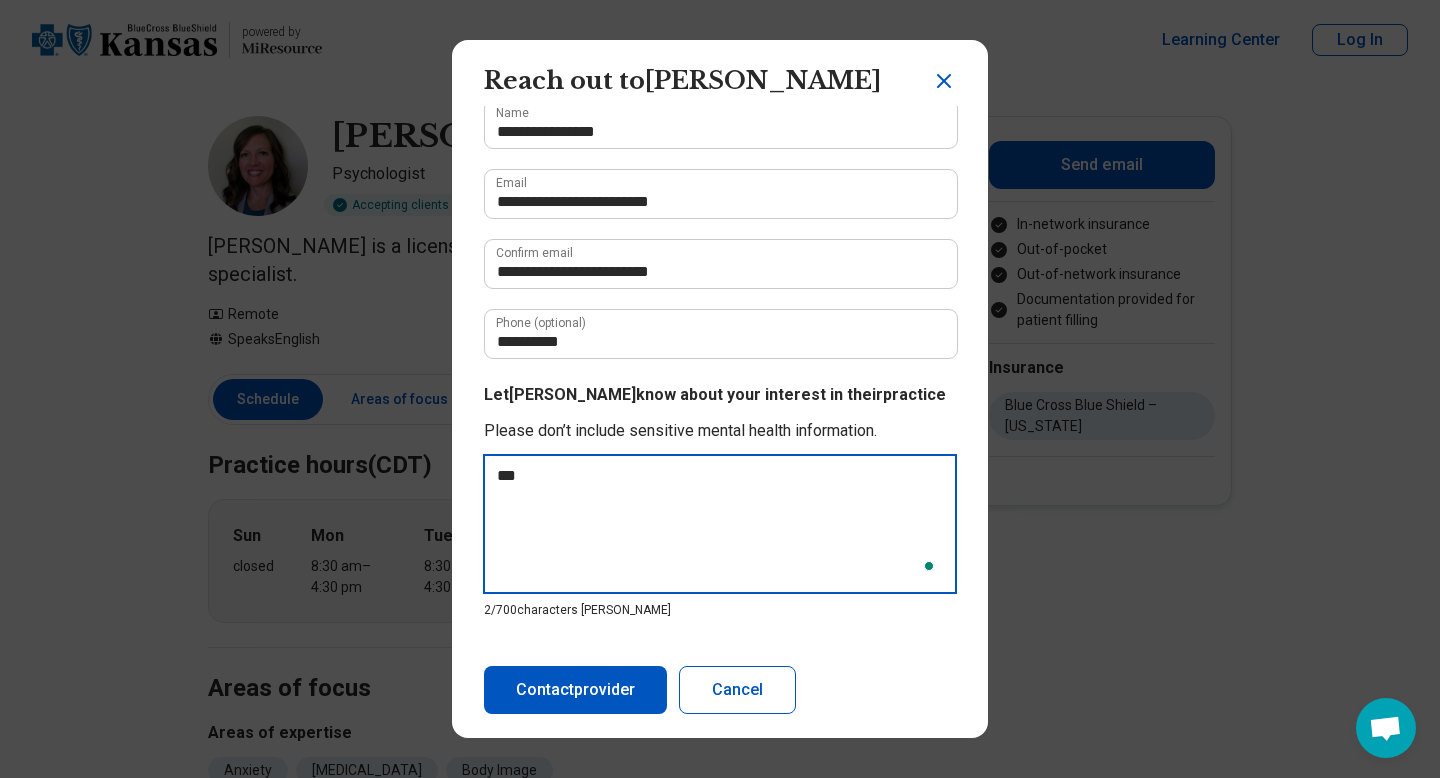 type on "****" 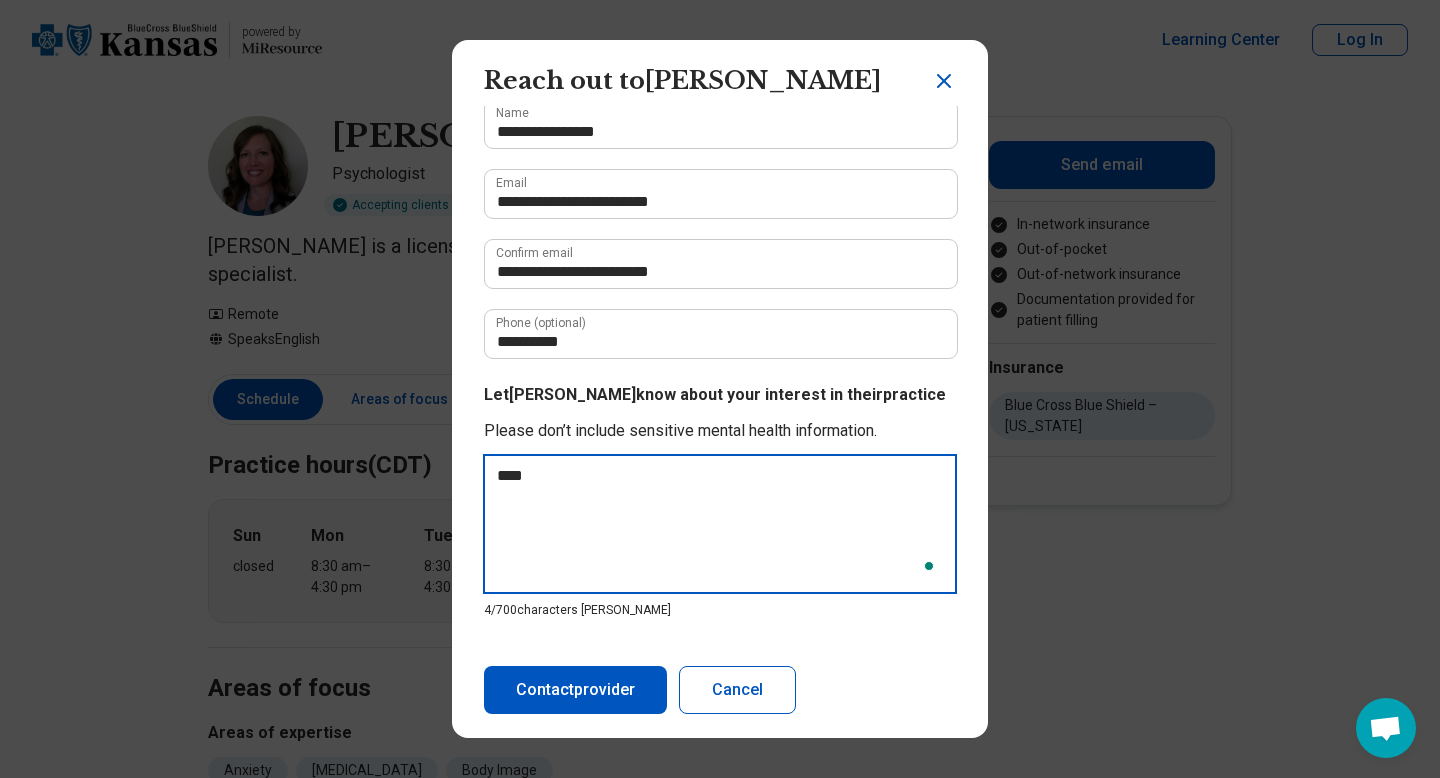 type on "*****" 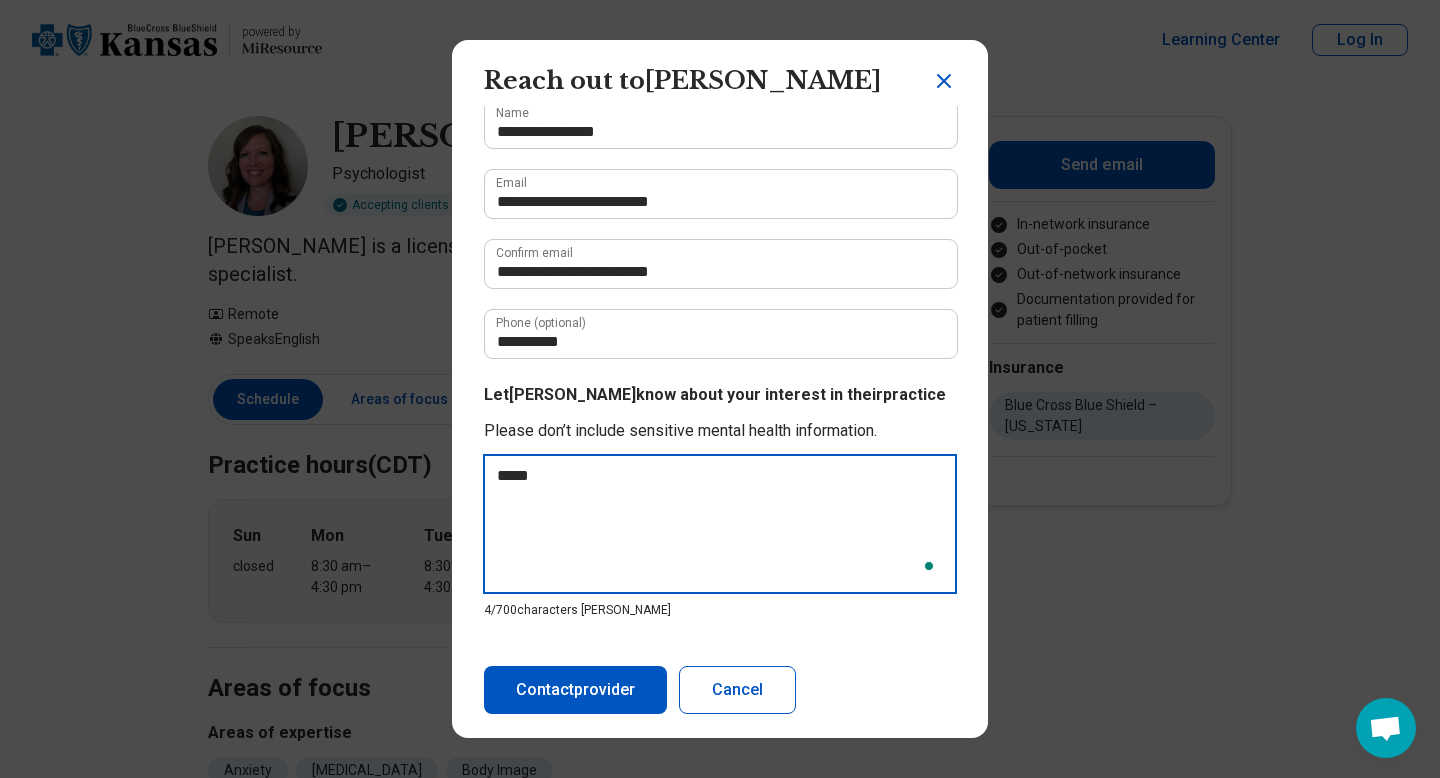 type on "******" 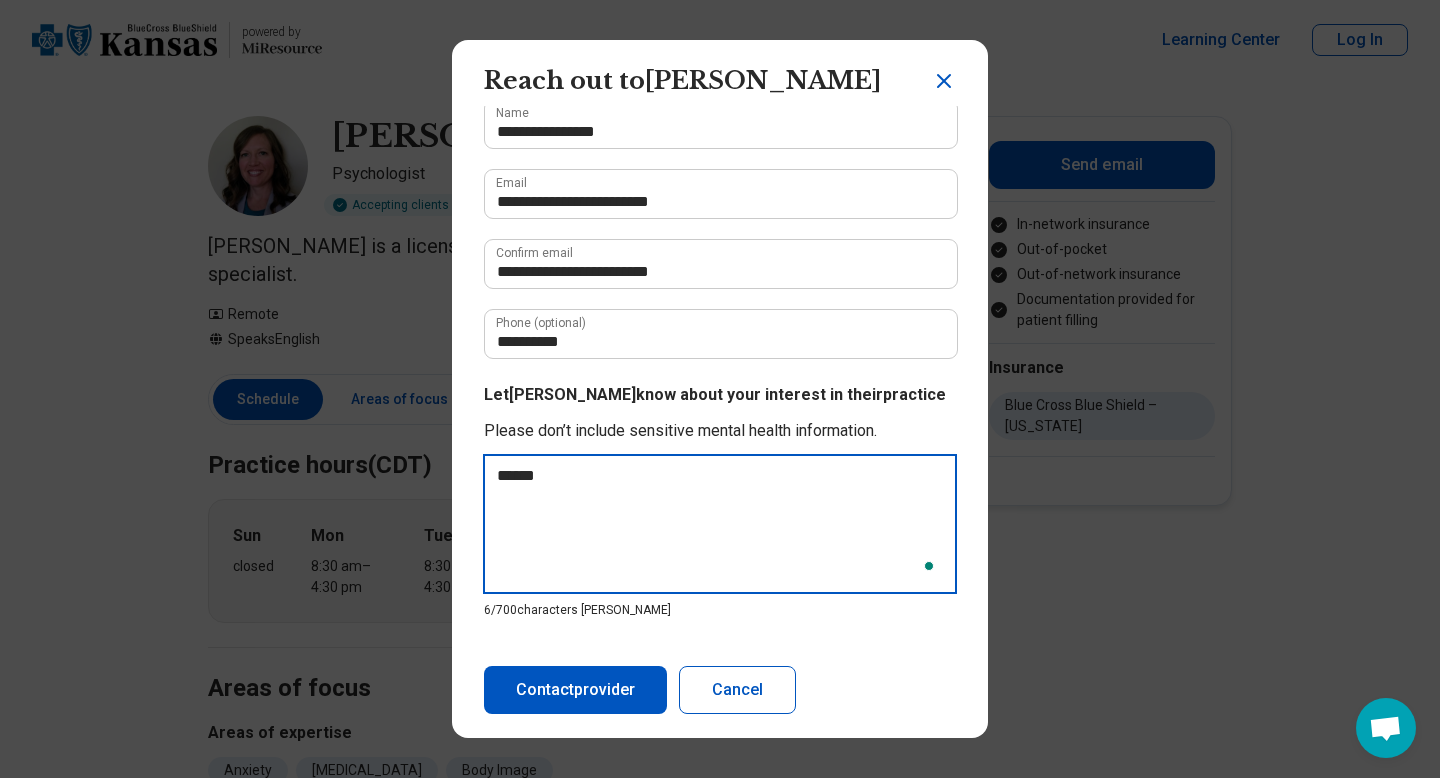 type on "*******" 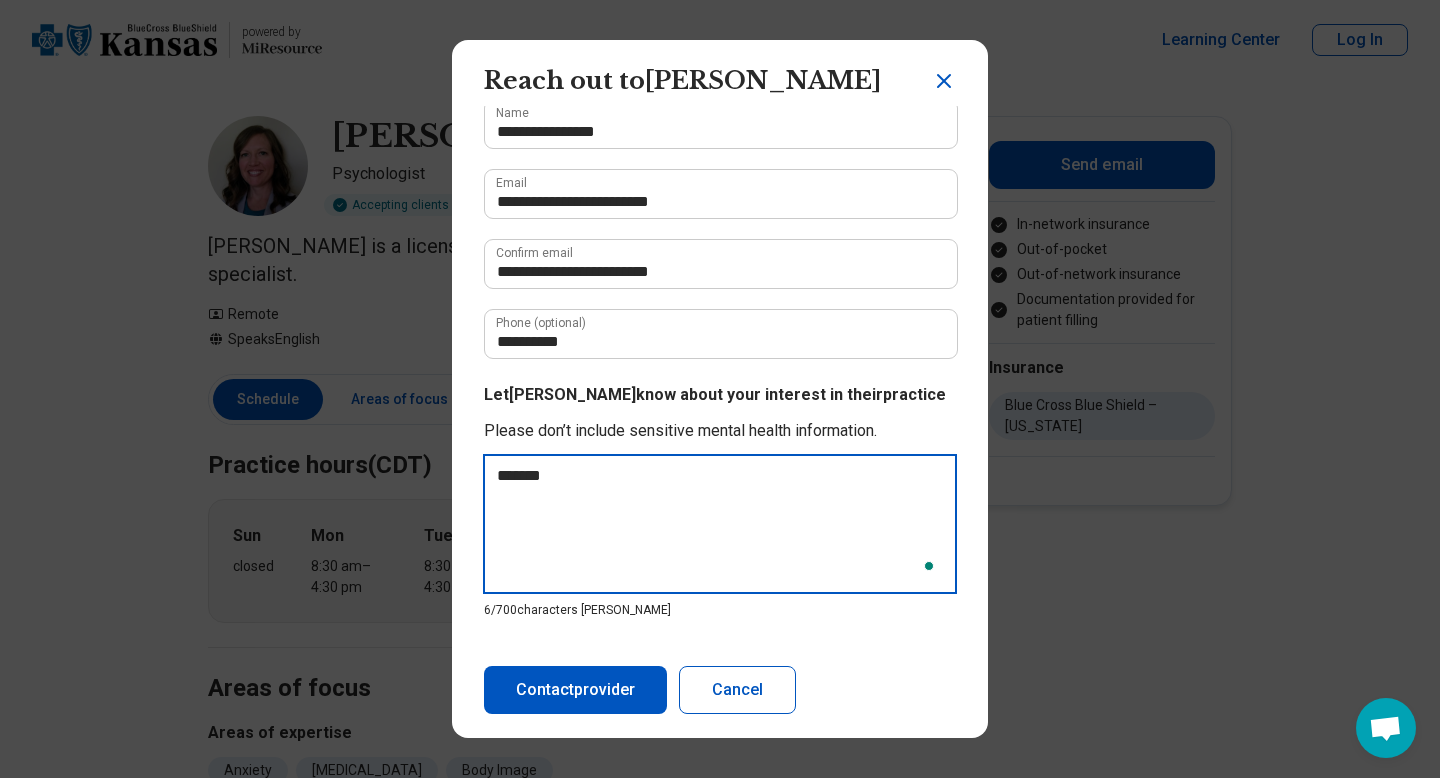 type on "*******" 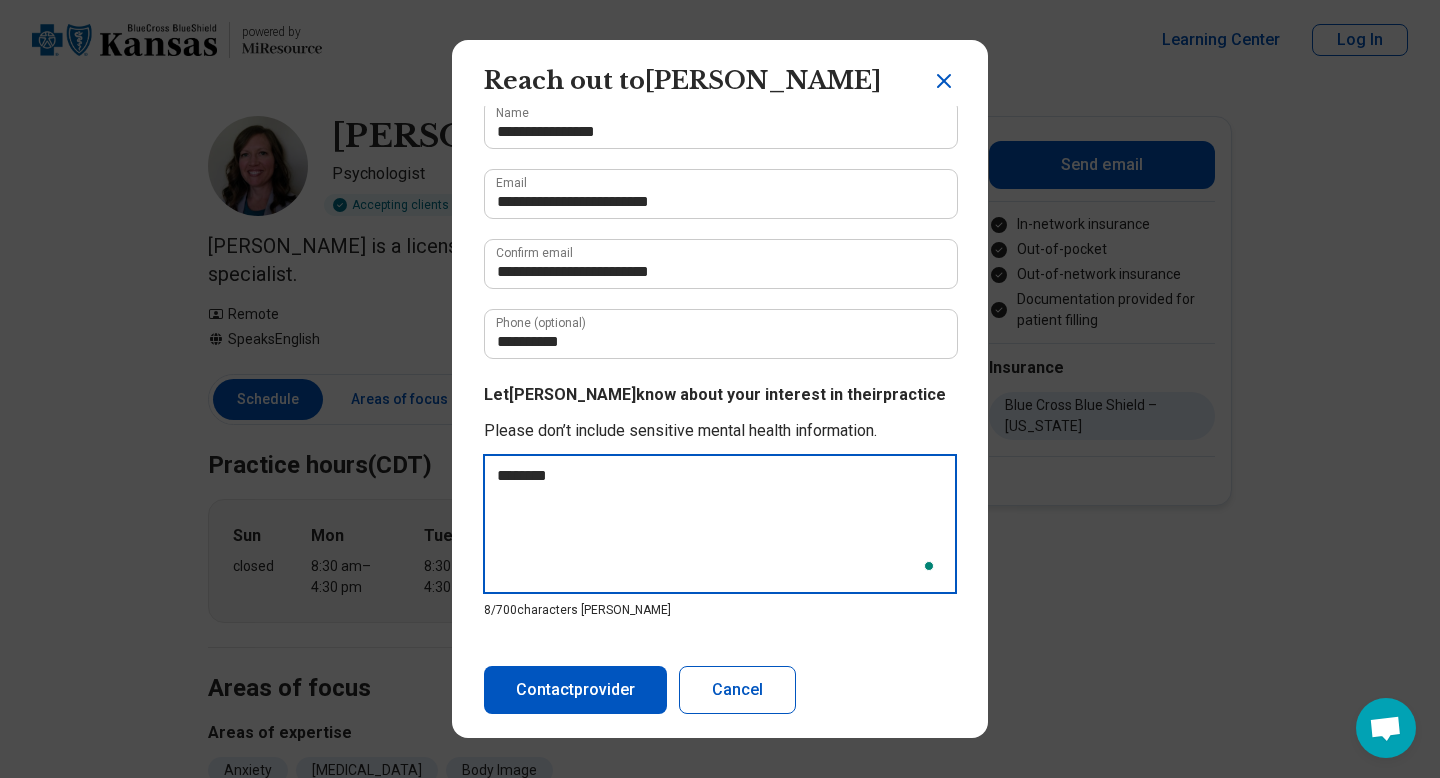 type on "*********" 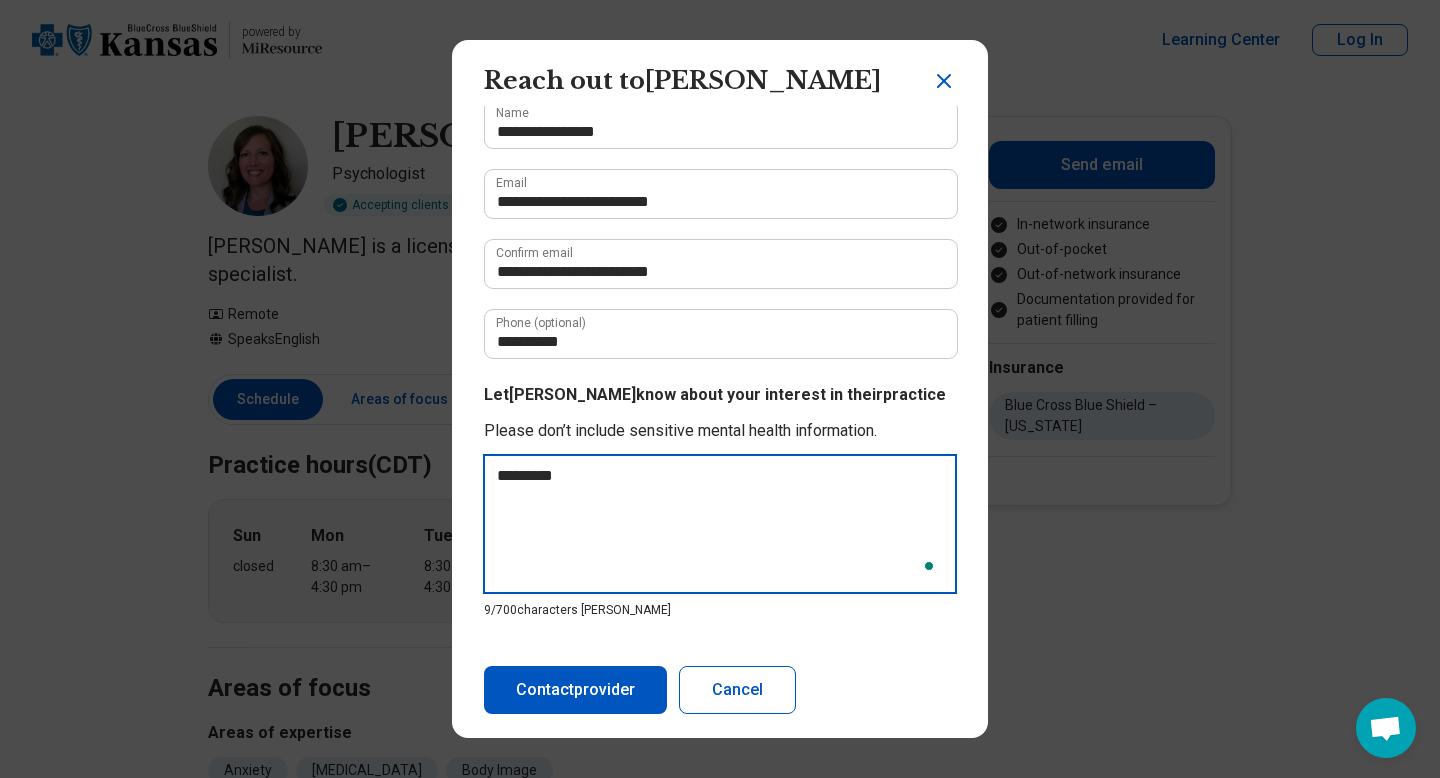 type on "**********" 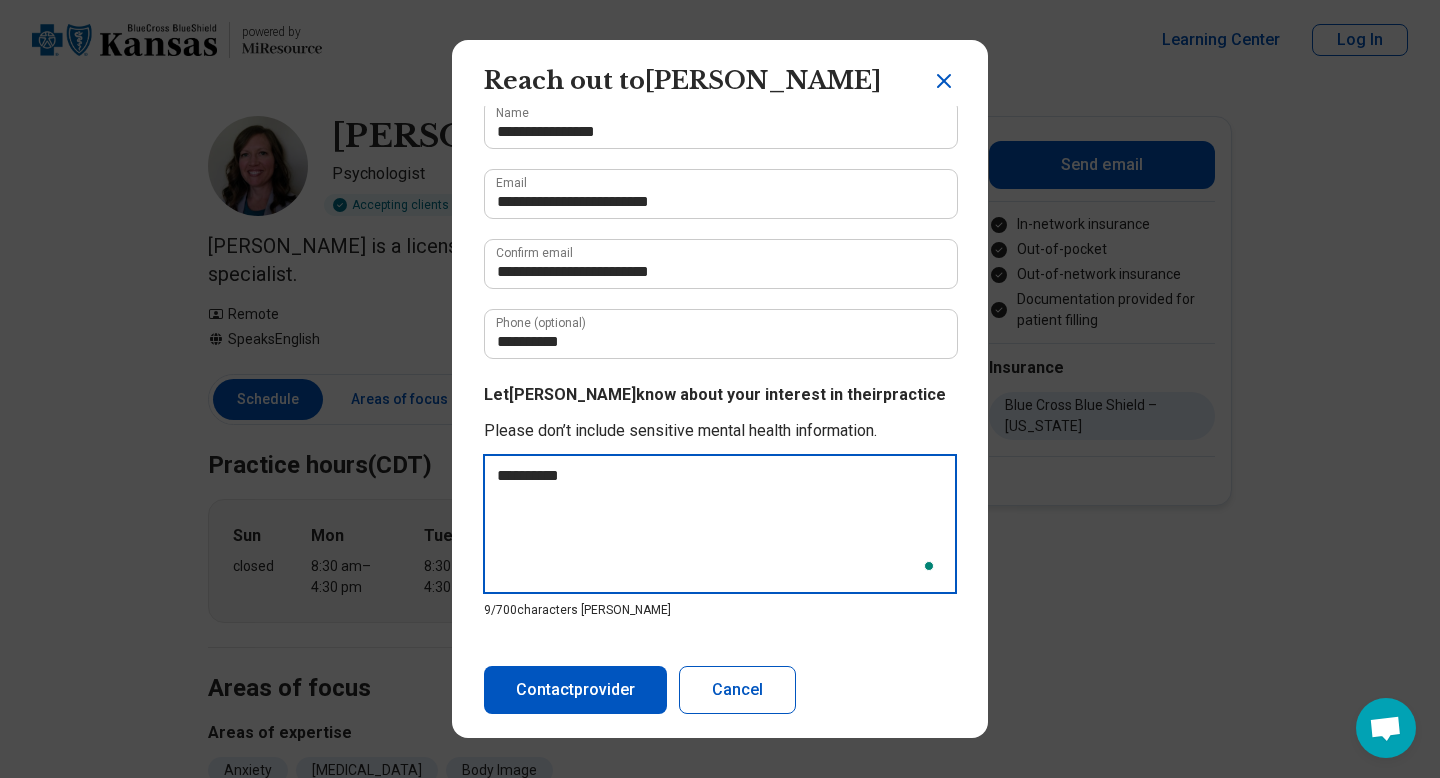 type on "**********" 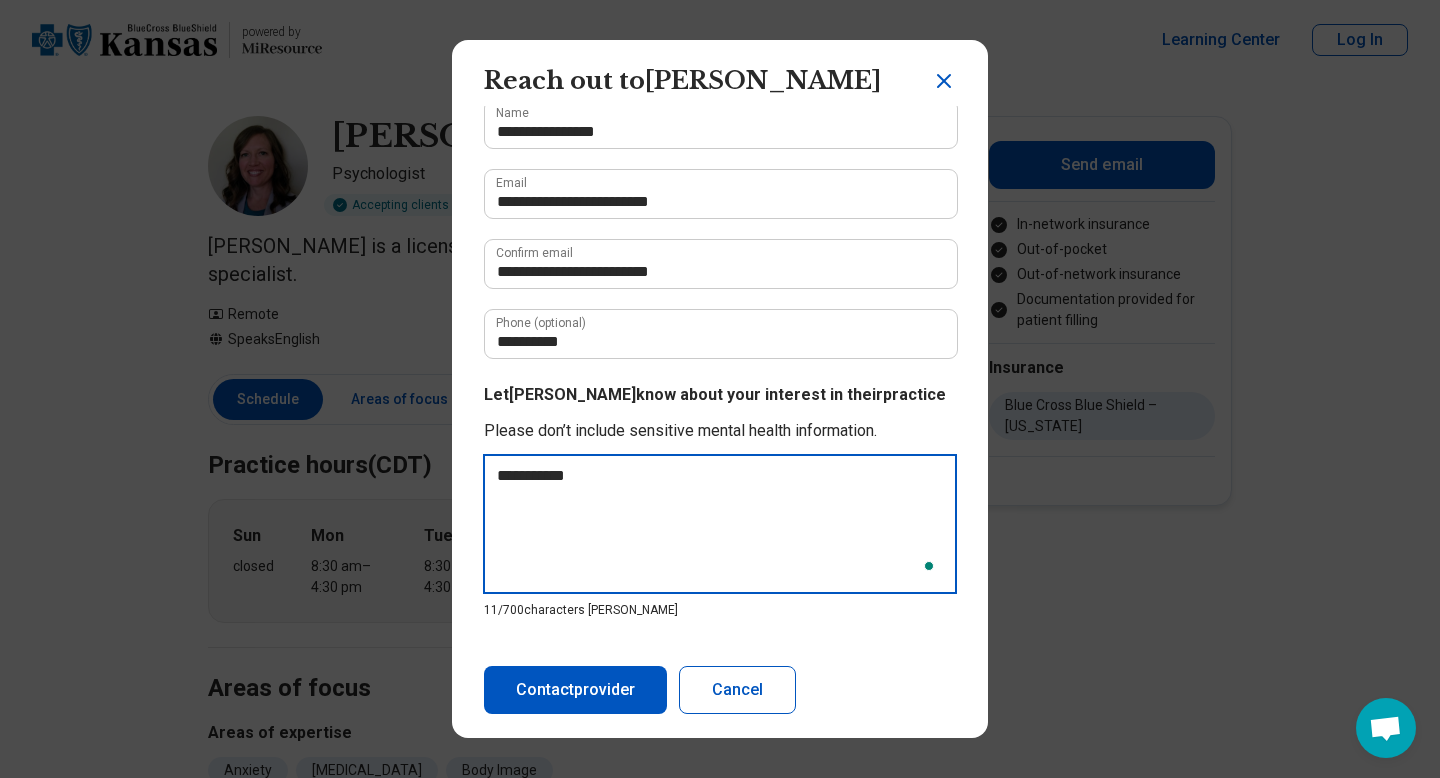 type on "**********" 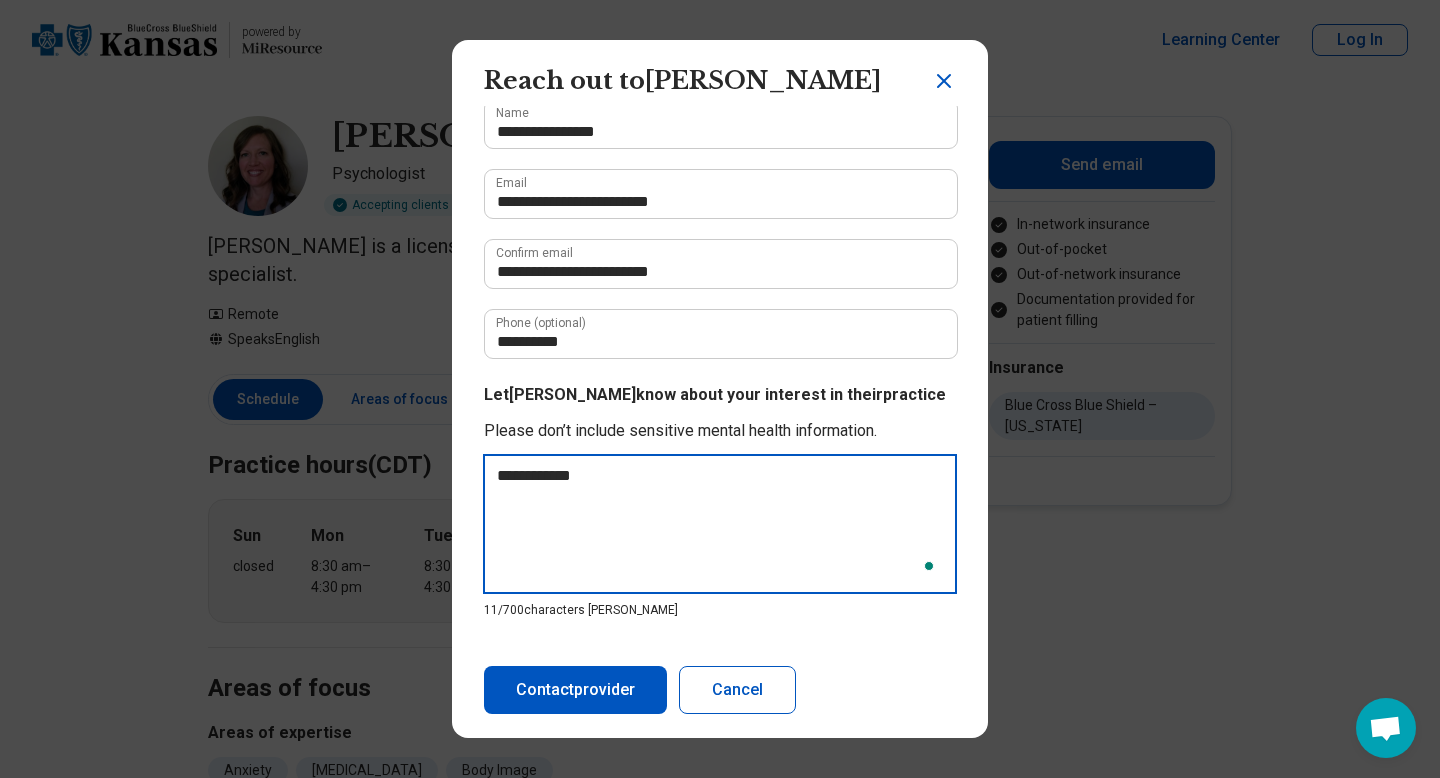 type on "**********" 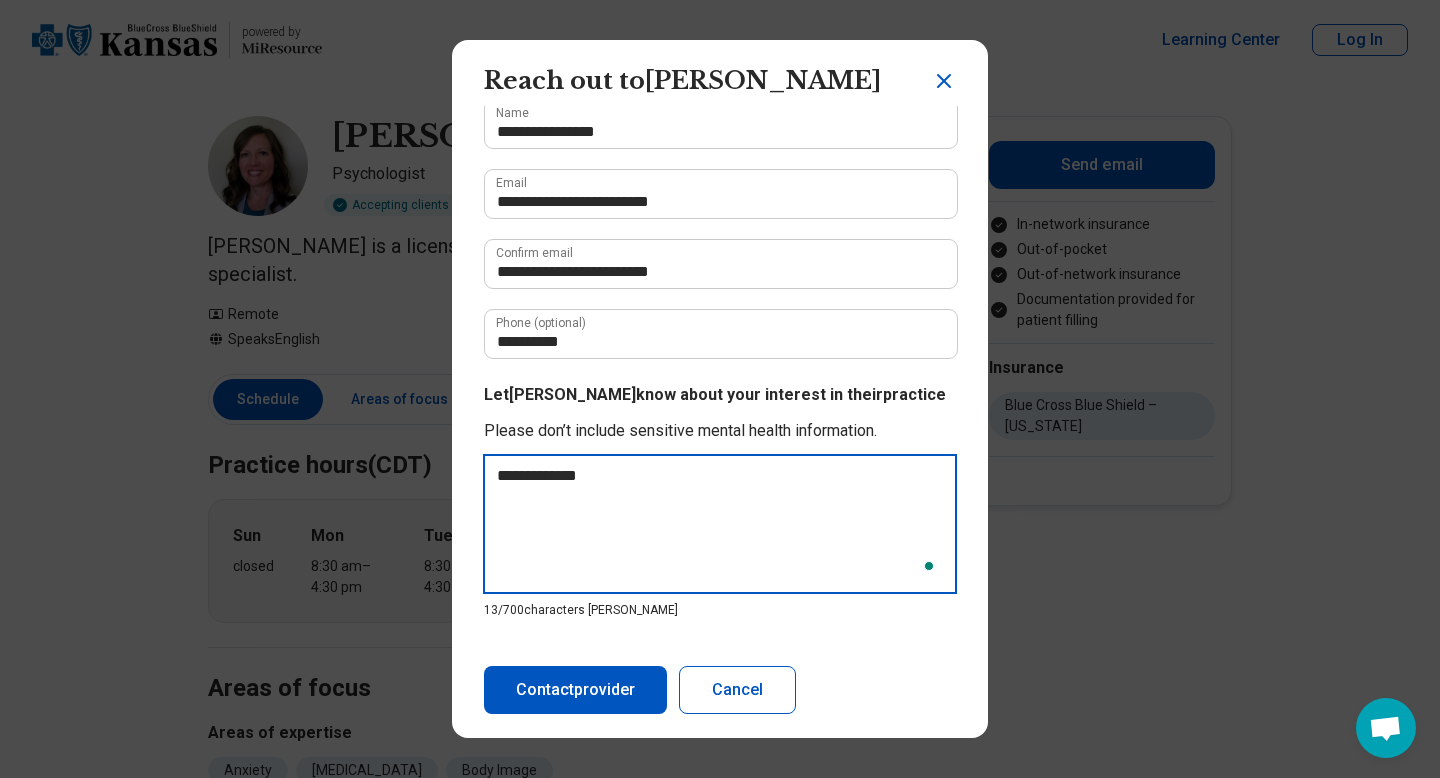 type on "**********" 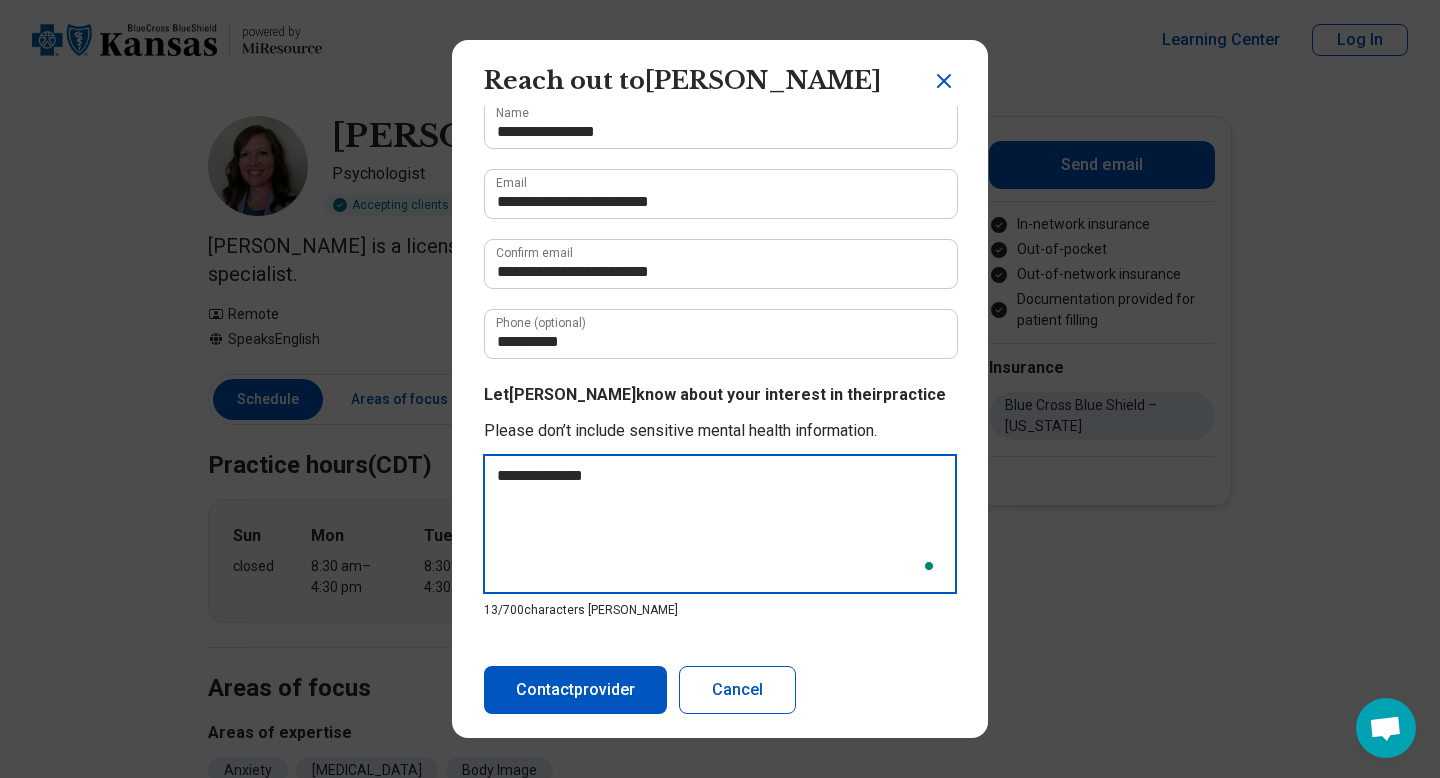 type on "**********" 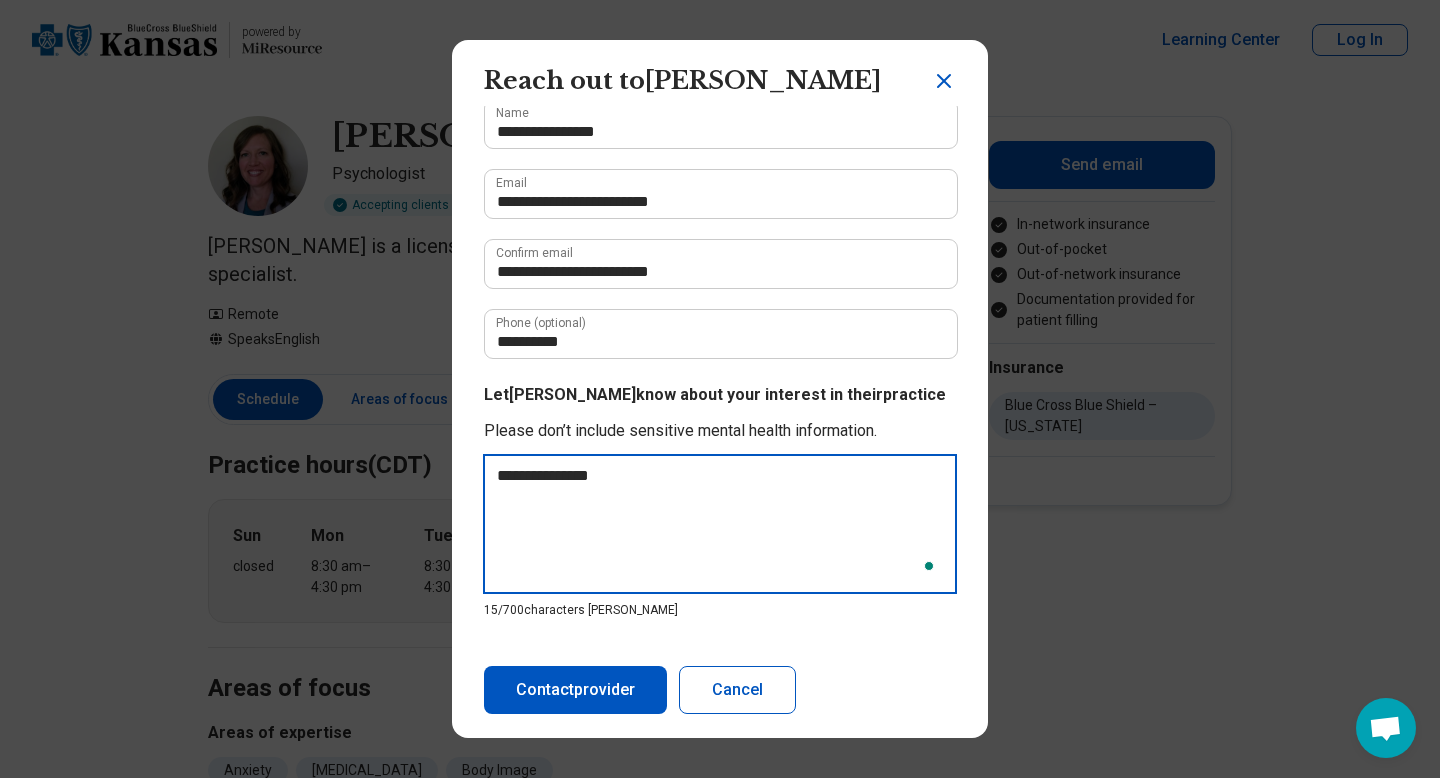 type on "**********" 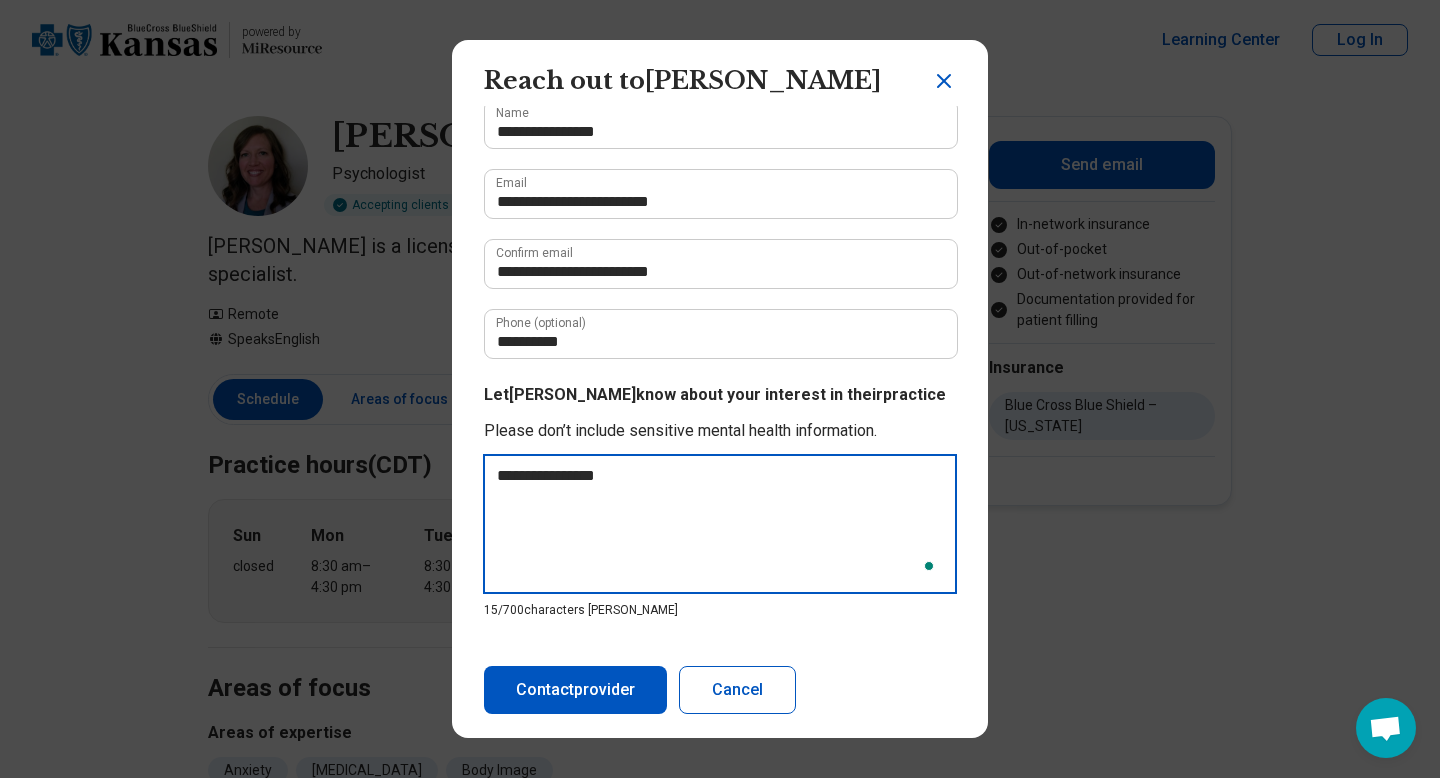 type on "**********" 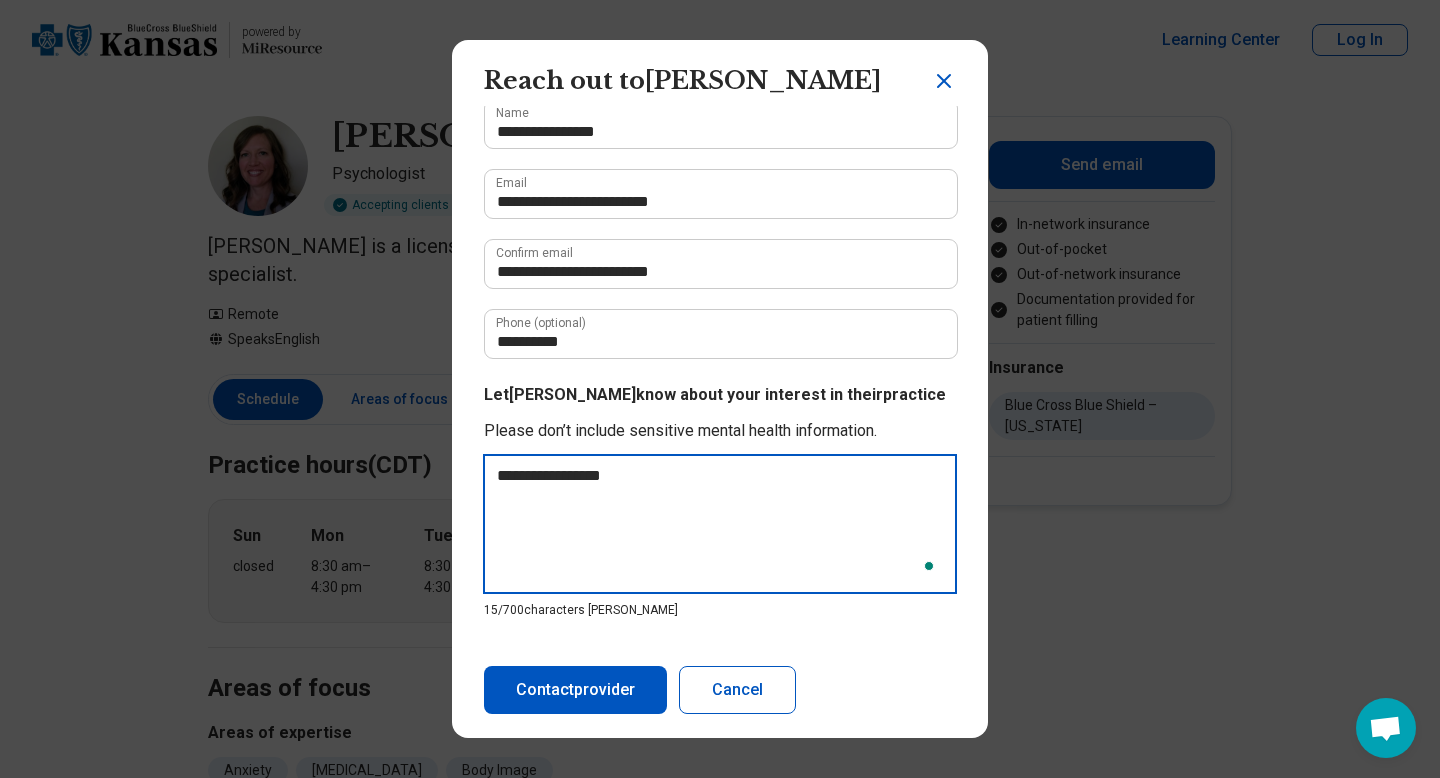 type on "**********" 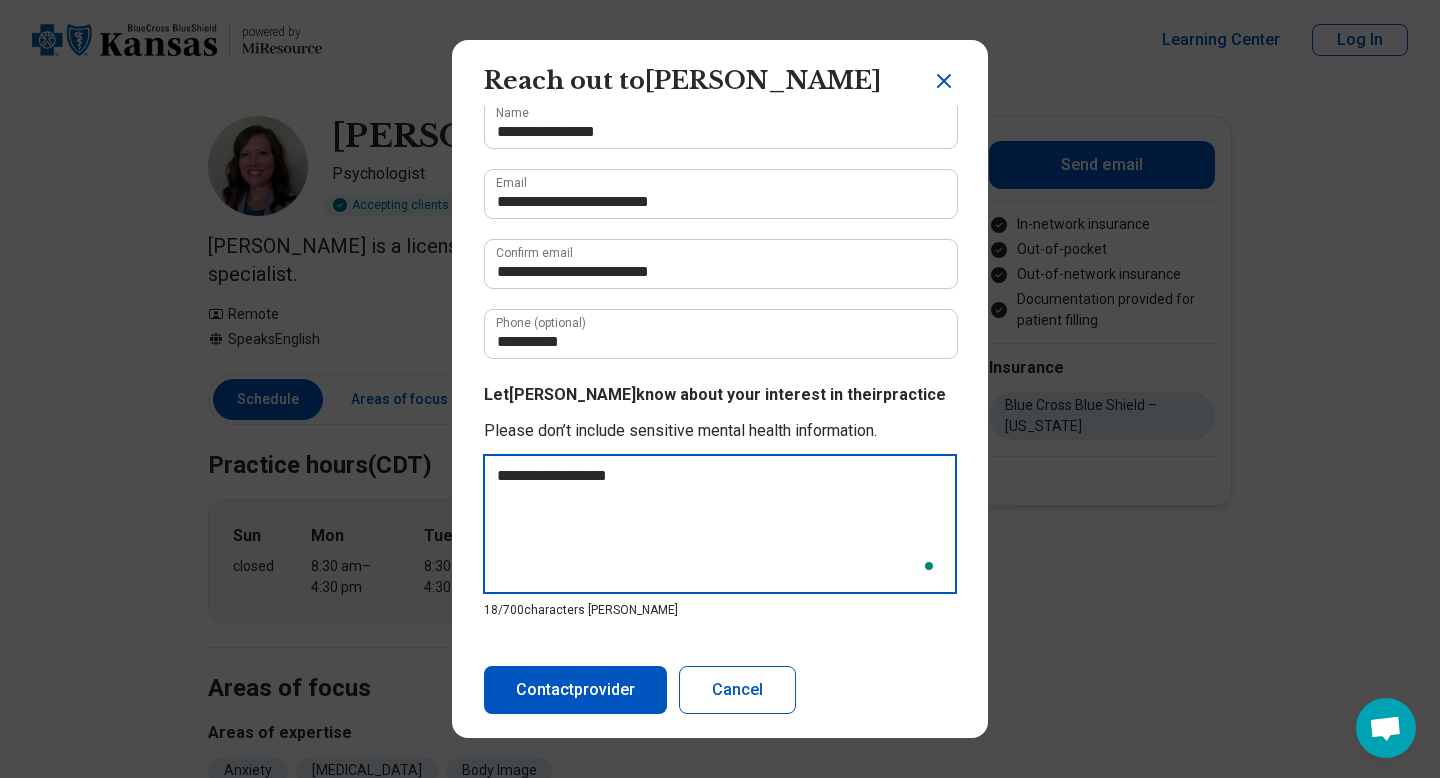 type on "**********" 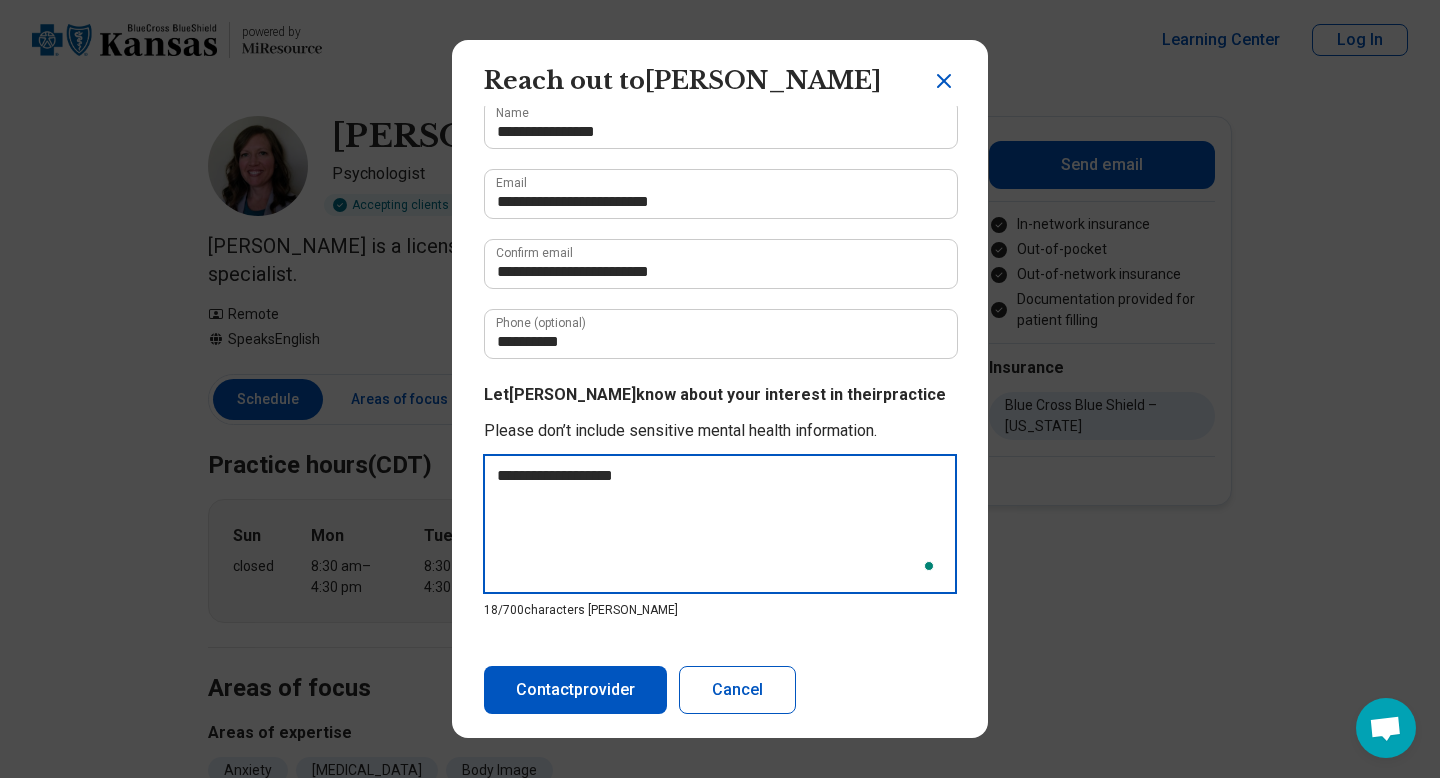 type on "**********" 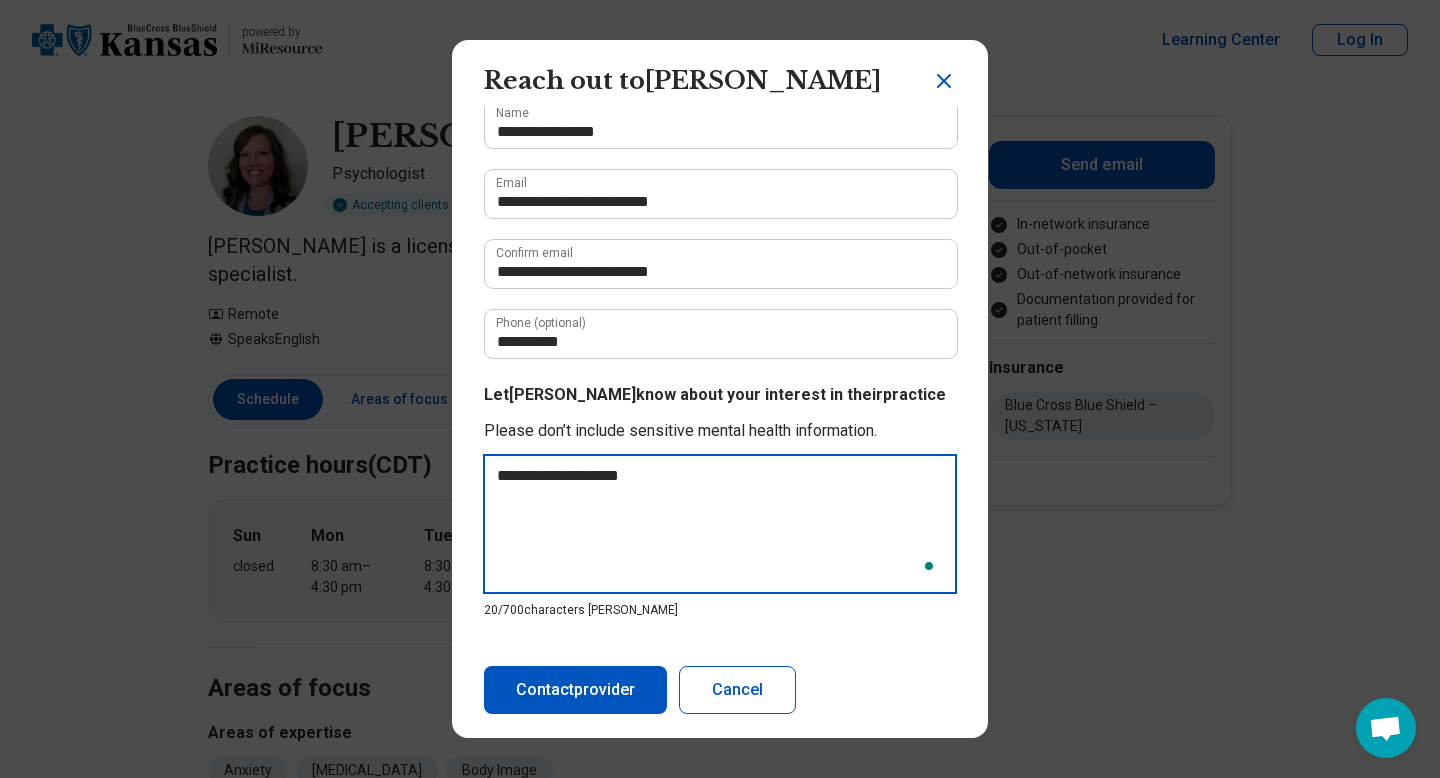 type on "**********" 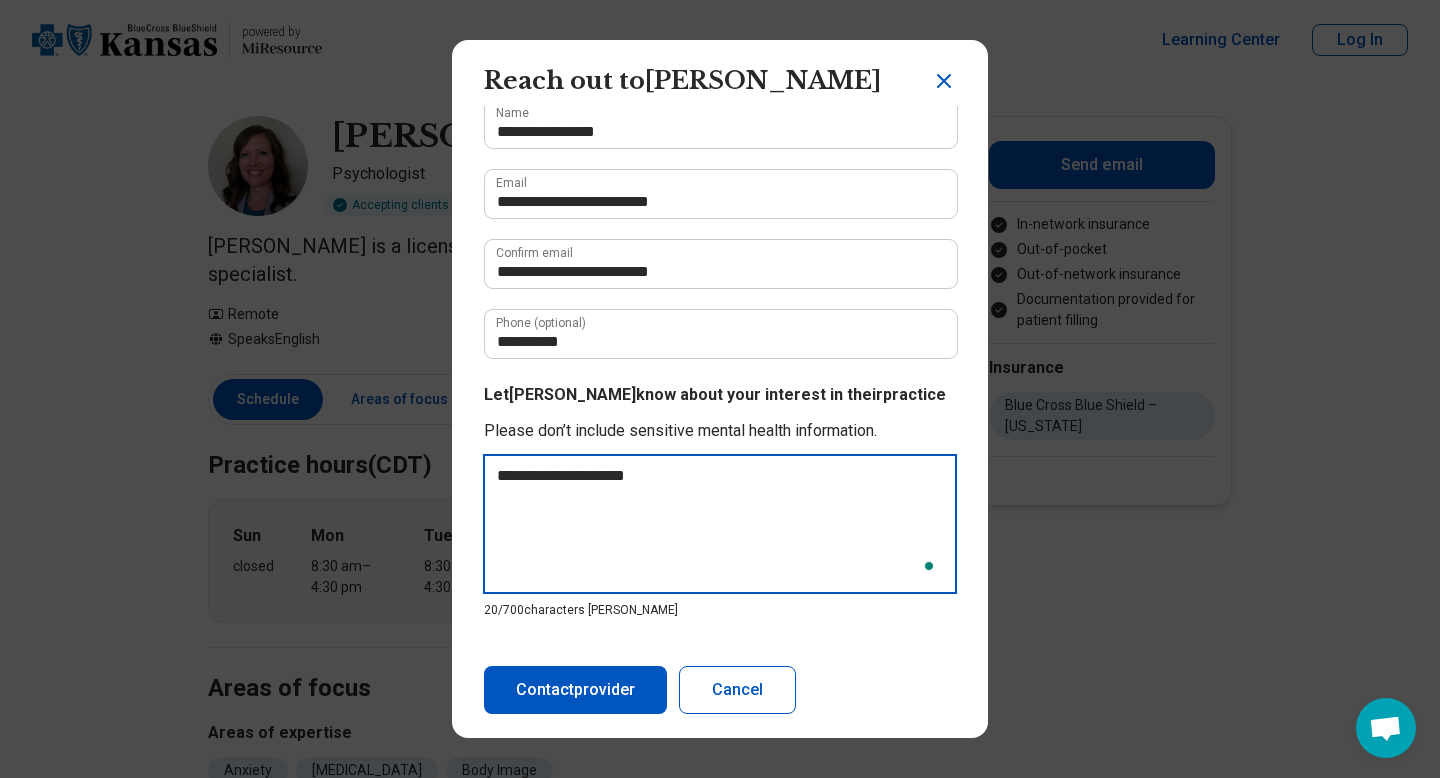 type on "*" 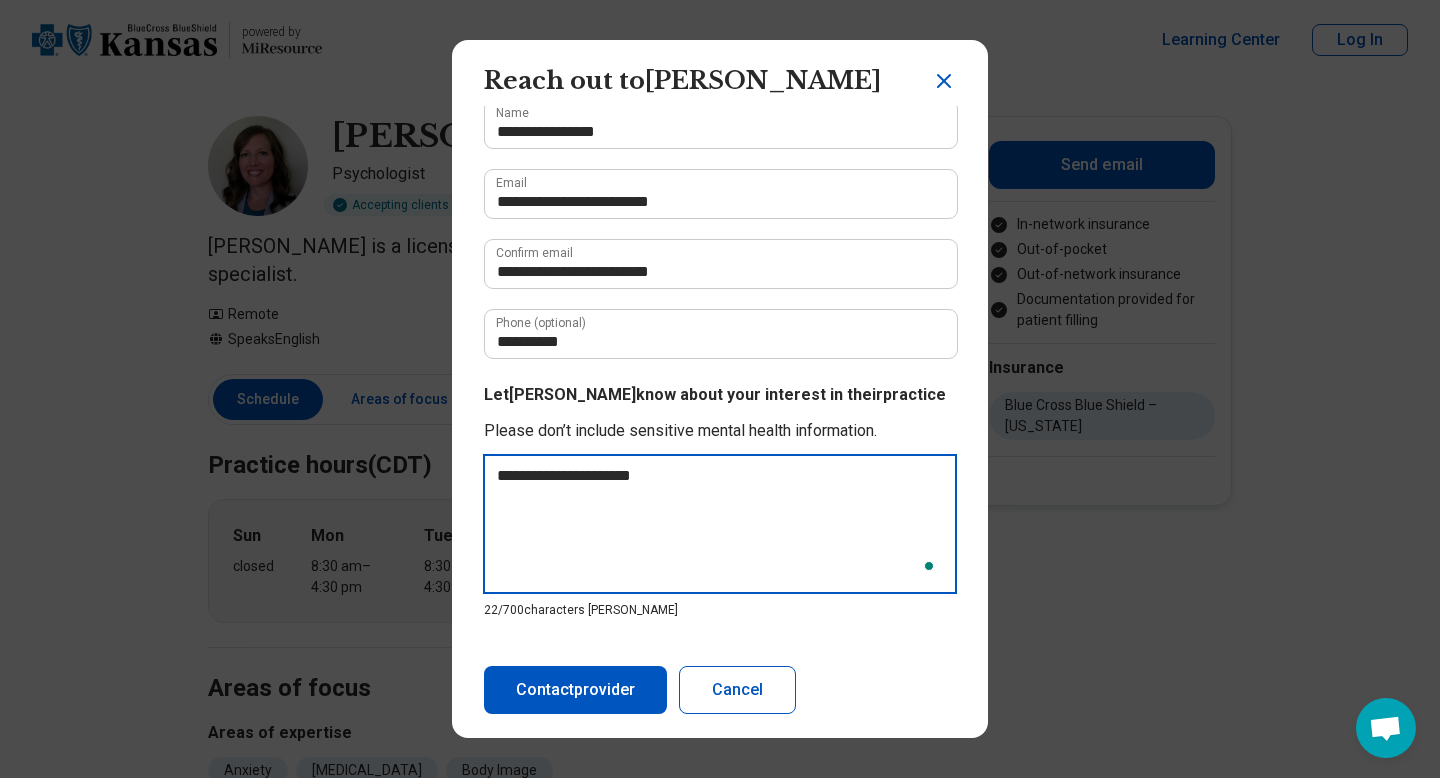 type on "**********" 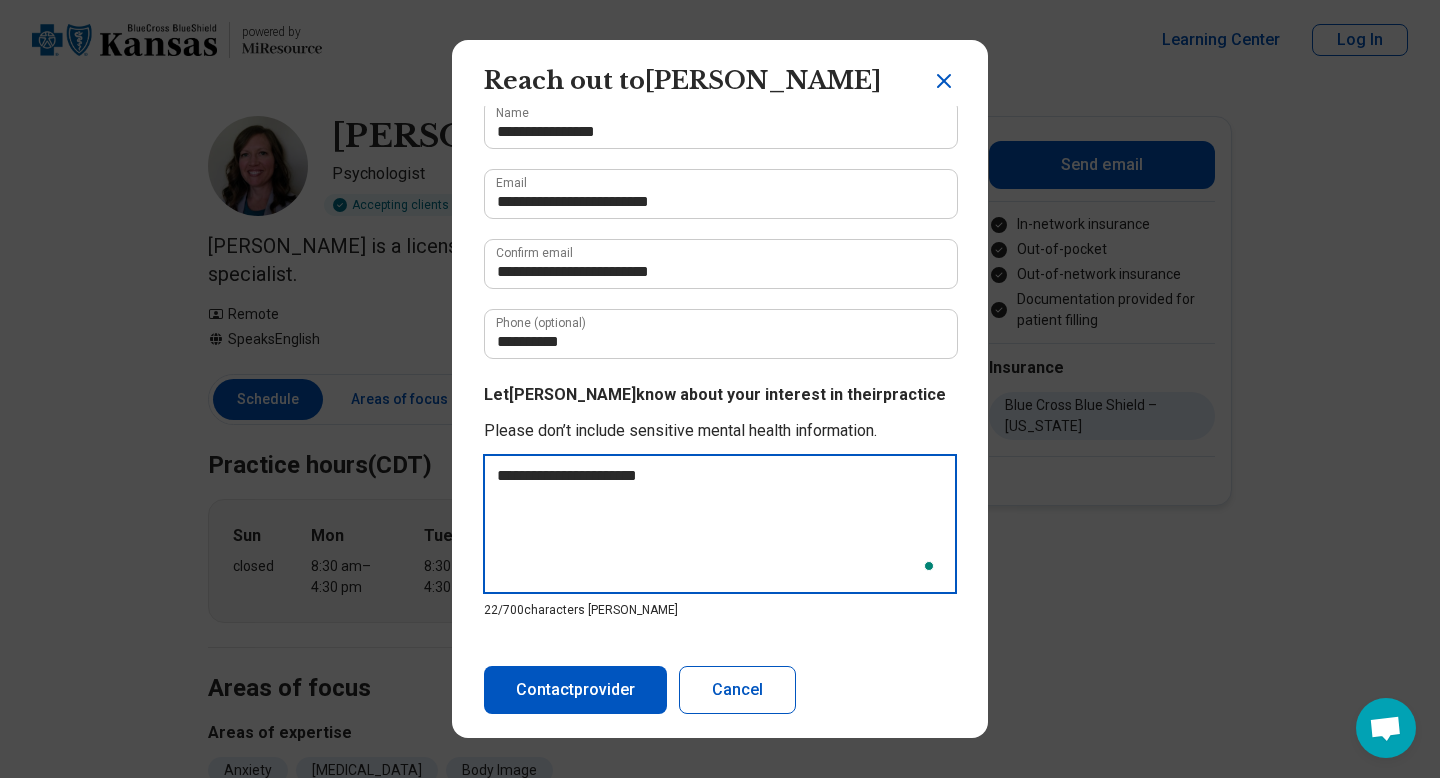 type on "**********" 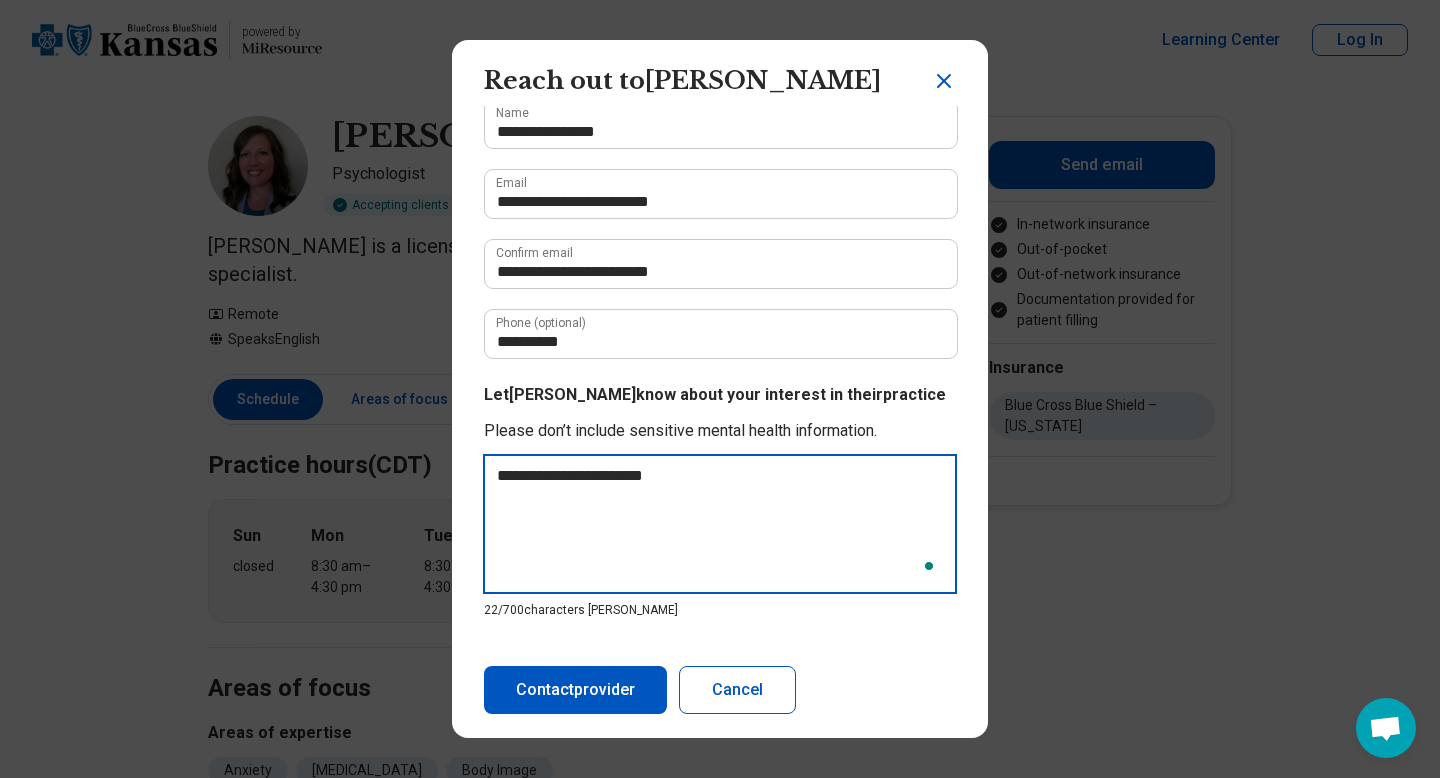 type on "**********" 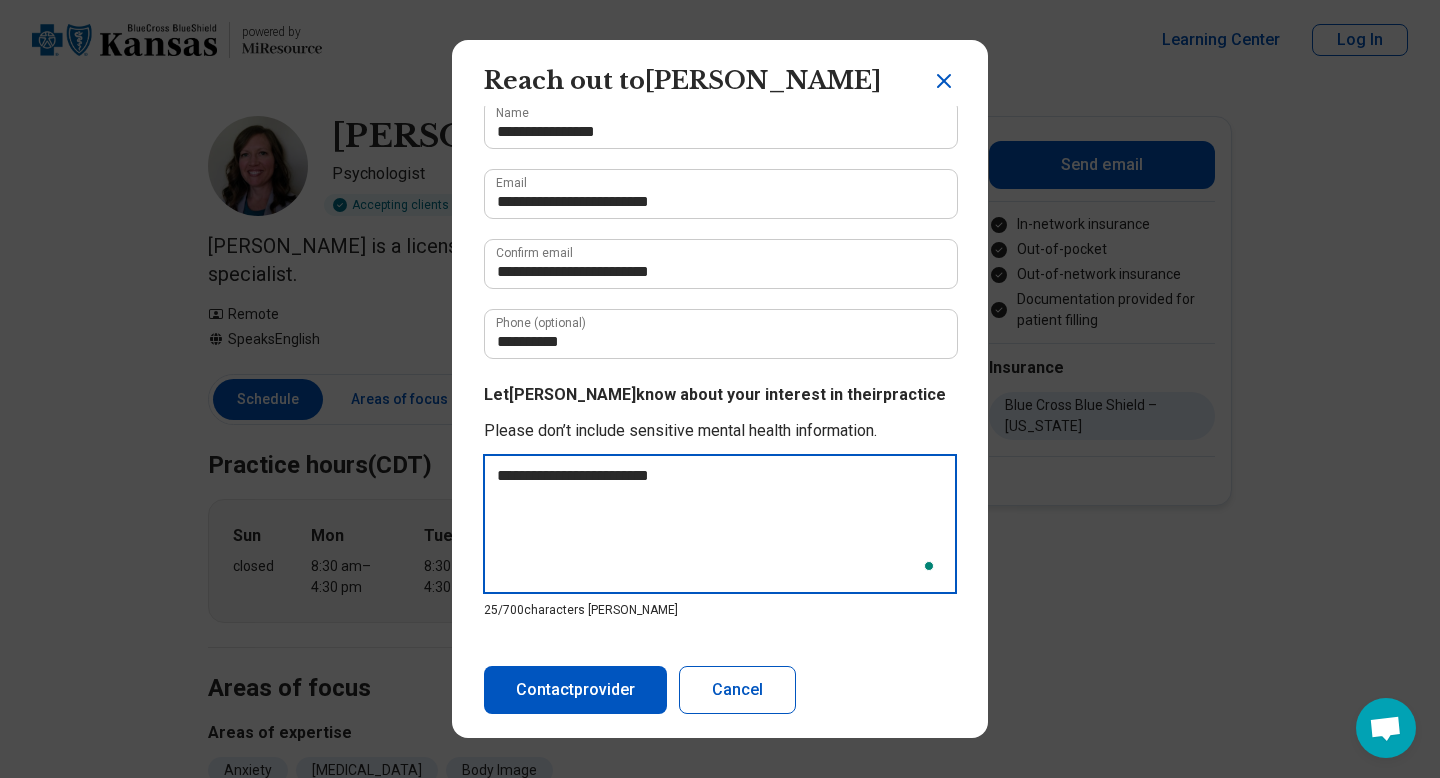 type on "**********" 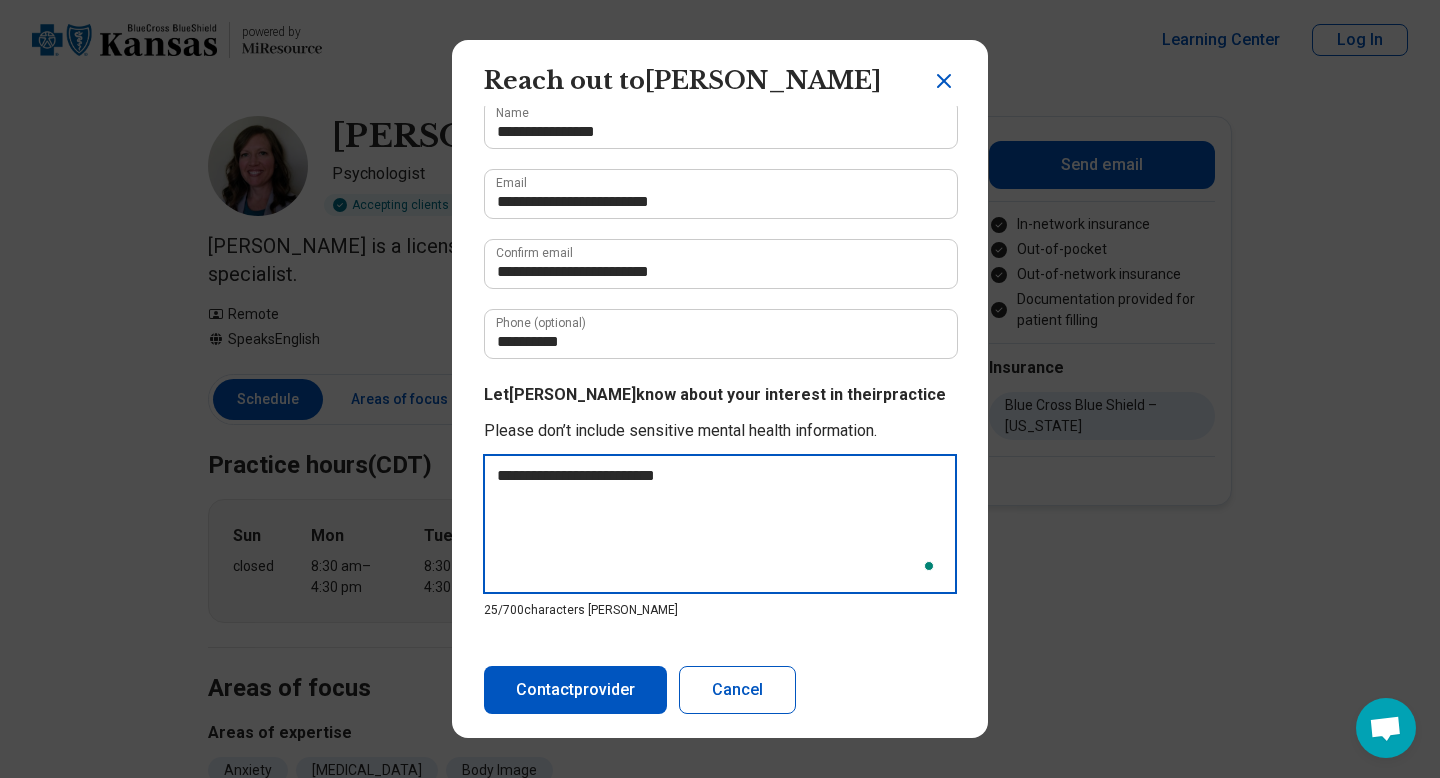 type on "**********" 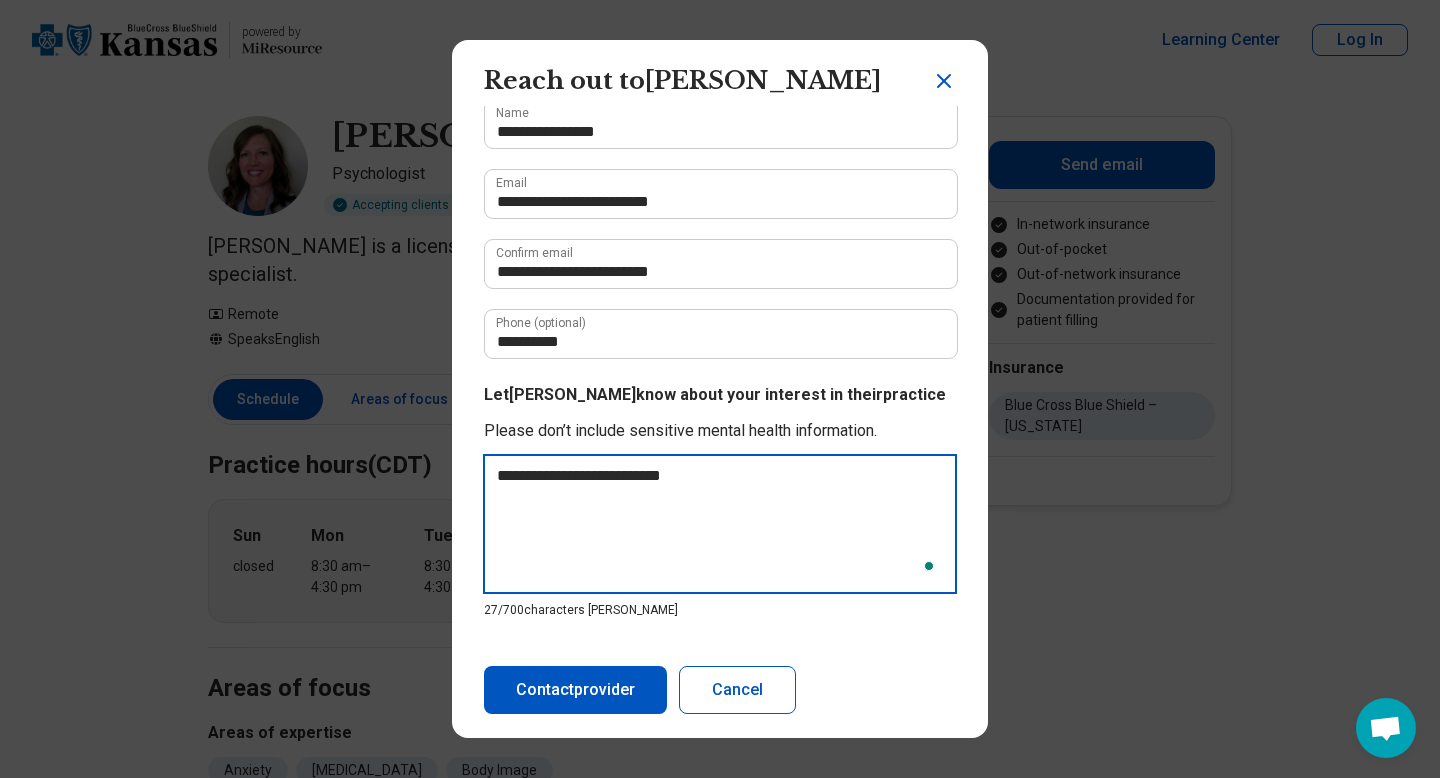 type on "**********" 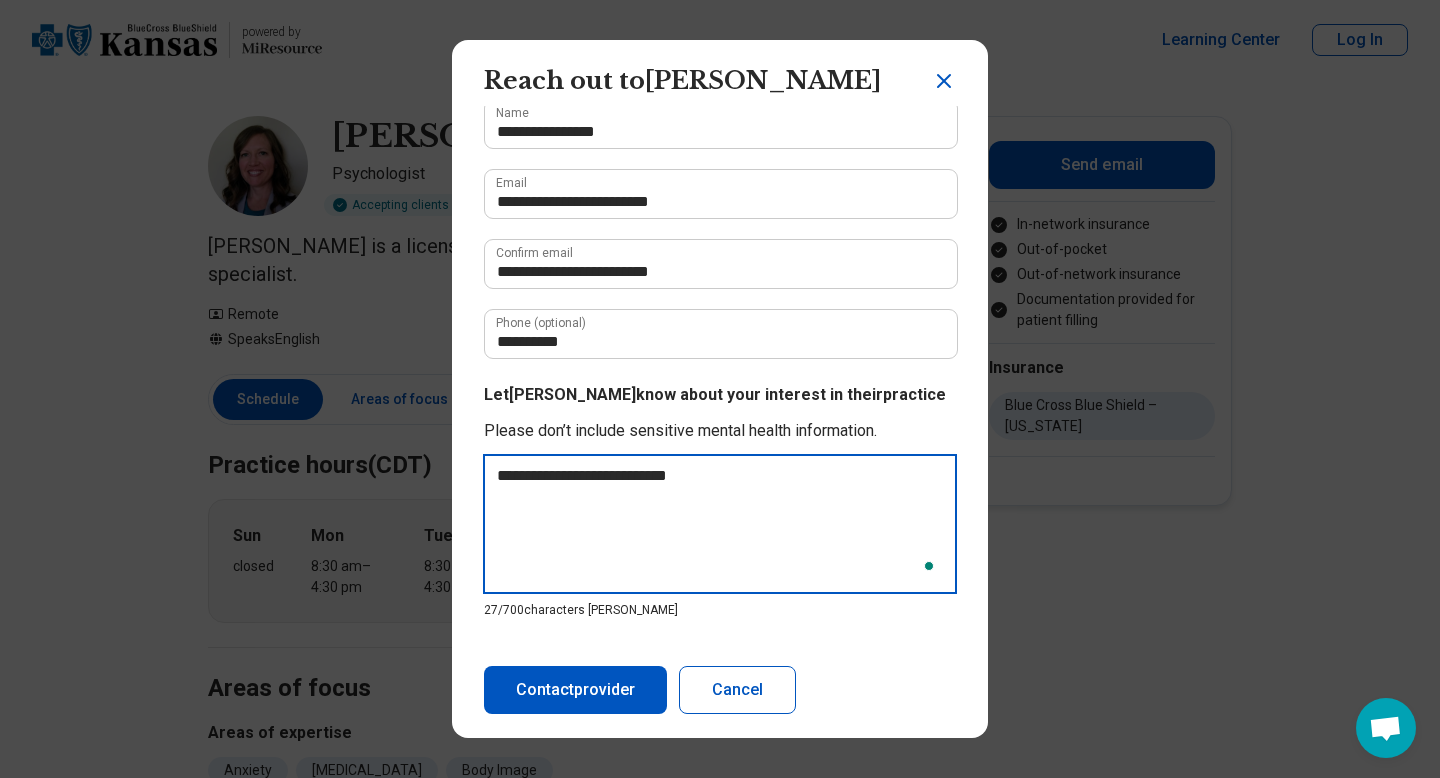 type on "**********" 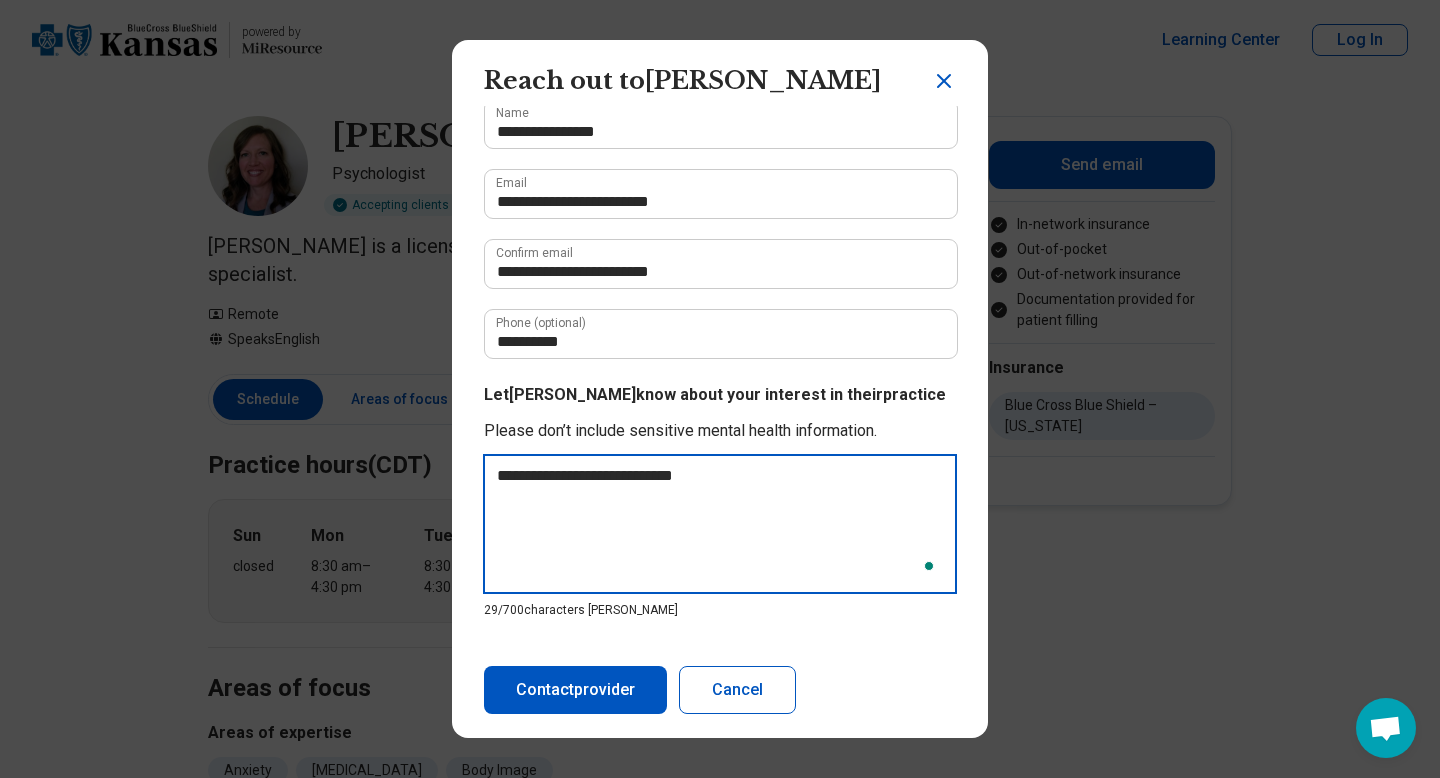 type on "**********" 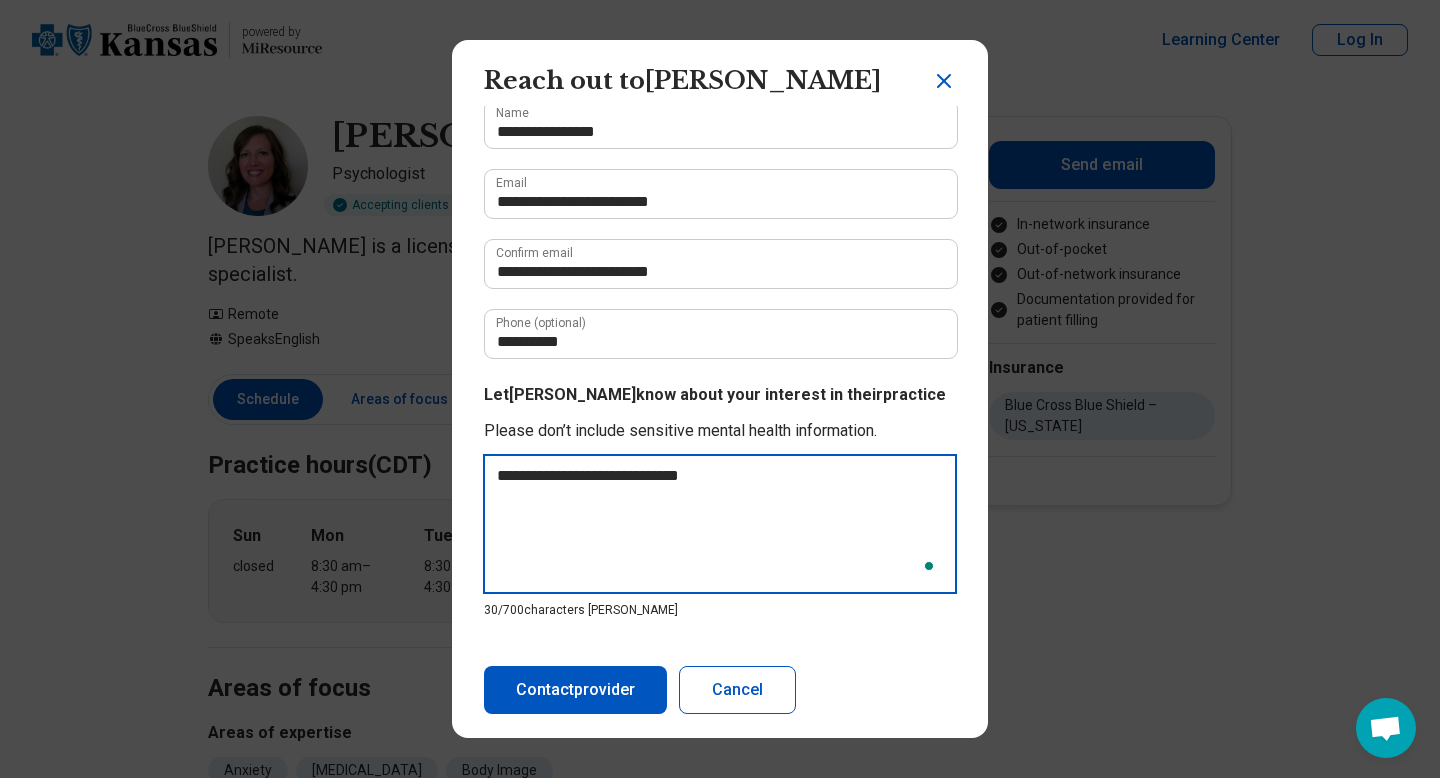 type on "**********" 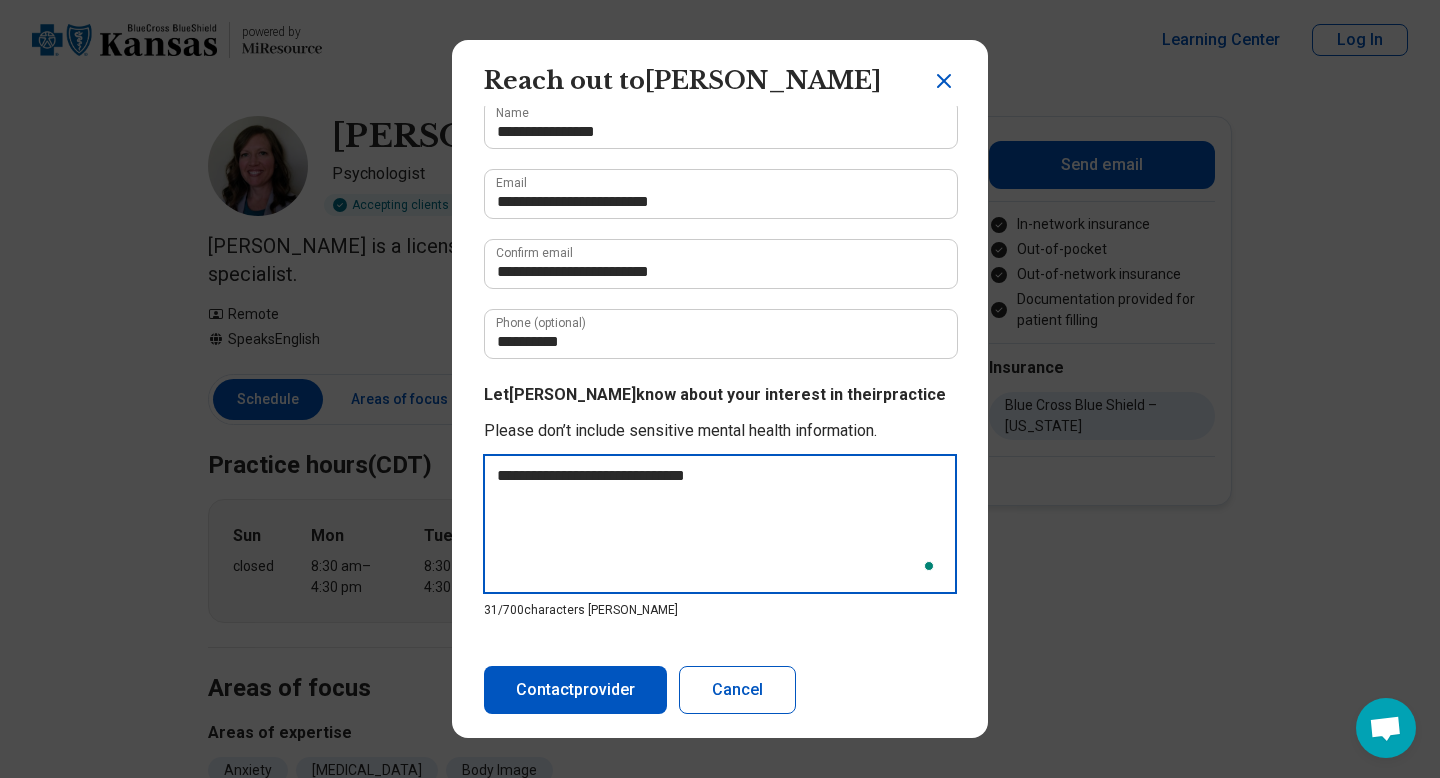 type on "**********" 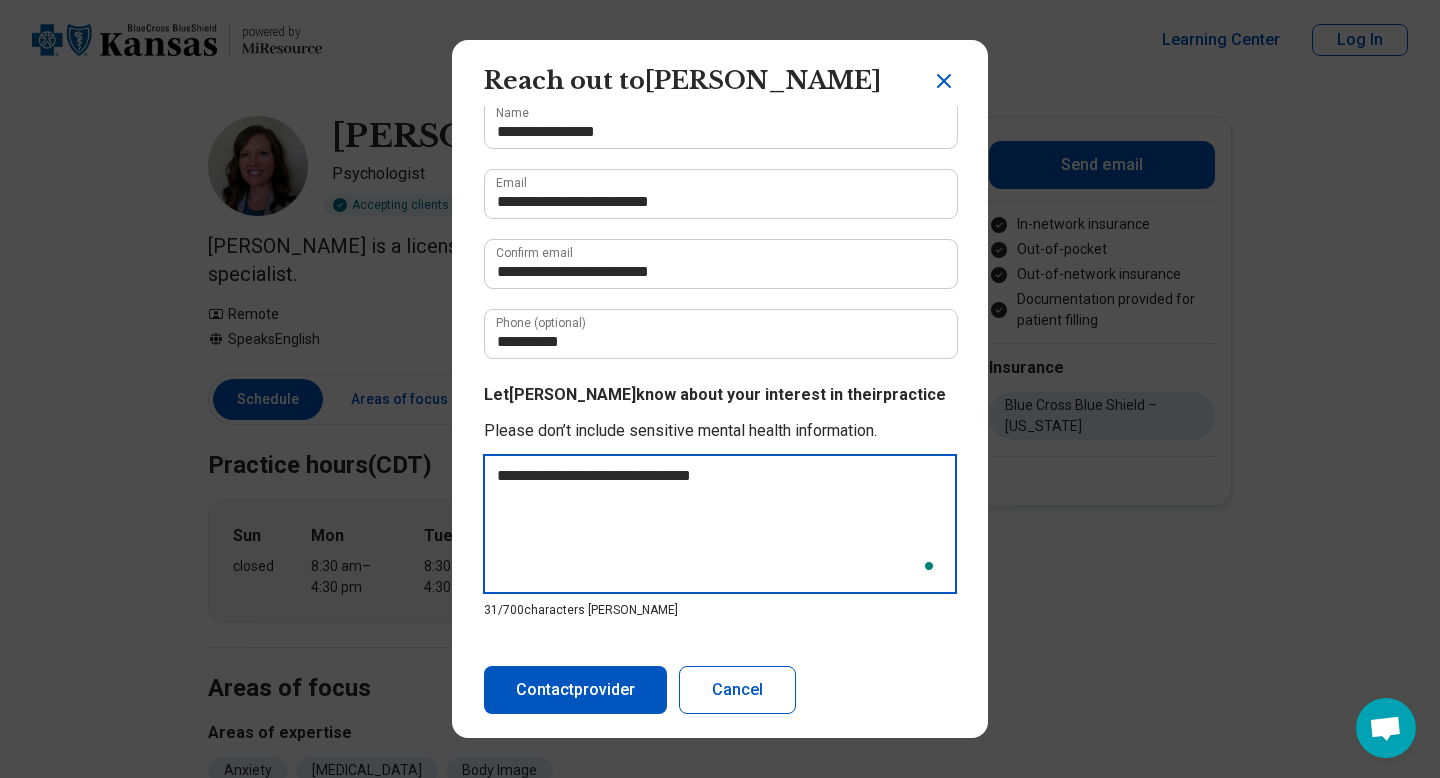 type on "**********" 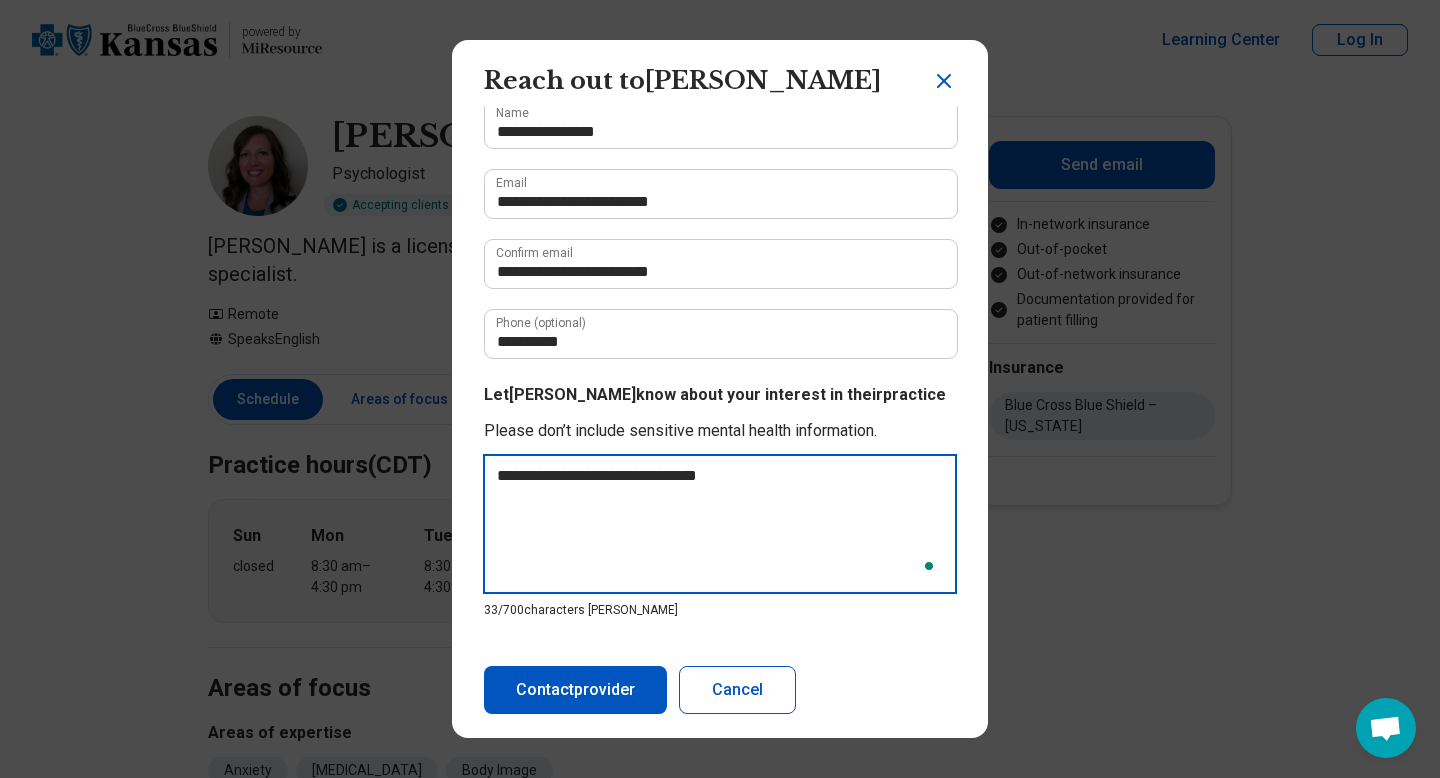 type on "**********" 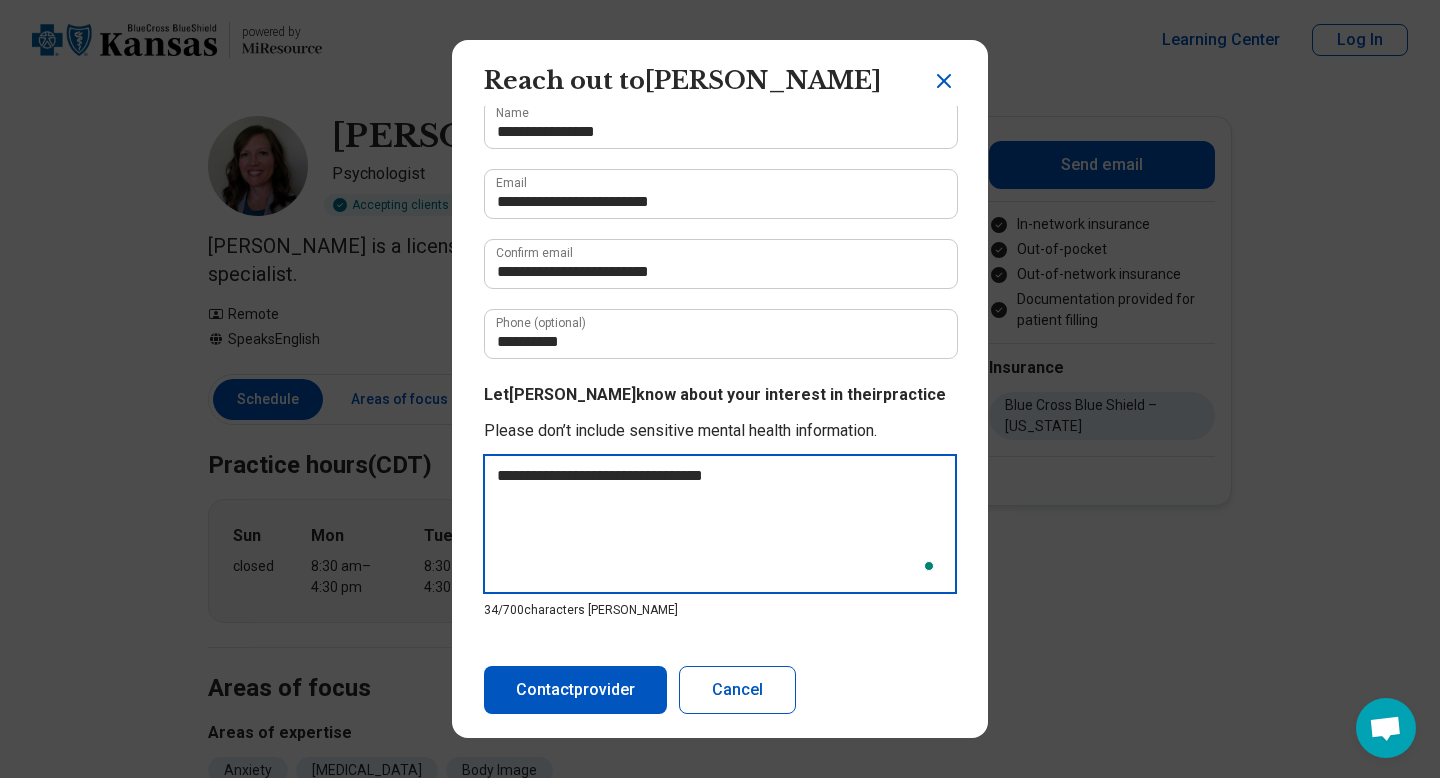 type on "**********" 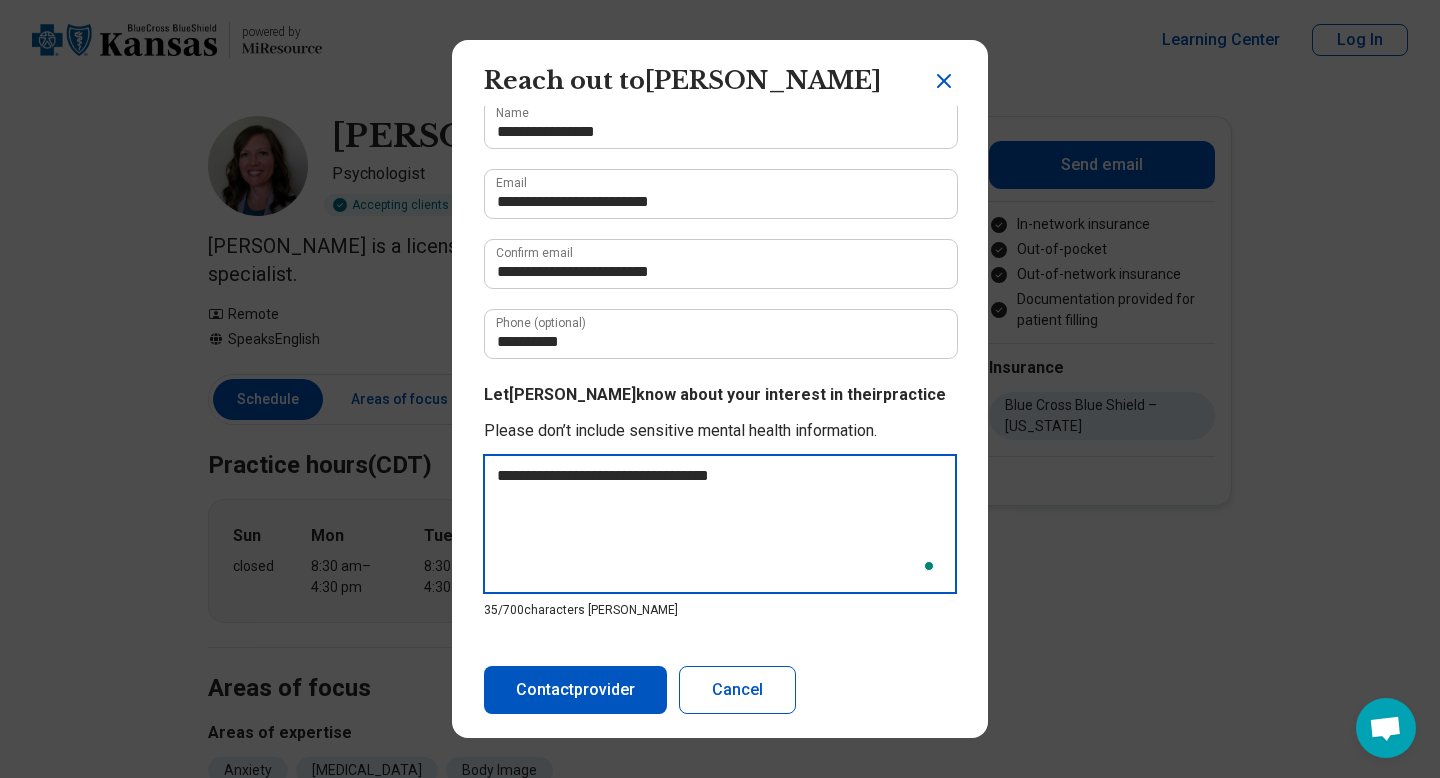 type on "**********" 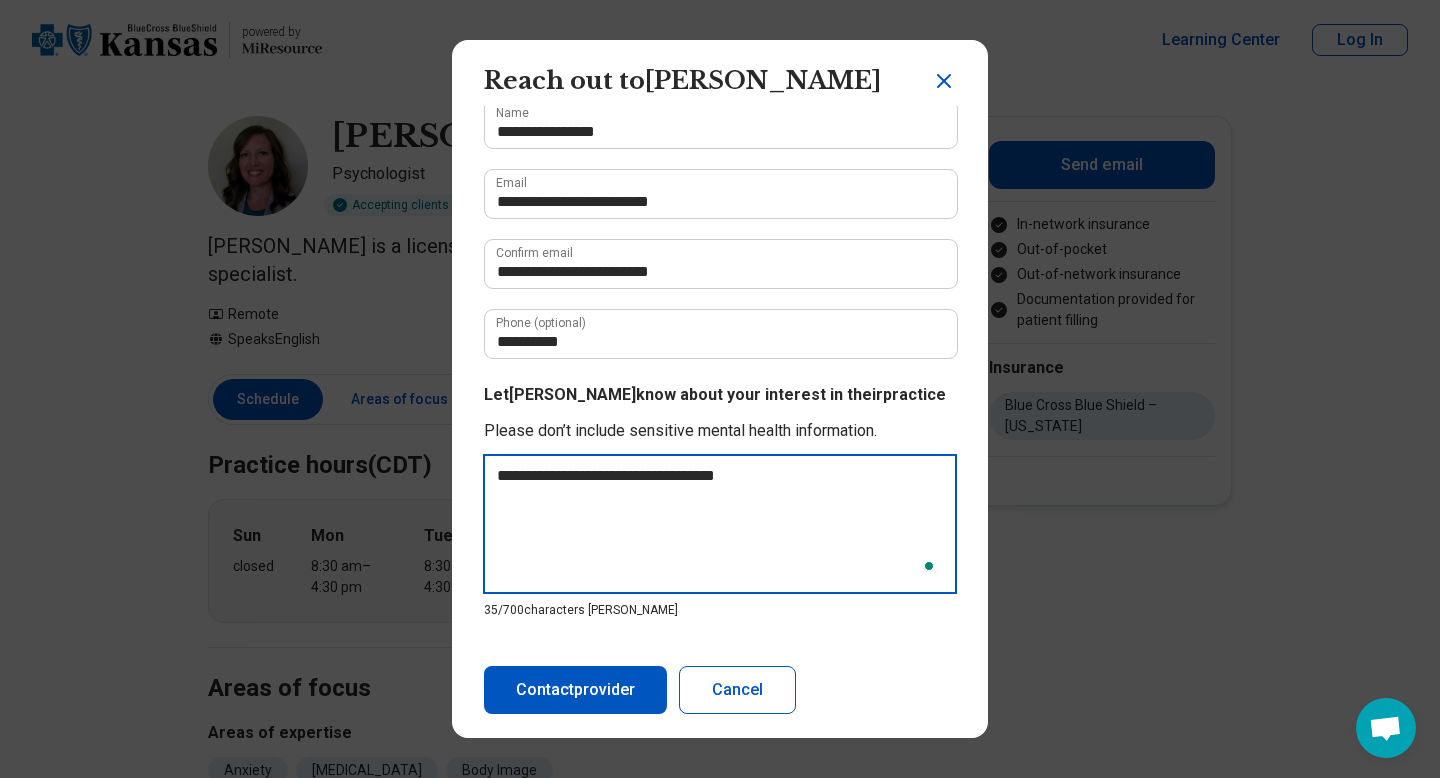 type on "**********" 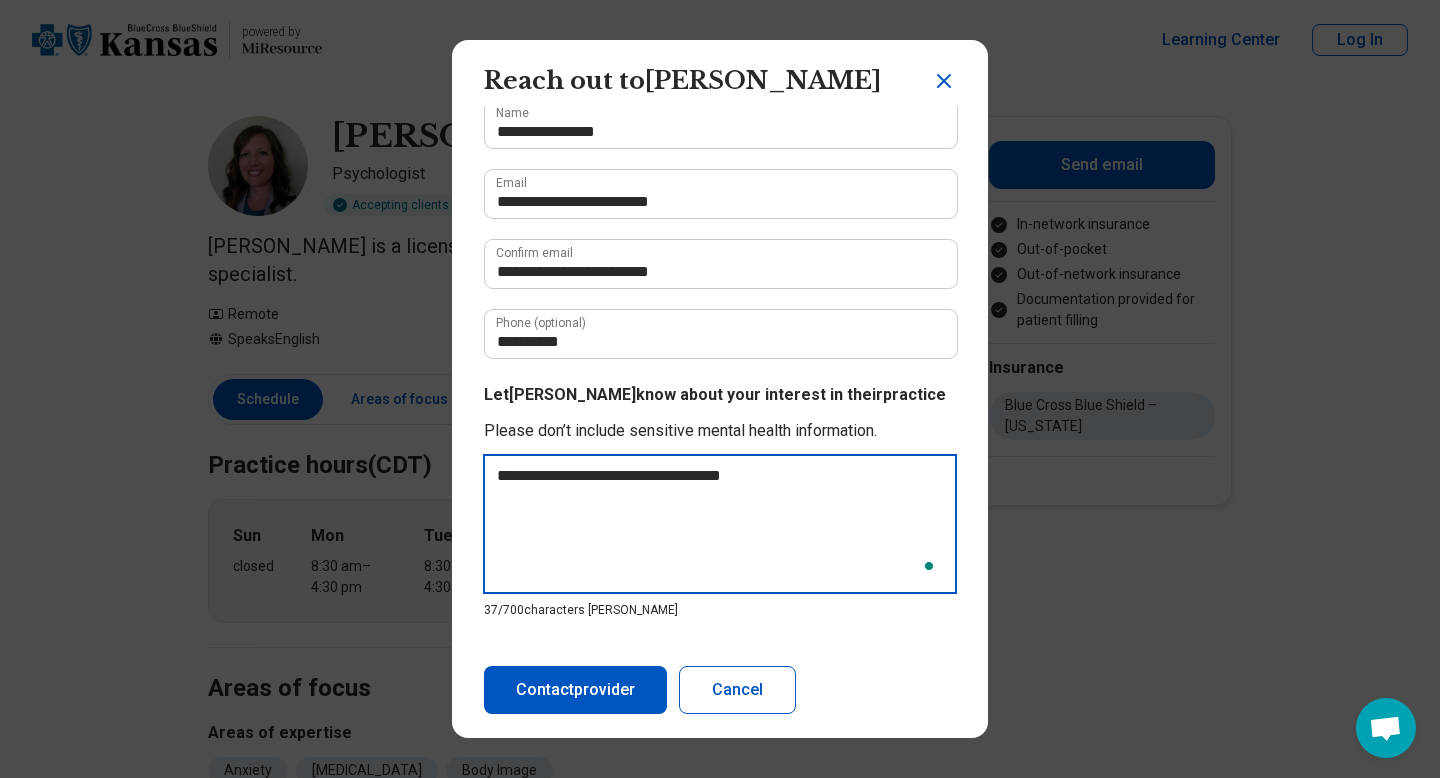 type on "**********" 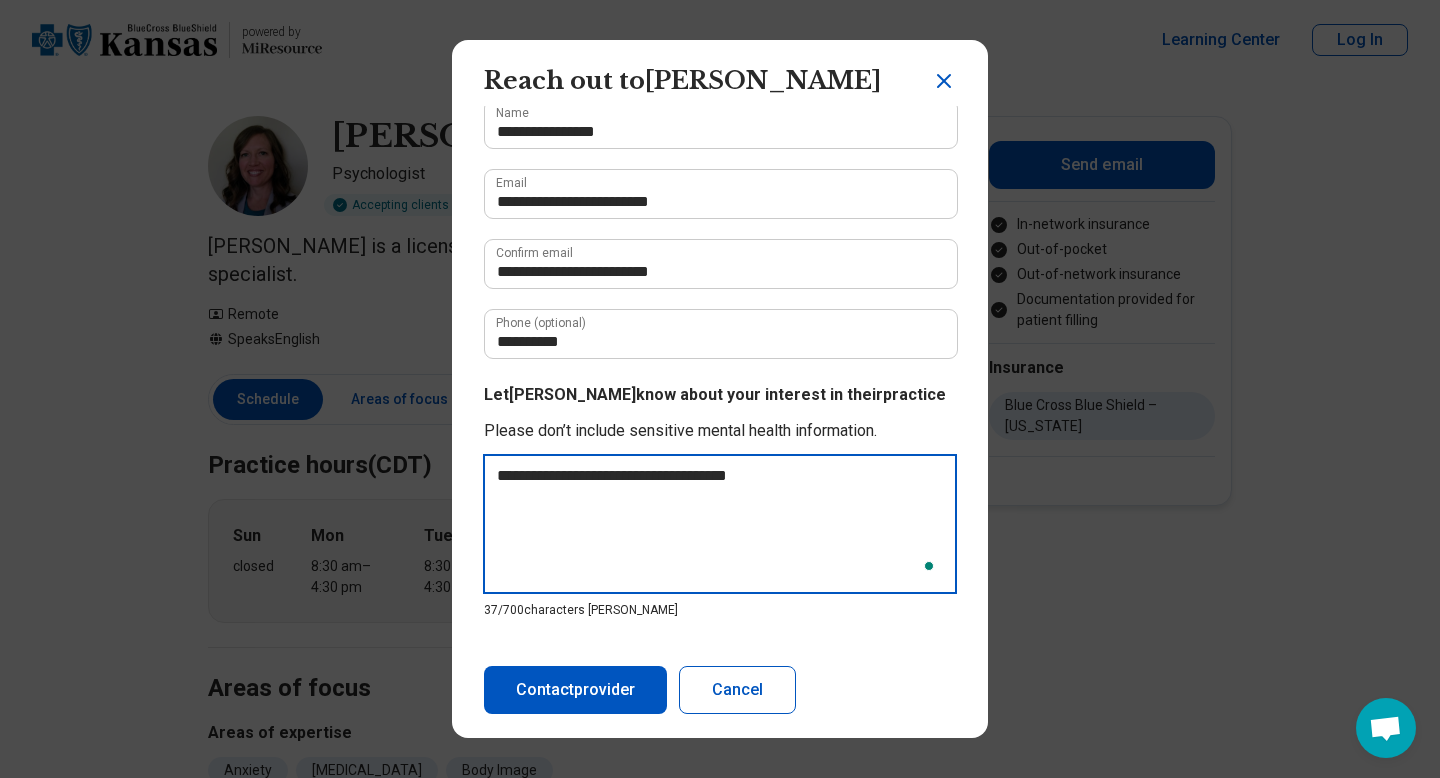 type on "**********" 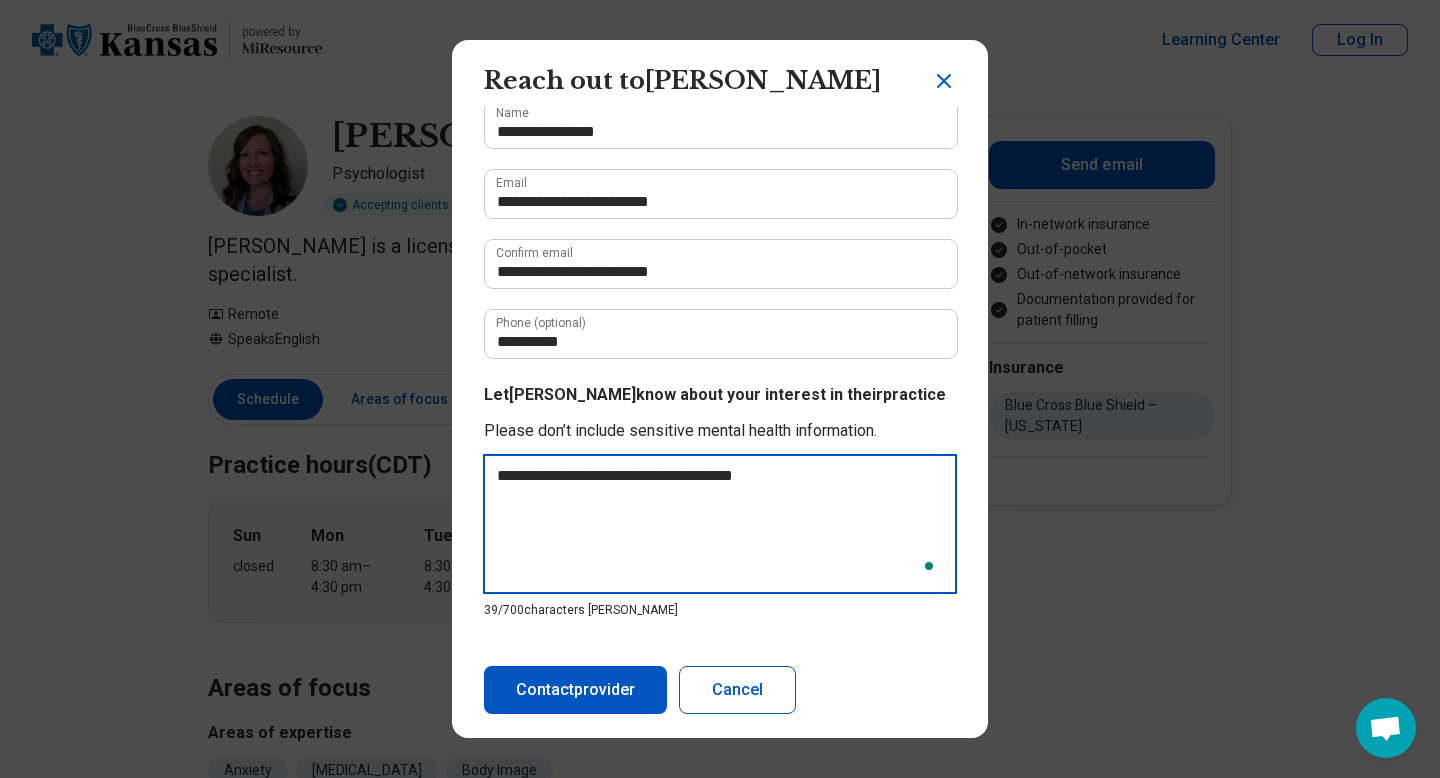 type on "**********" 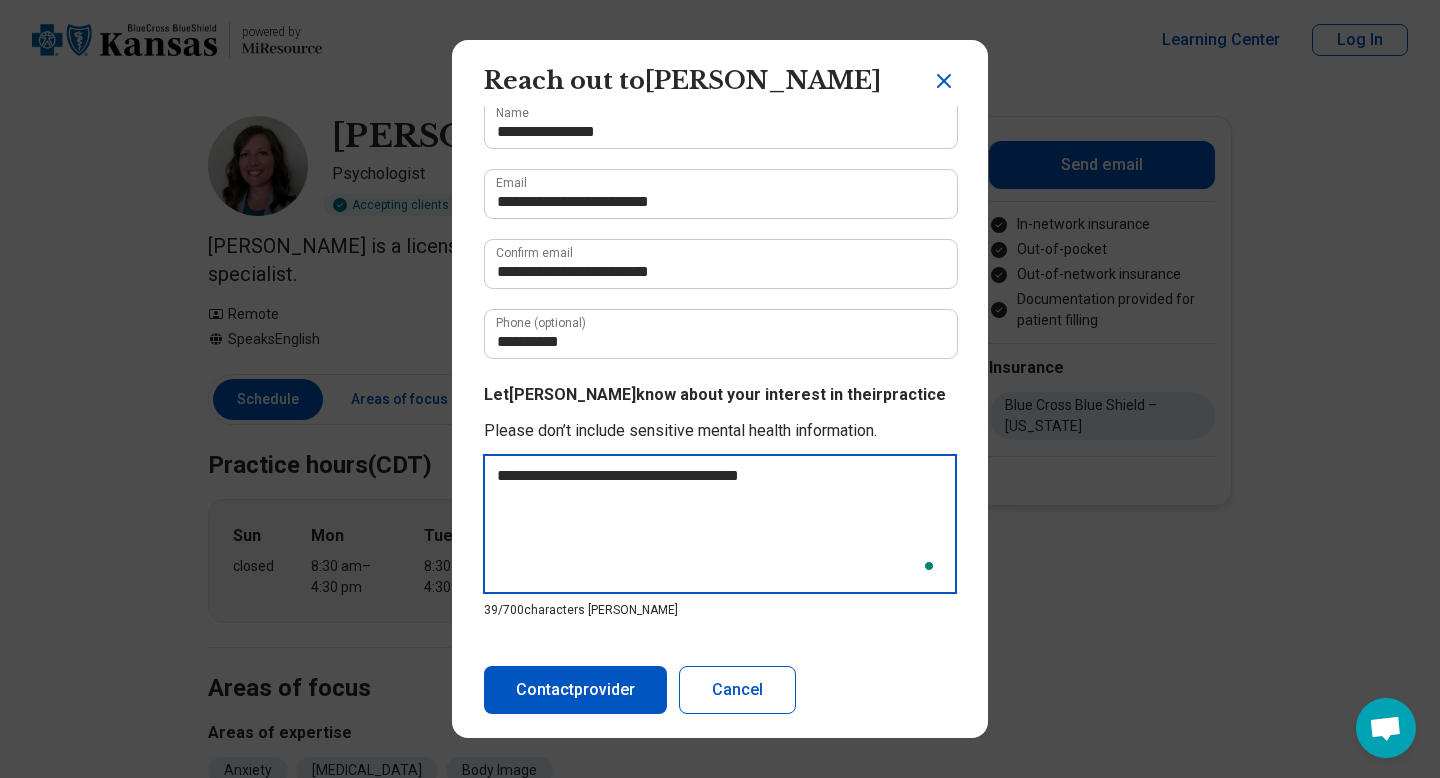 type on "**********" 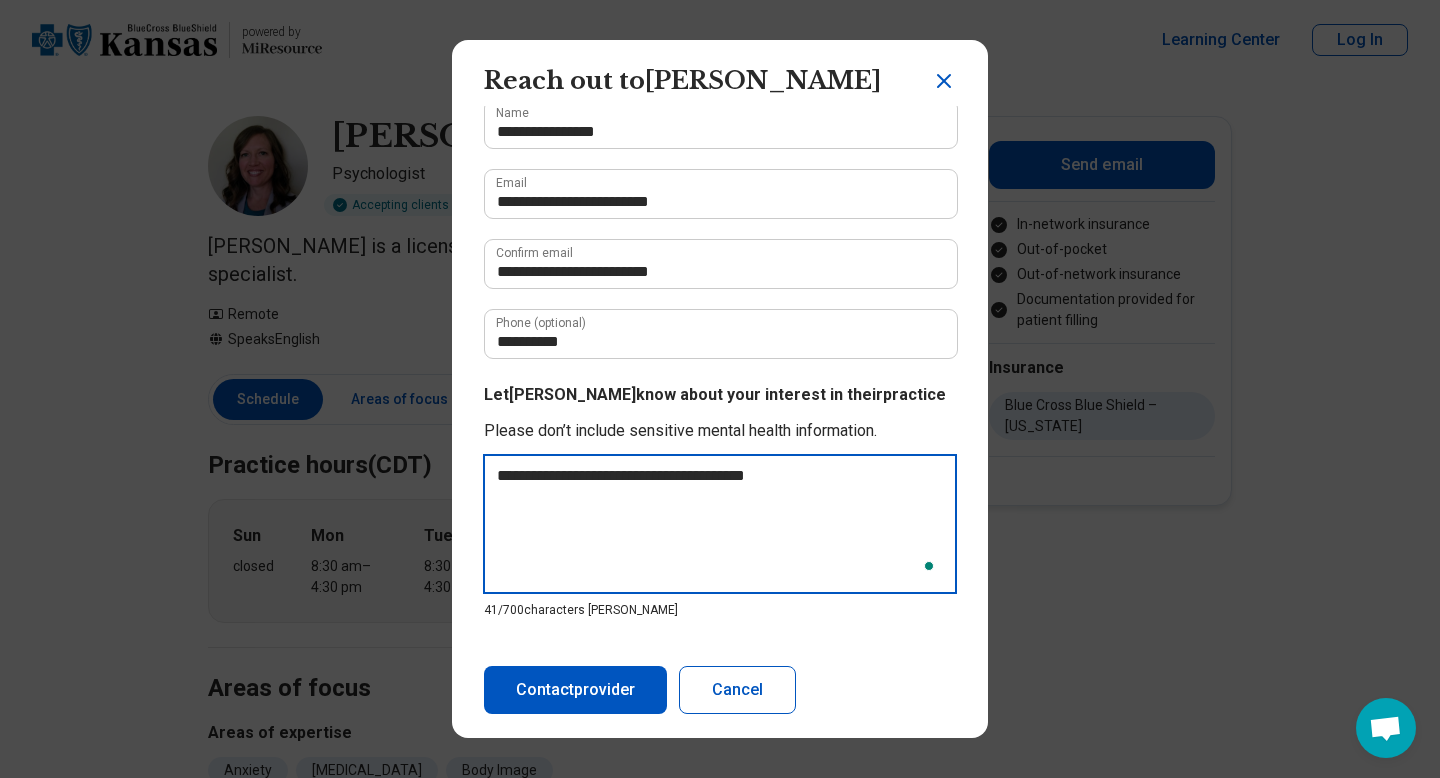 type on "**********" 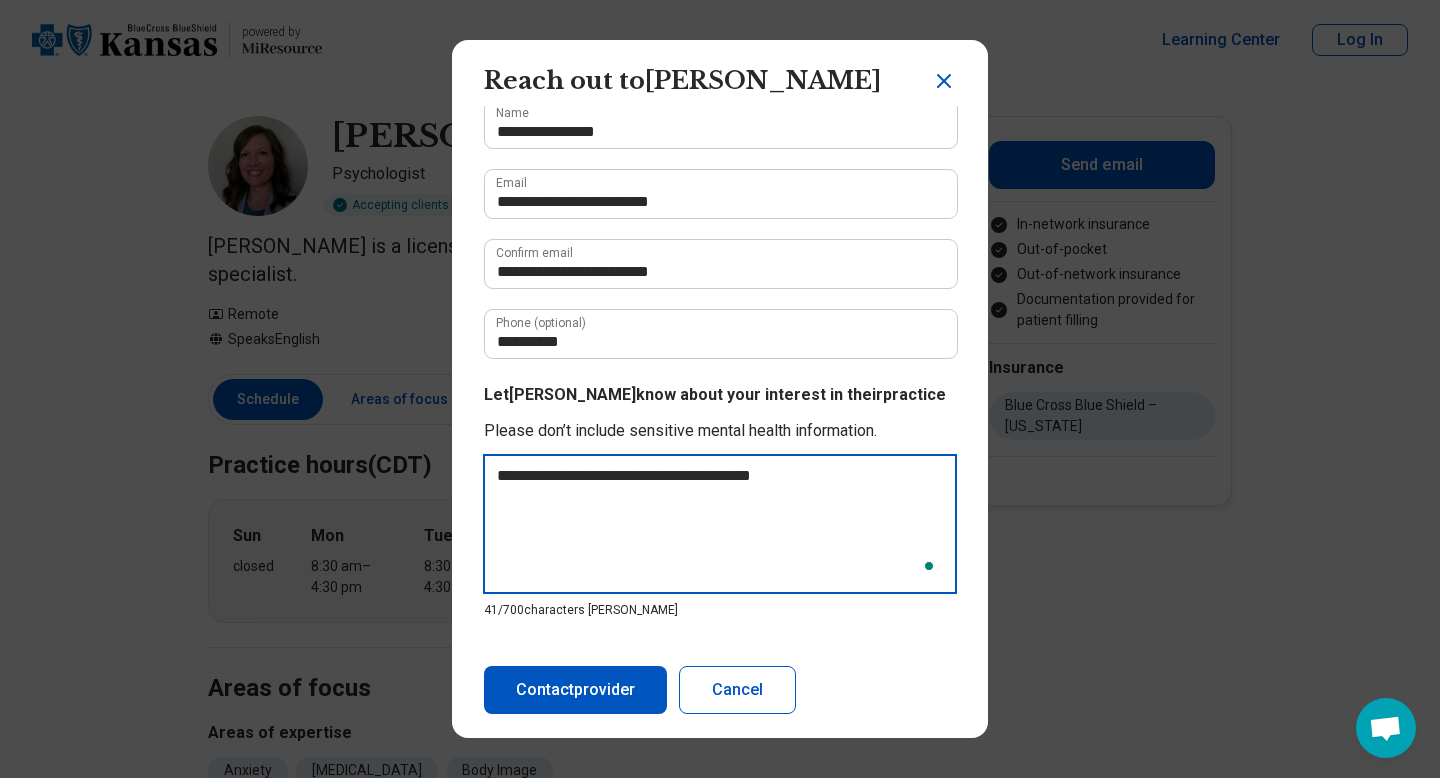 type on "**********" 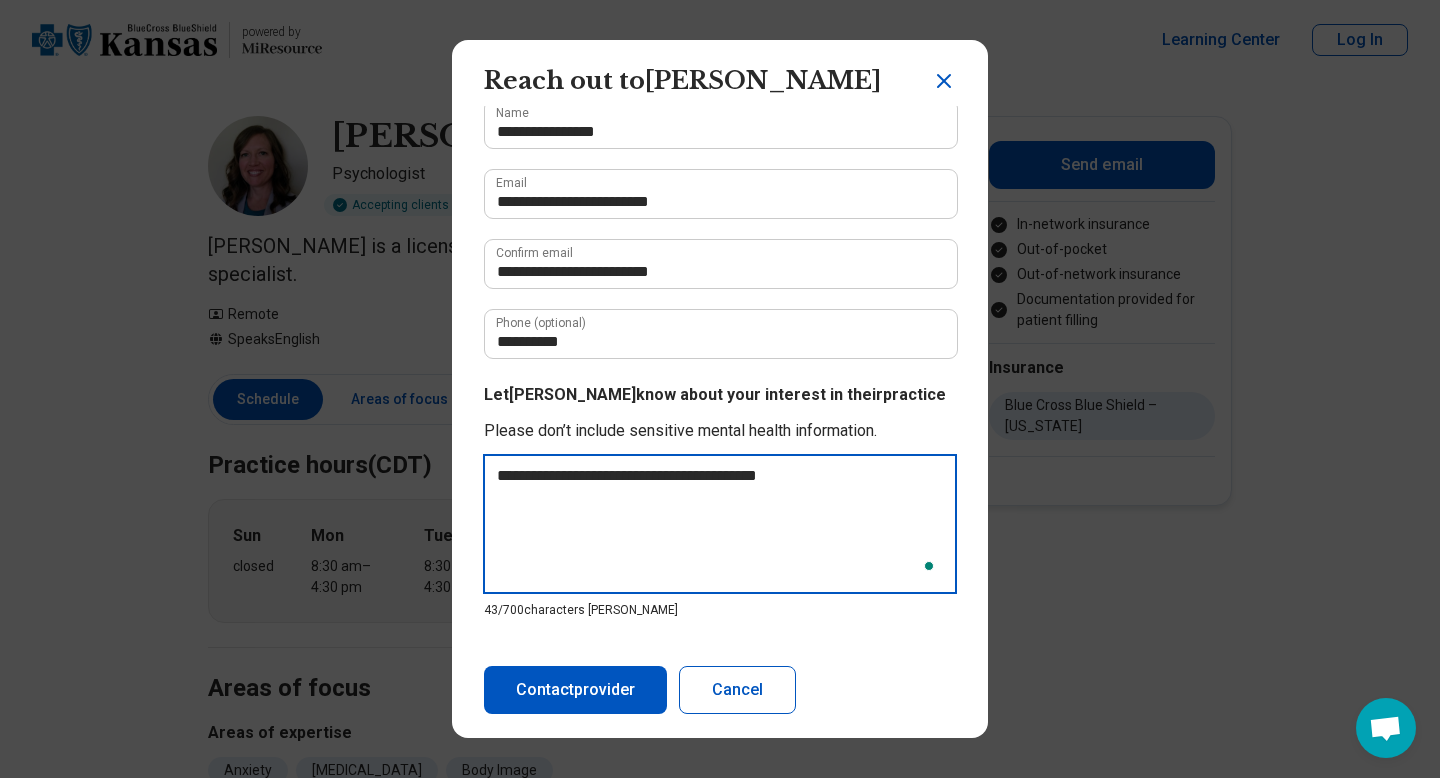type on "**********" 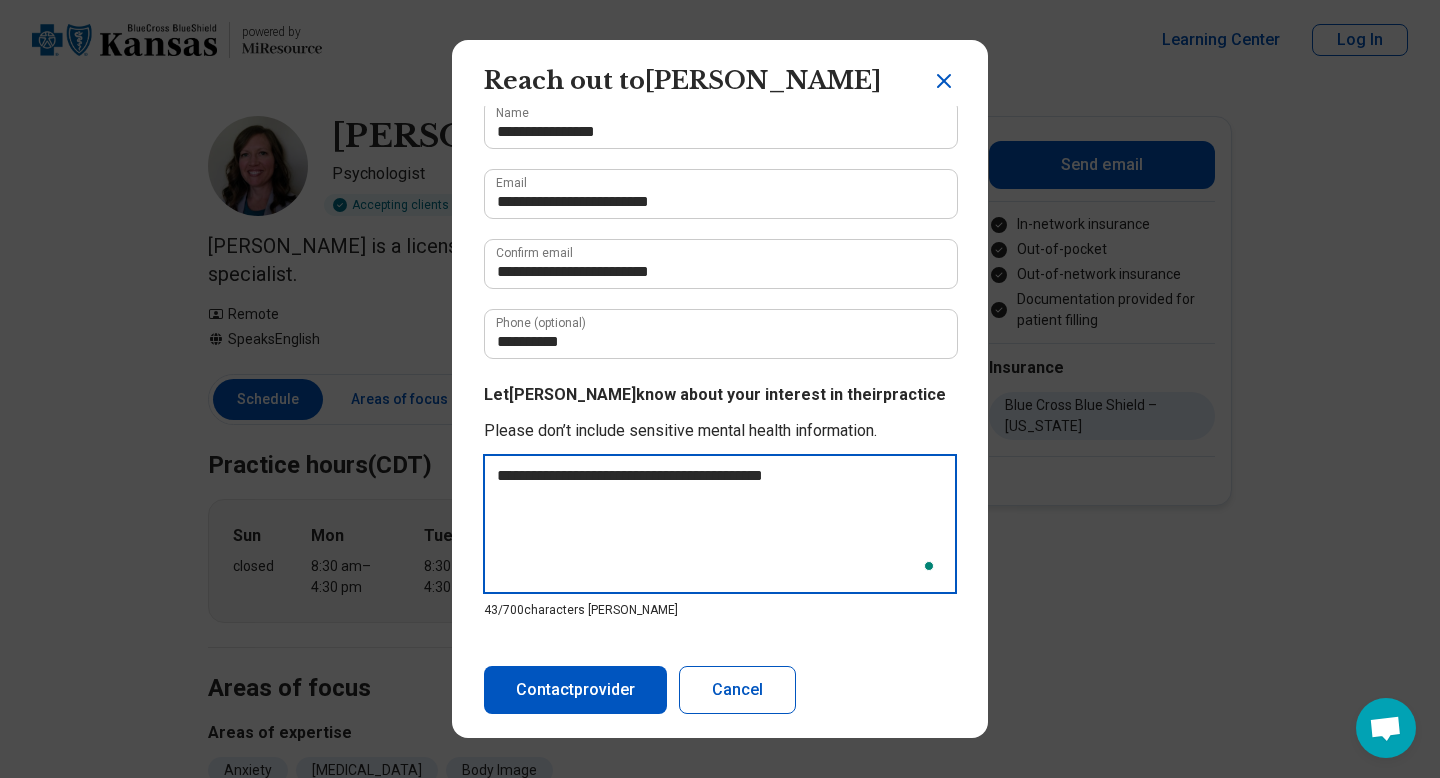 type on "**********" 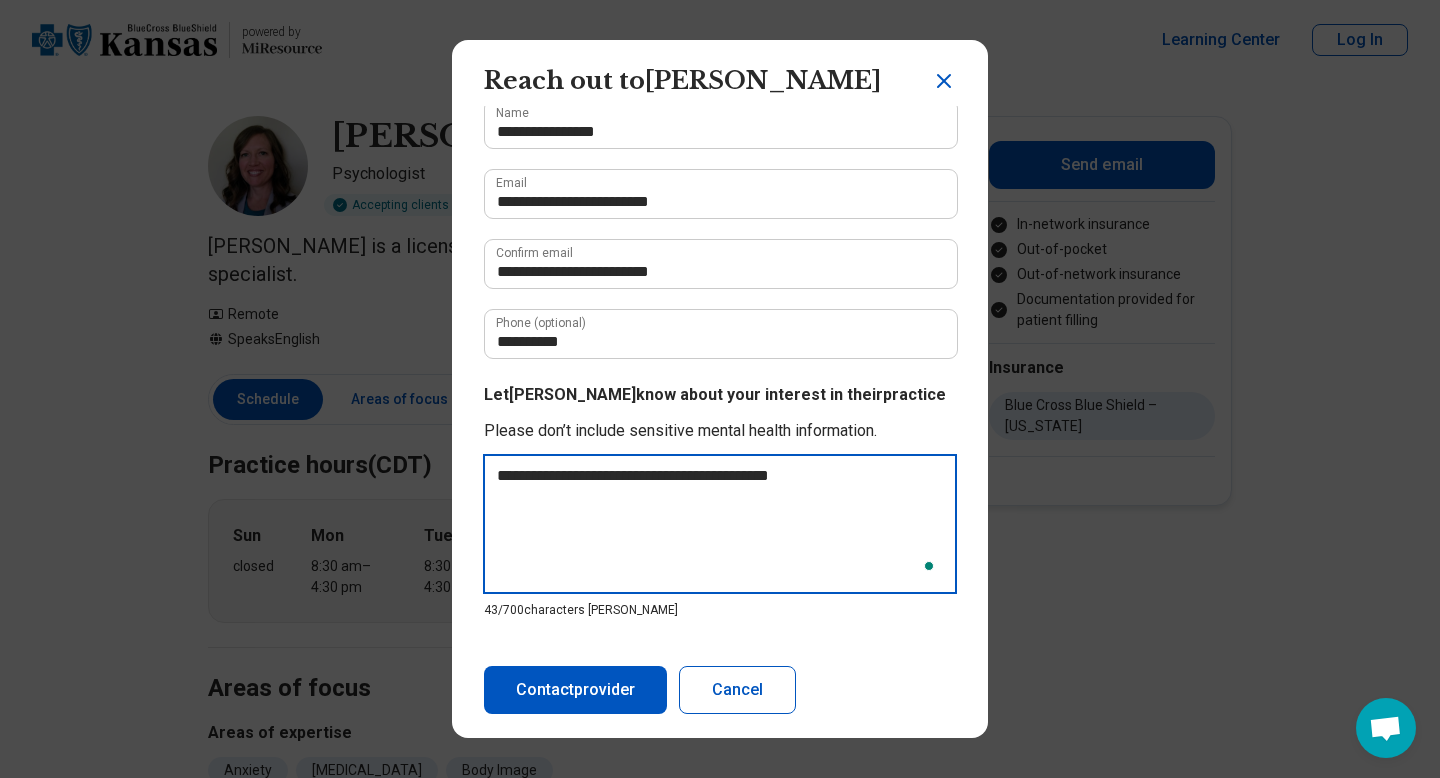 type on "**********" 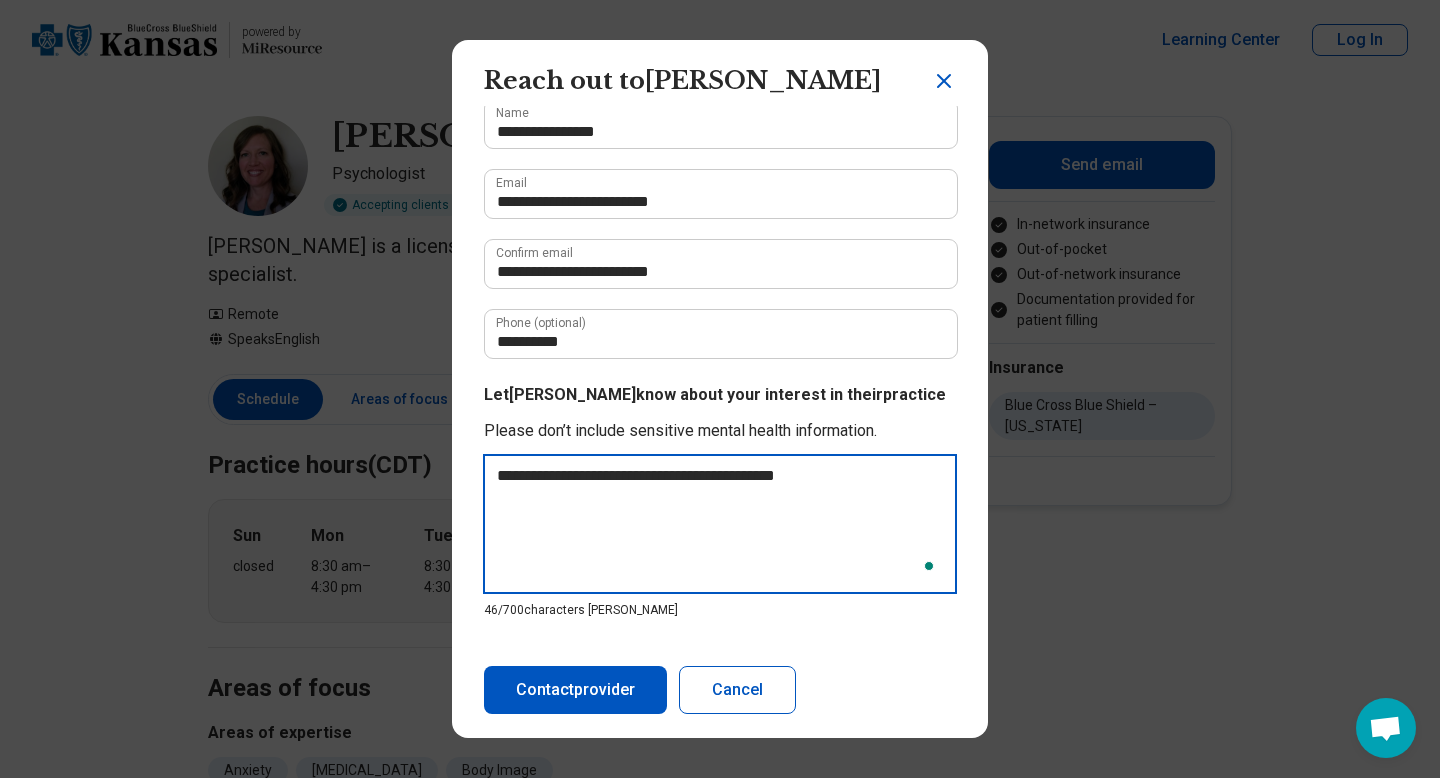 type on "**********" 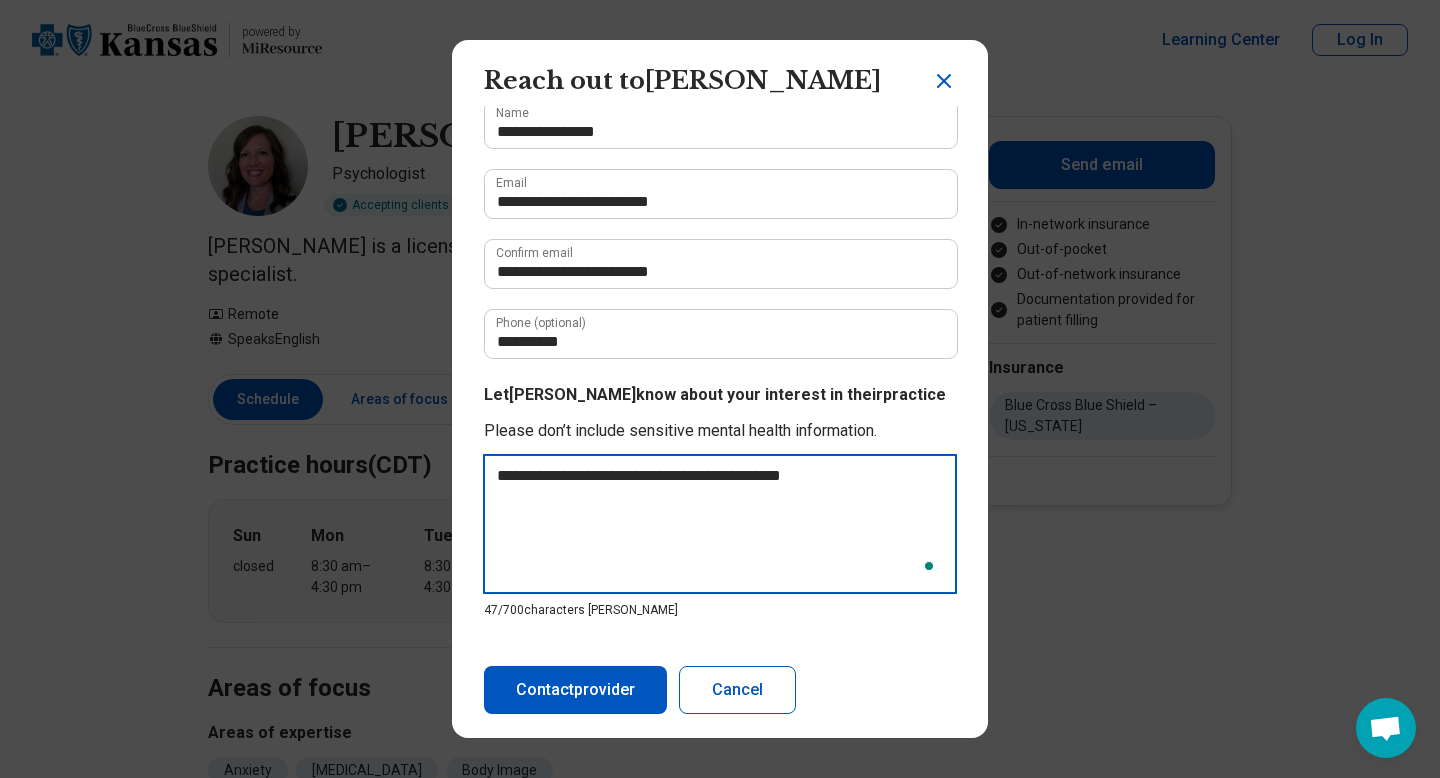 type on "**********" 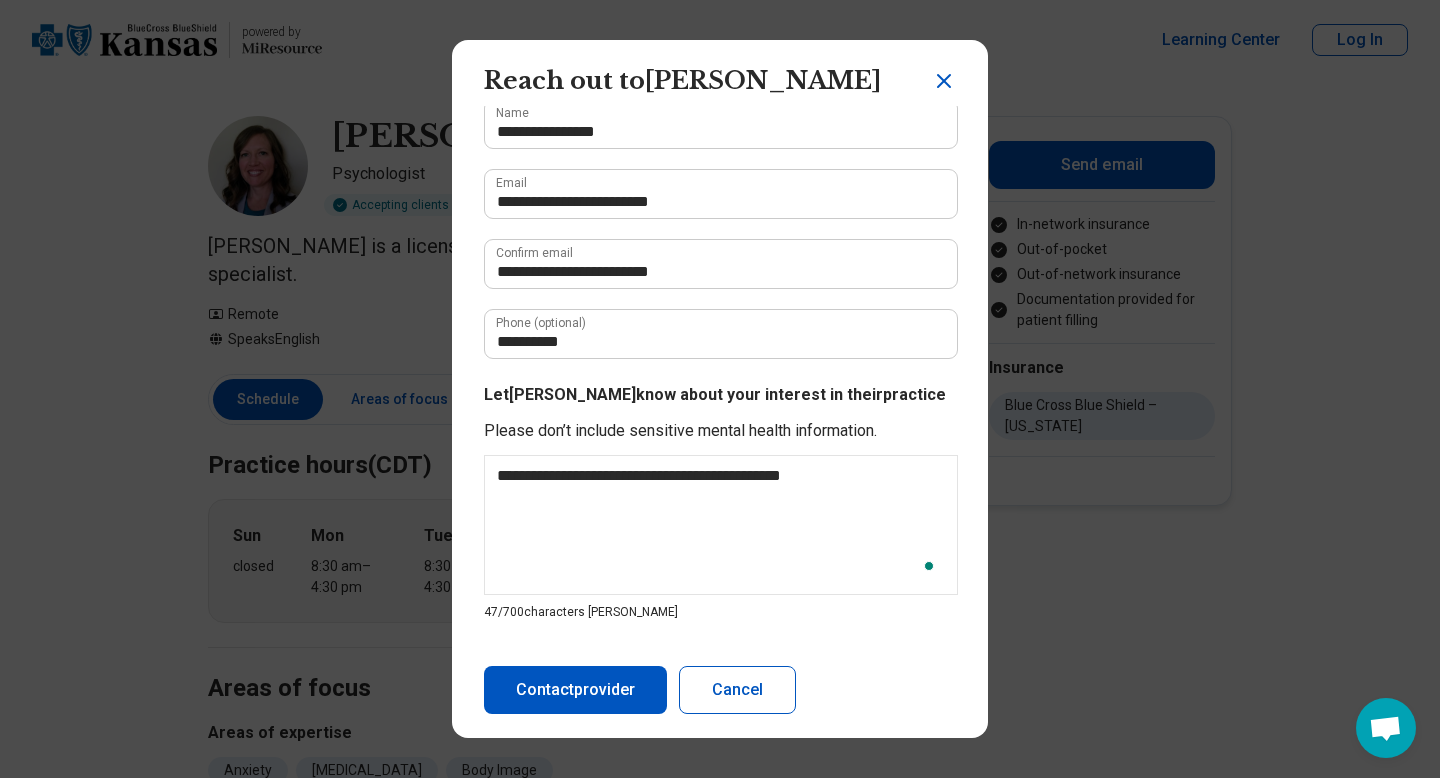 click on "Contact  provider" at bounding box center [575, 690] 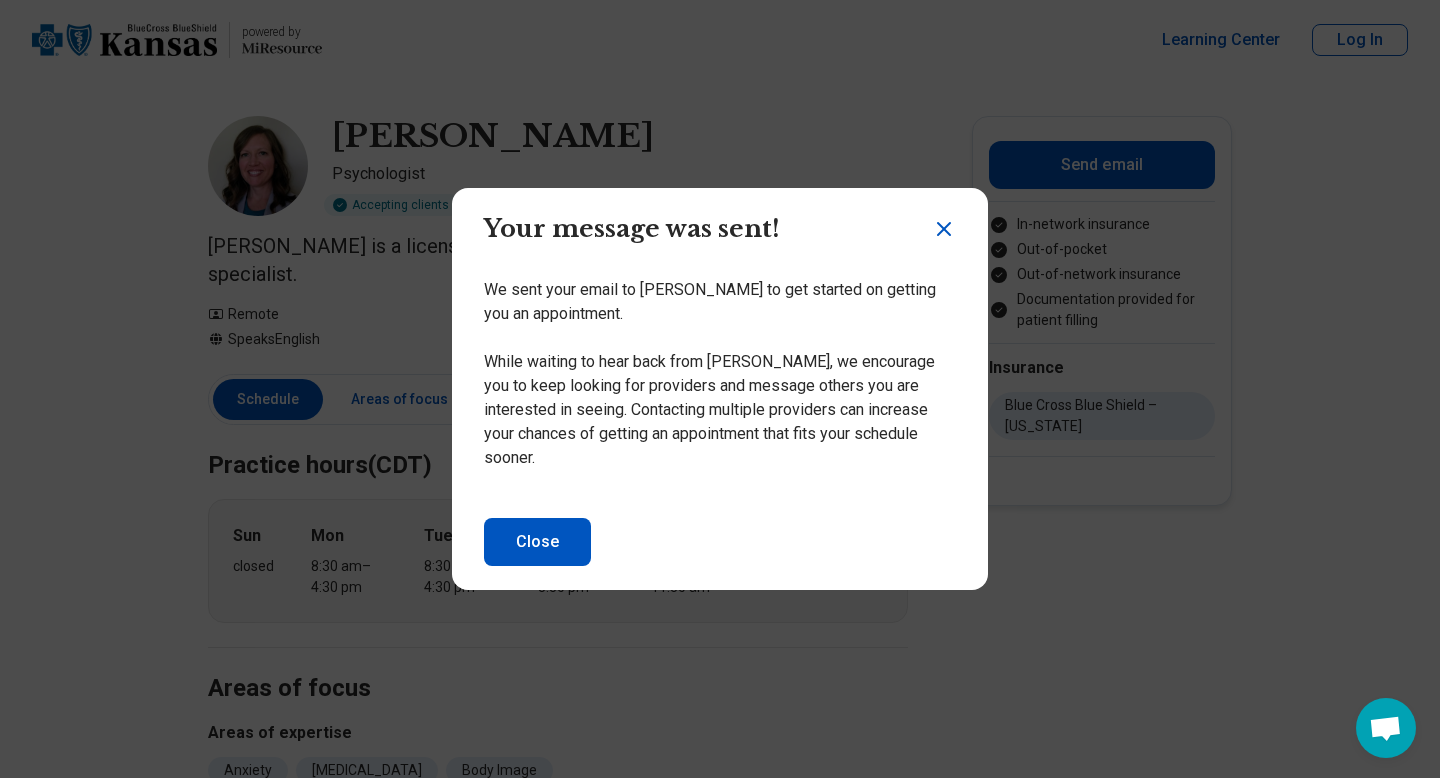 click on "Close" at bounding box center (537, 542) 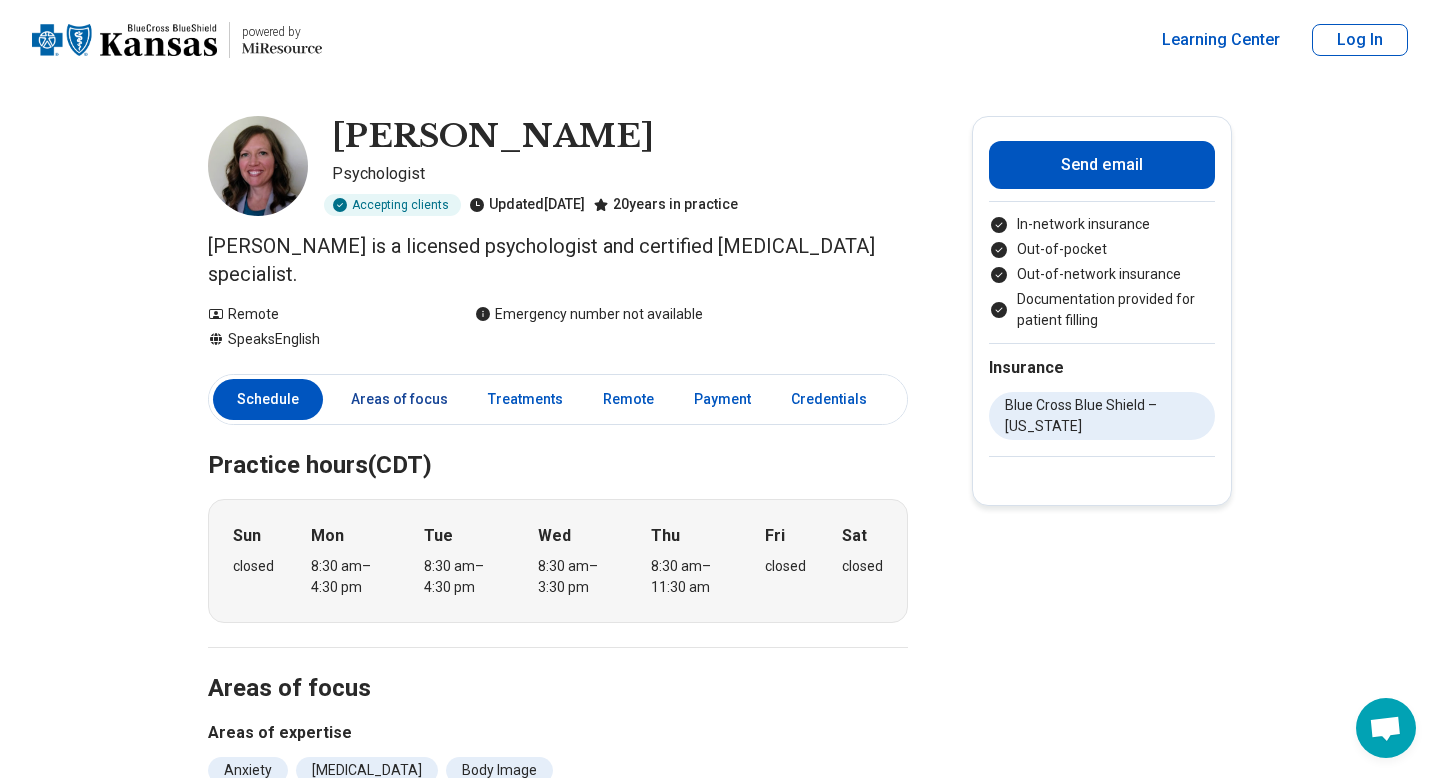 click on "Areas of focus" at bounding box center [399, 399] 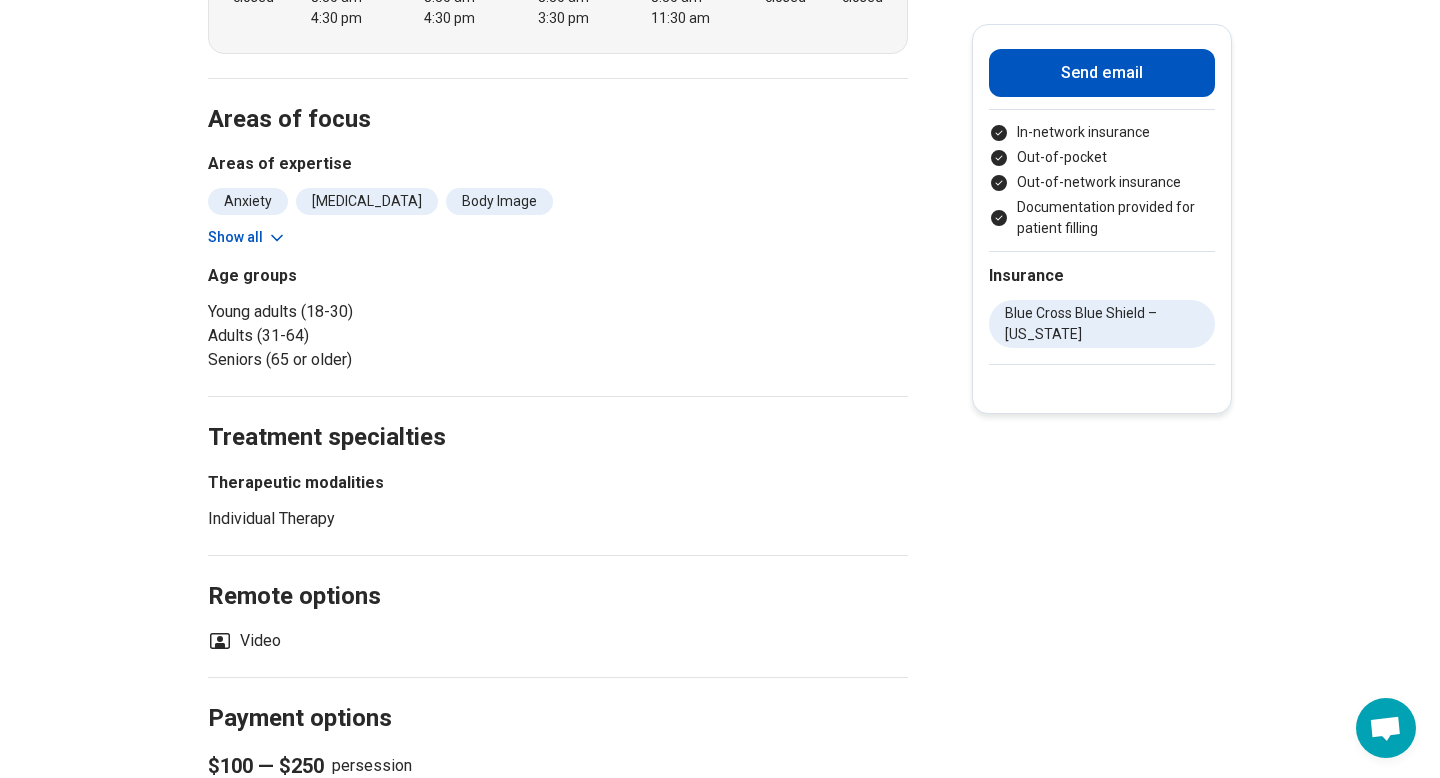 scroll, scrollTop: 623, scrollLeft: 0, axis: vertical 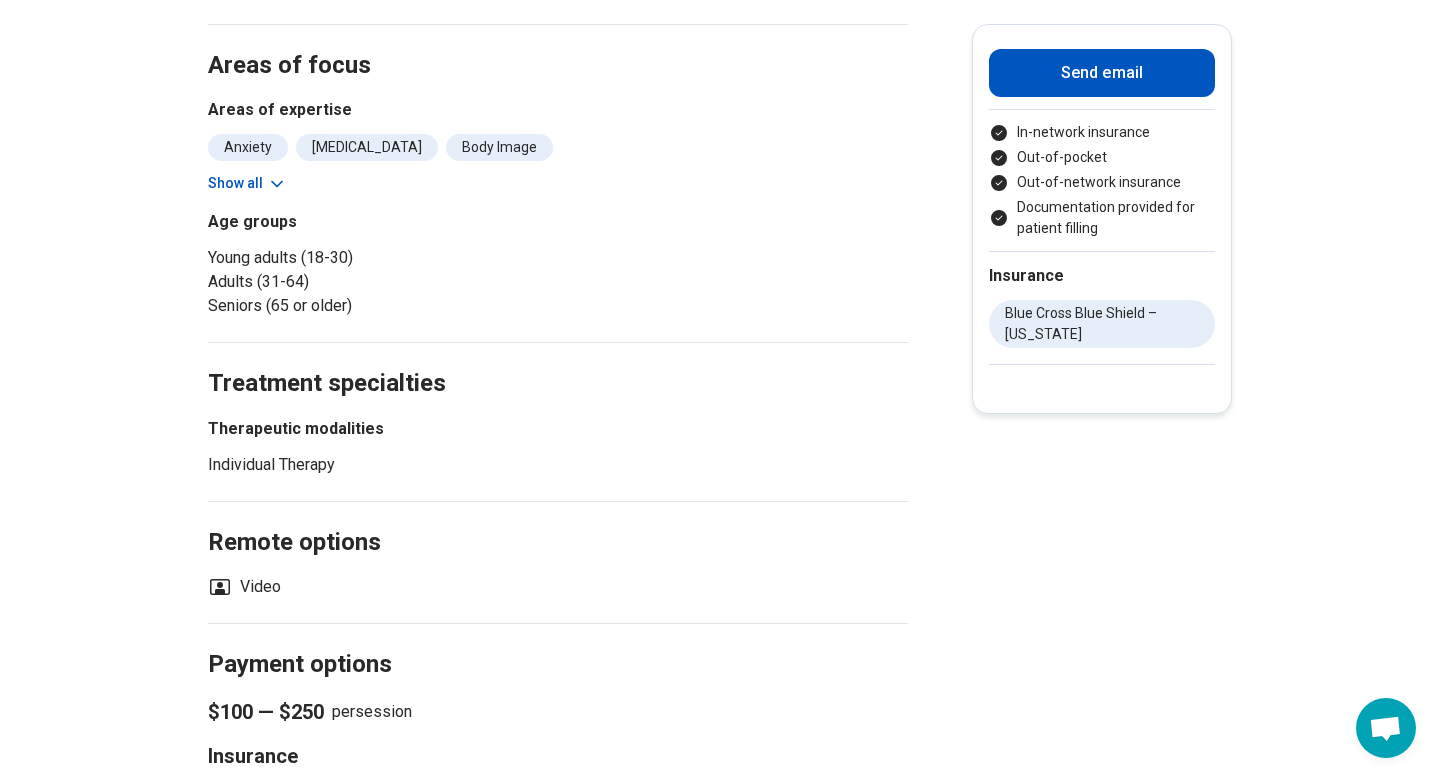click on "Show all" at bounding box center (247, 183) 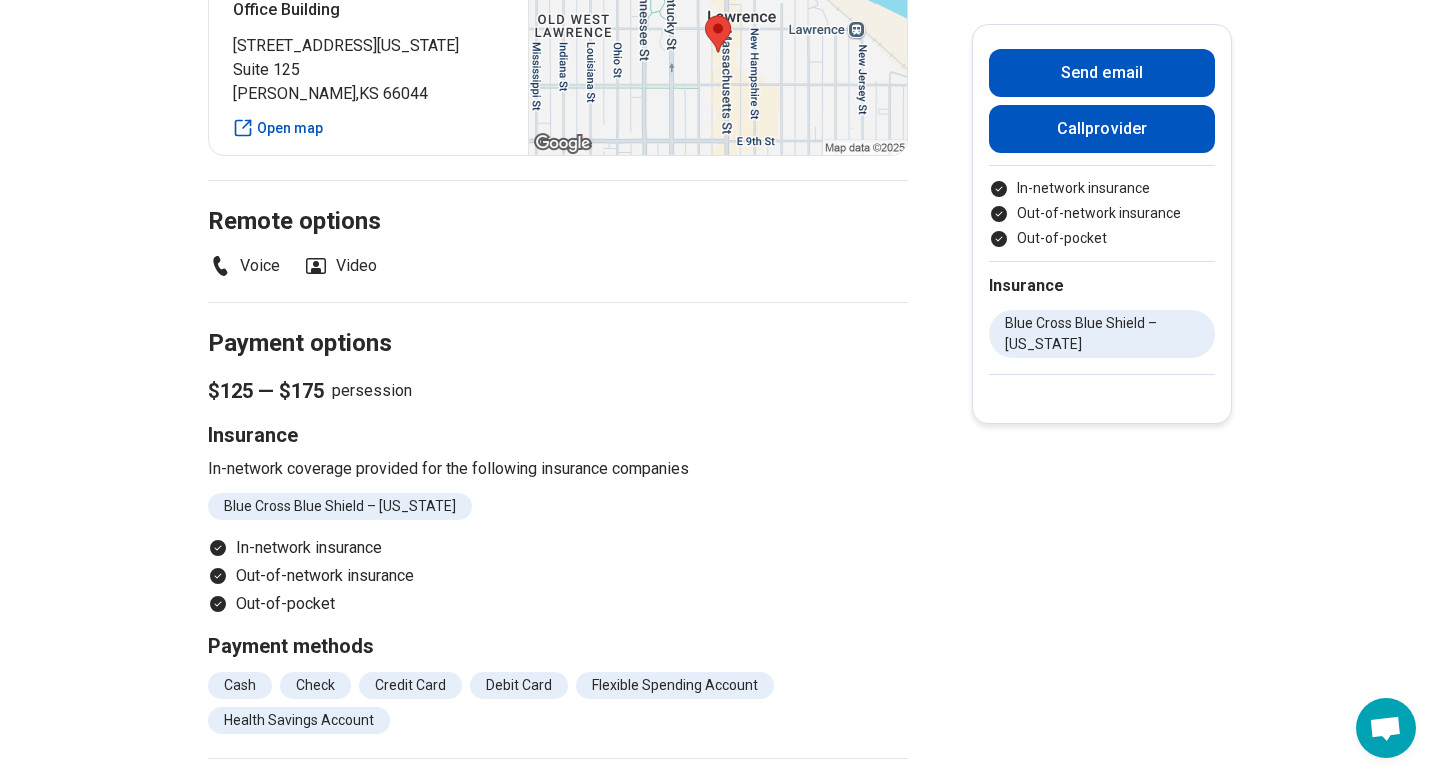 scroll, scrollTop: 1460, scrollLeft: 0, axis: vertical 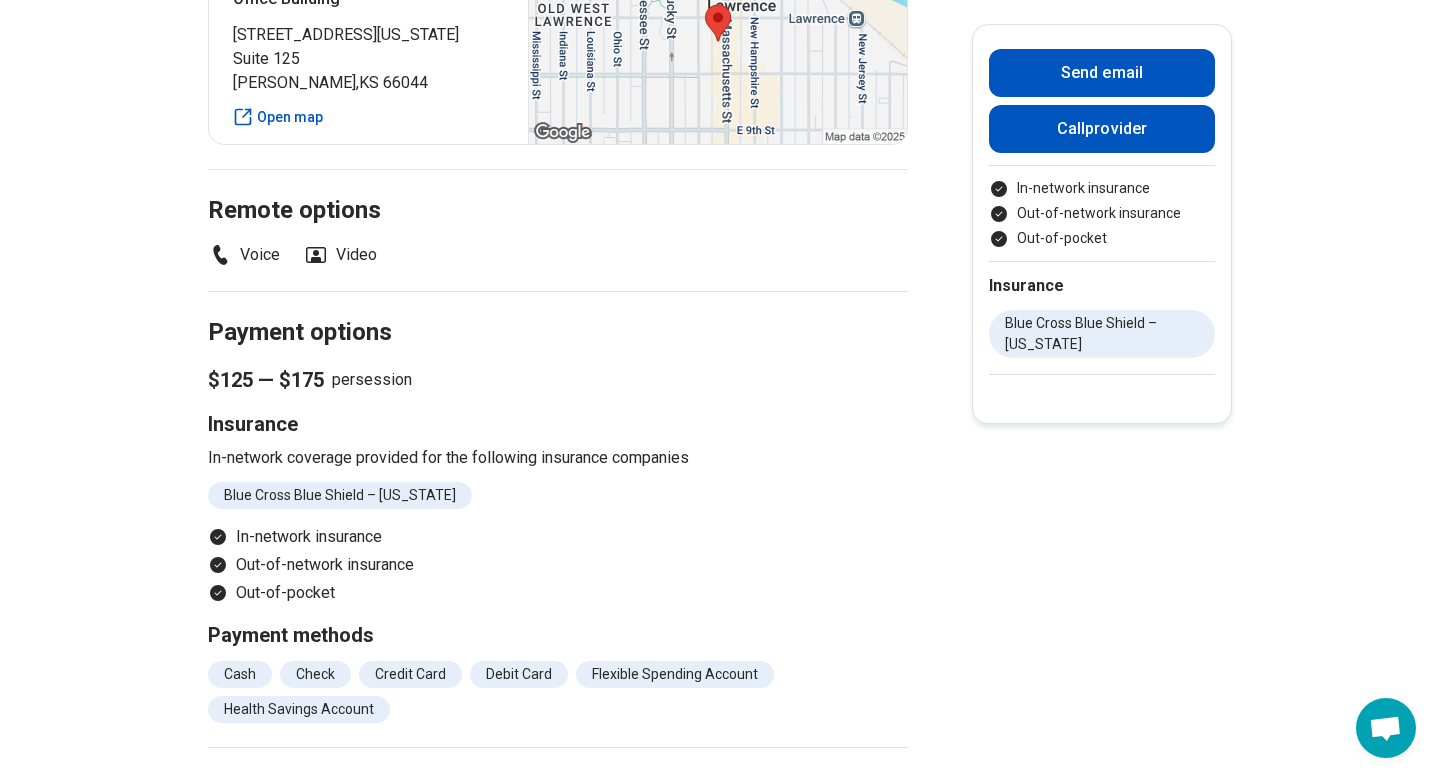 click on "In-network insurance Out-of-network insurance Out-of-pocket" at bounding box center [558, 565] 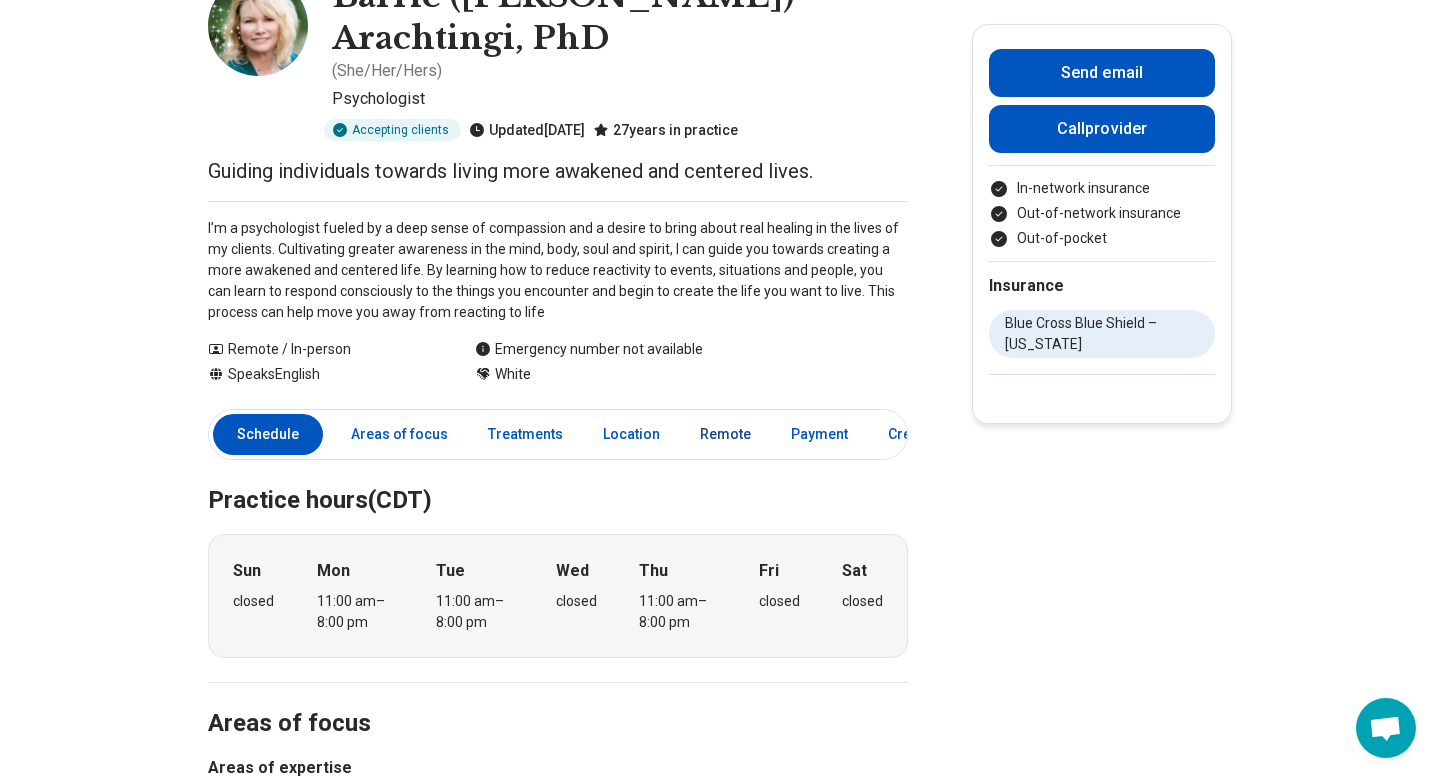 scroll, scrollTop: 0, scrollLeft: 0, axis: both 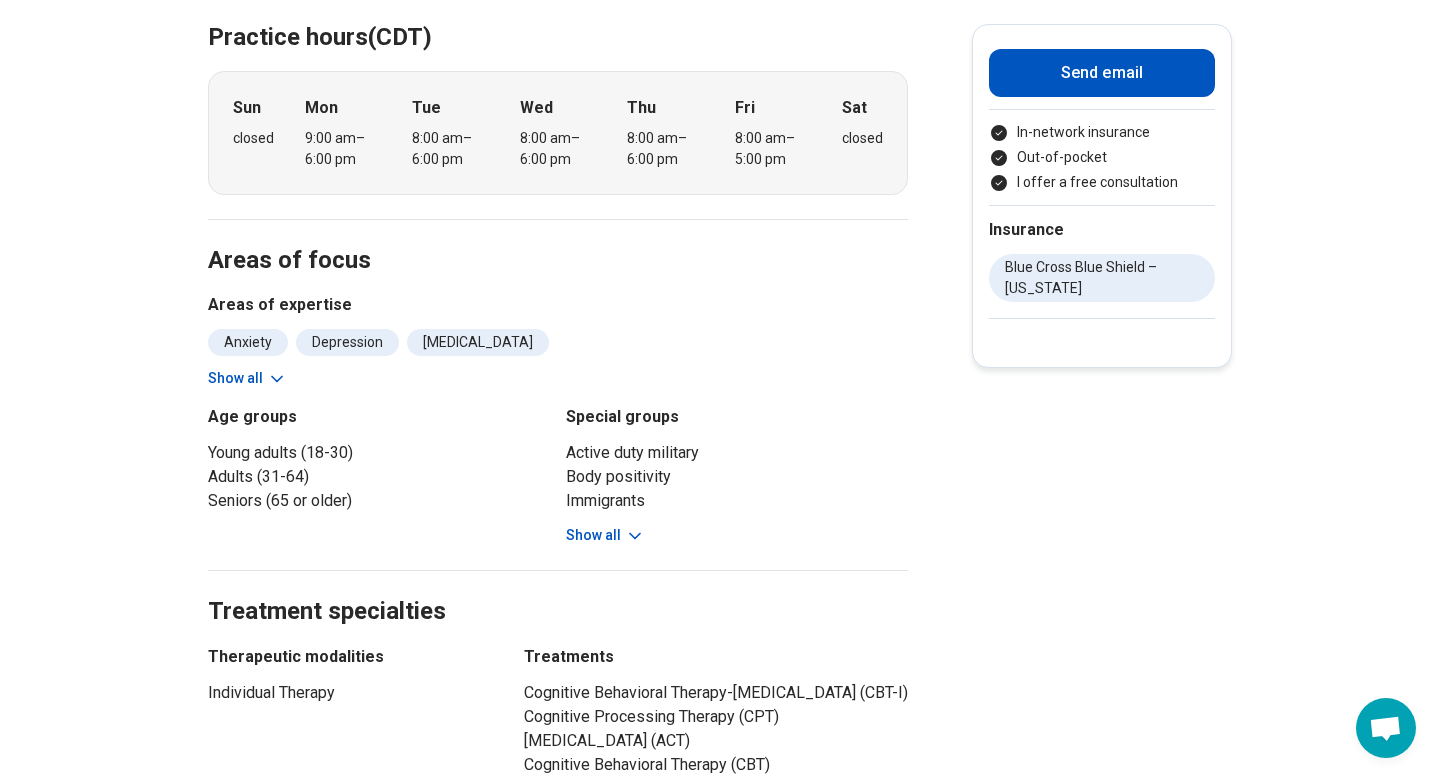 click on "Show all" at bounding box center (605, 535) 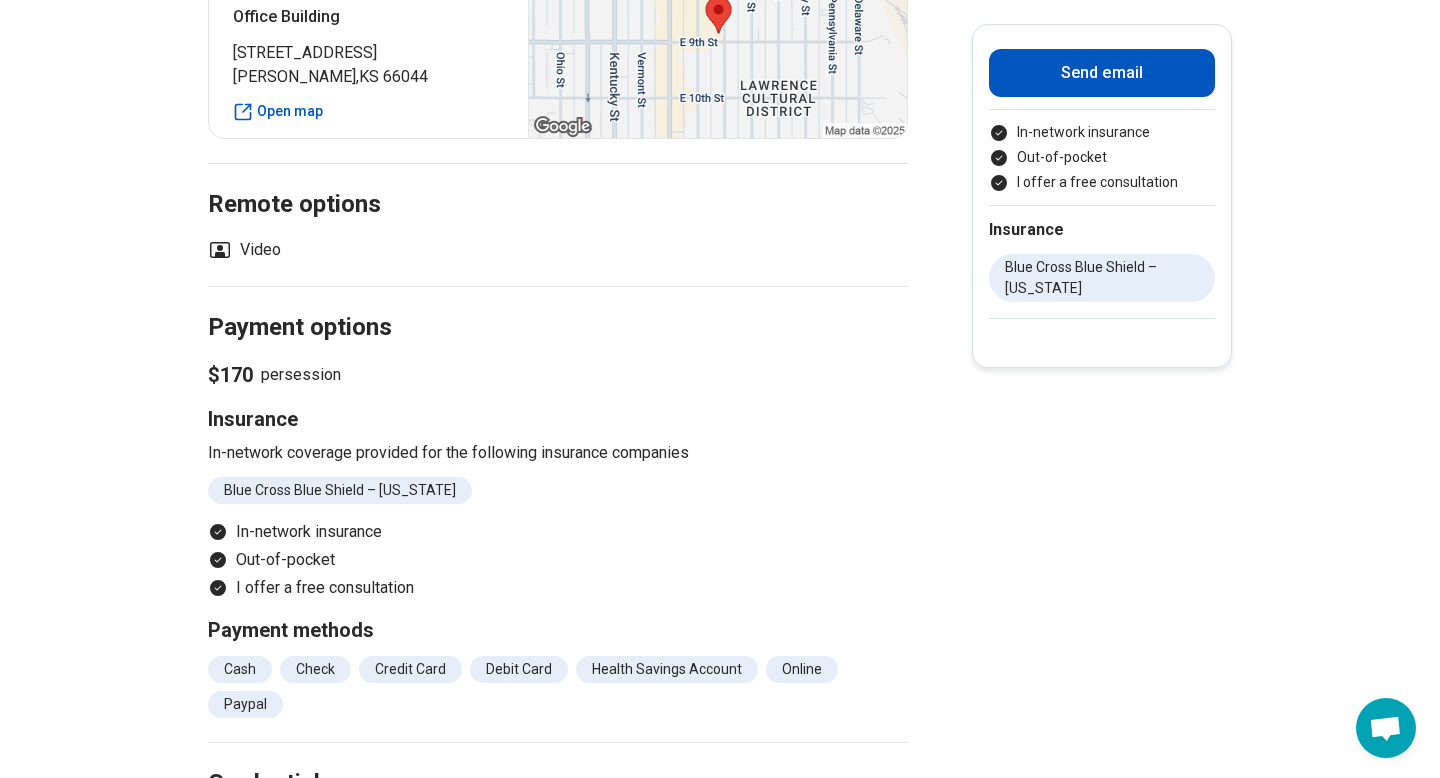 scroll, scrollTop: 1836, scrollLeft: 0, axis: vertical 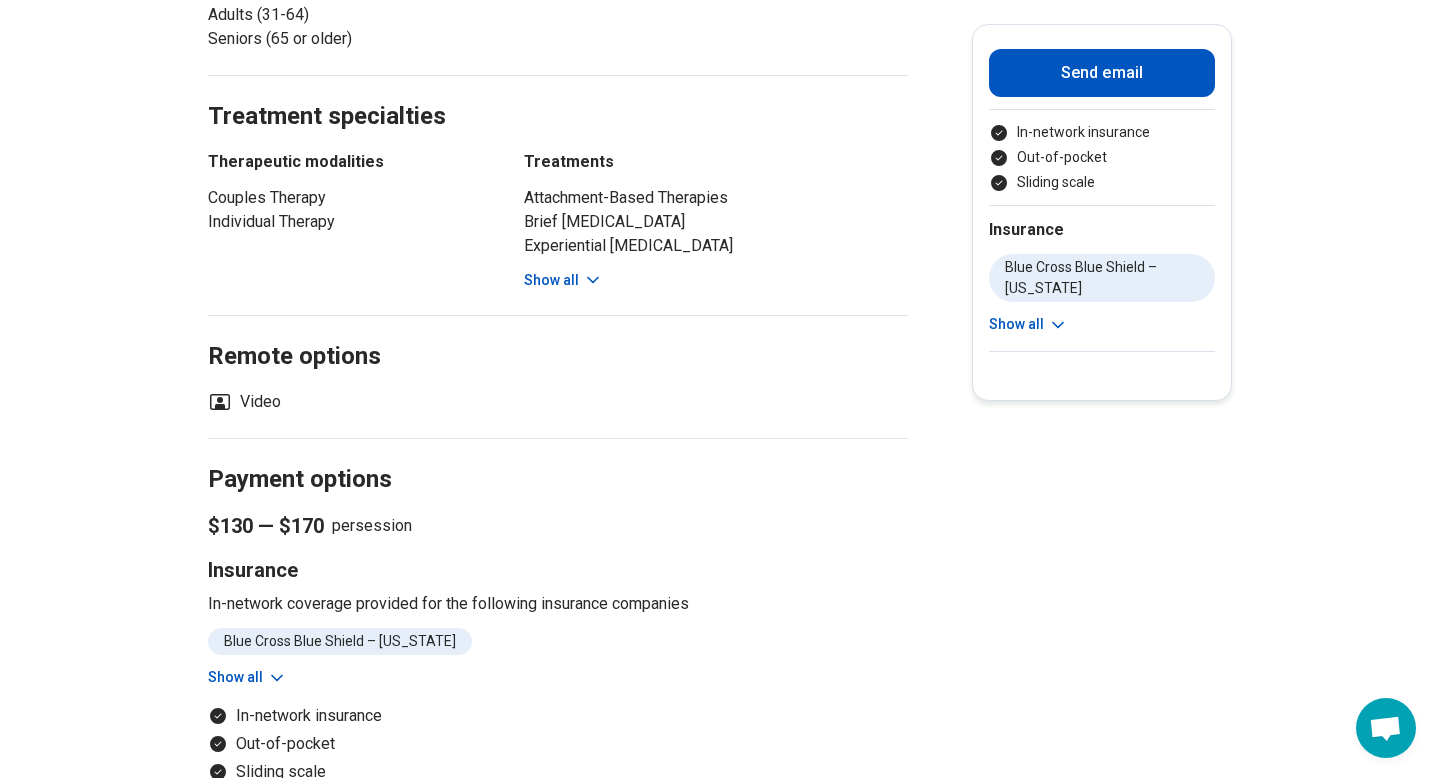 click on "In-network insurance Out-of-pocket Sliding scale" at bounding box center [1102, 157] 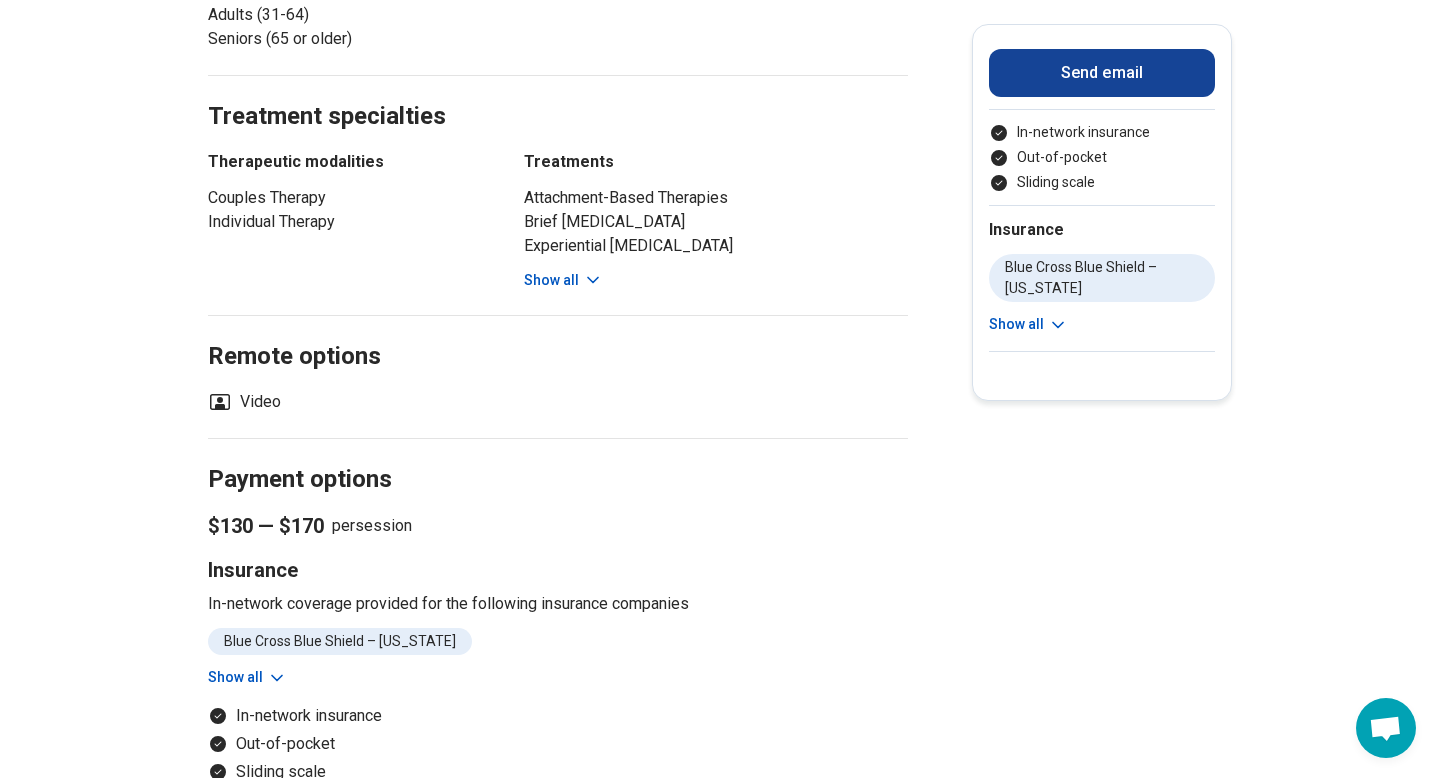click on "Send email" at bounding box center (1102, 73) 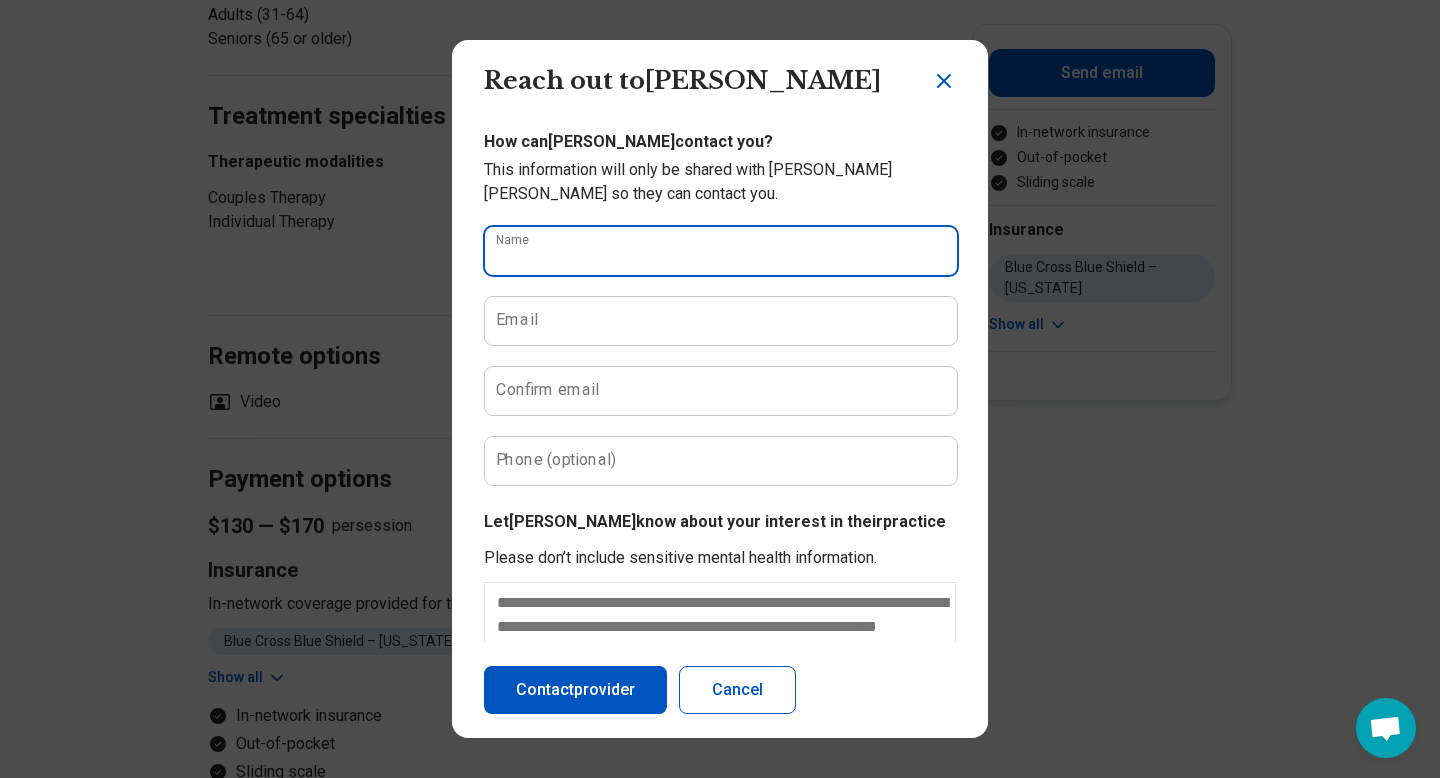 click on "Name" at bounding box center (721, 251) 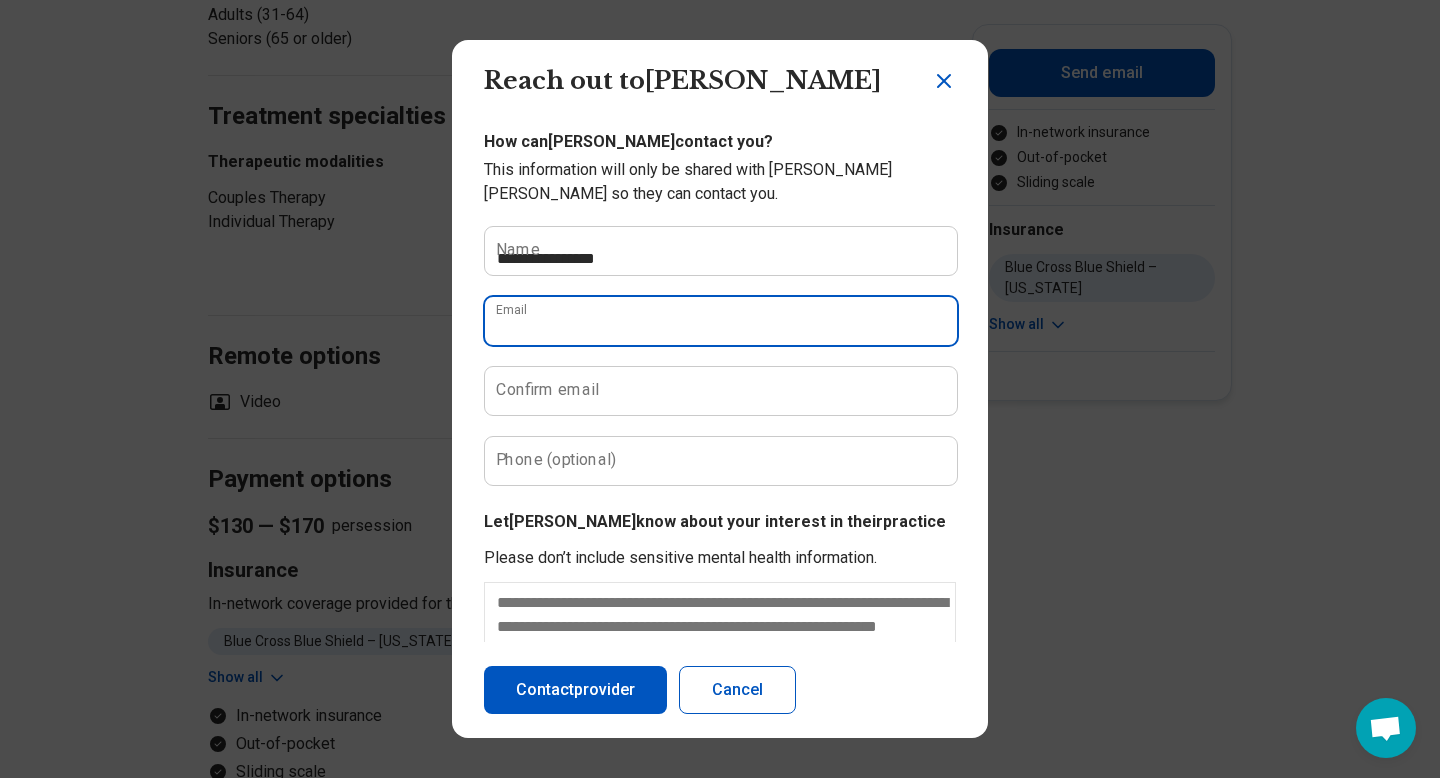 type on "**********" 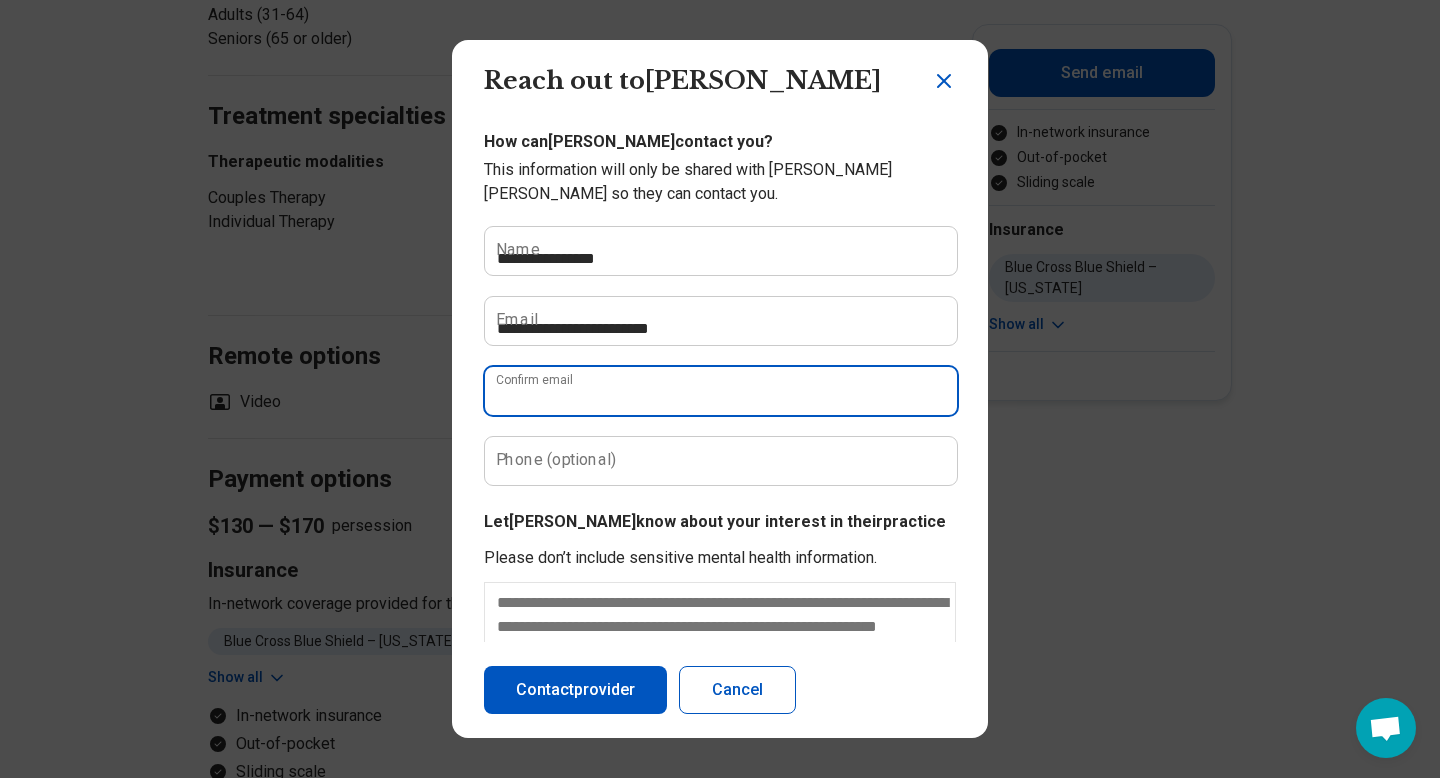 type on "**********" 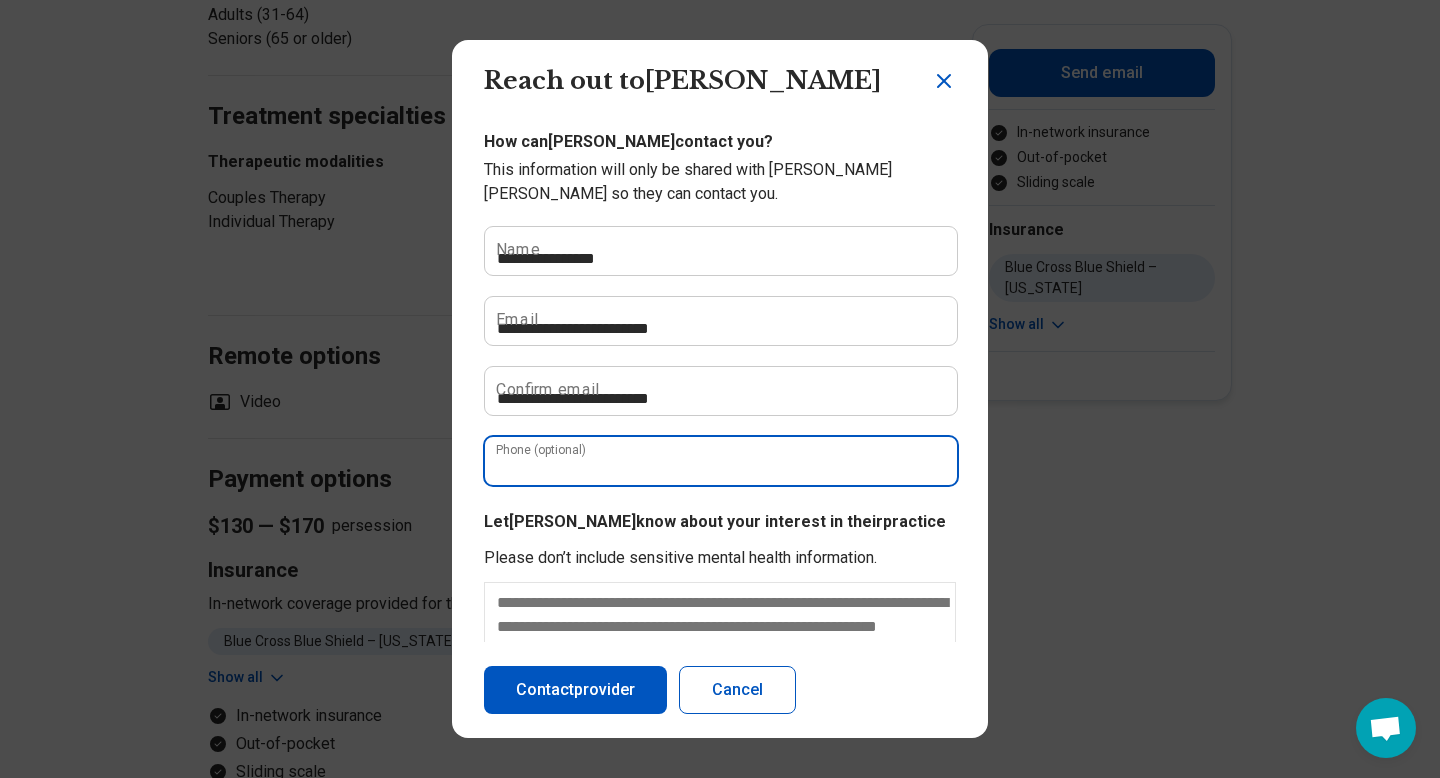 type on "**********" 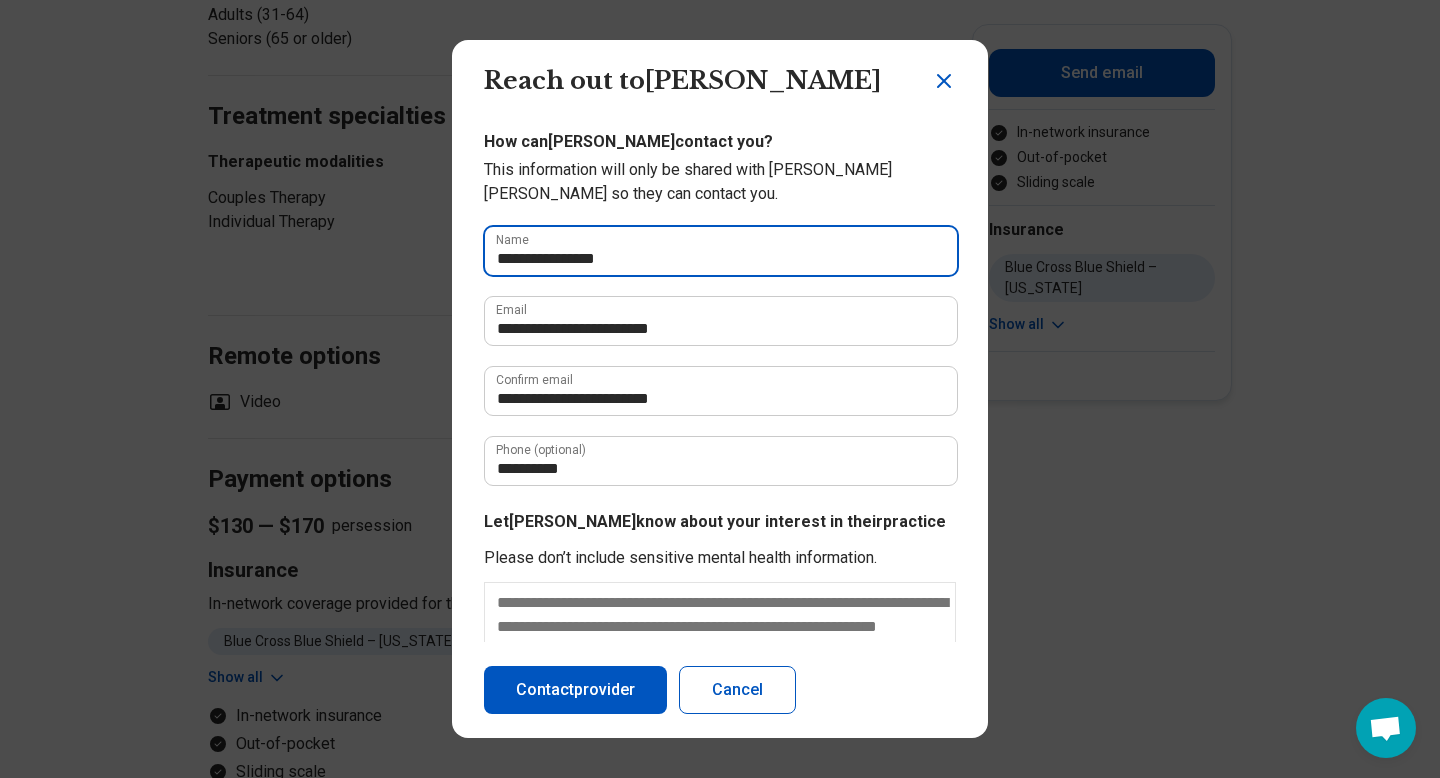scroll, scrollTop: 127, scrollLeft: 0, axis: vertical 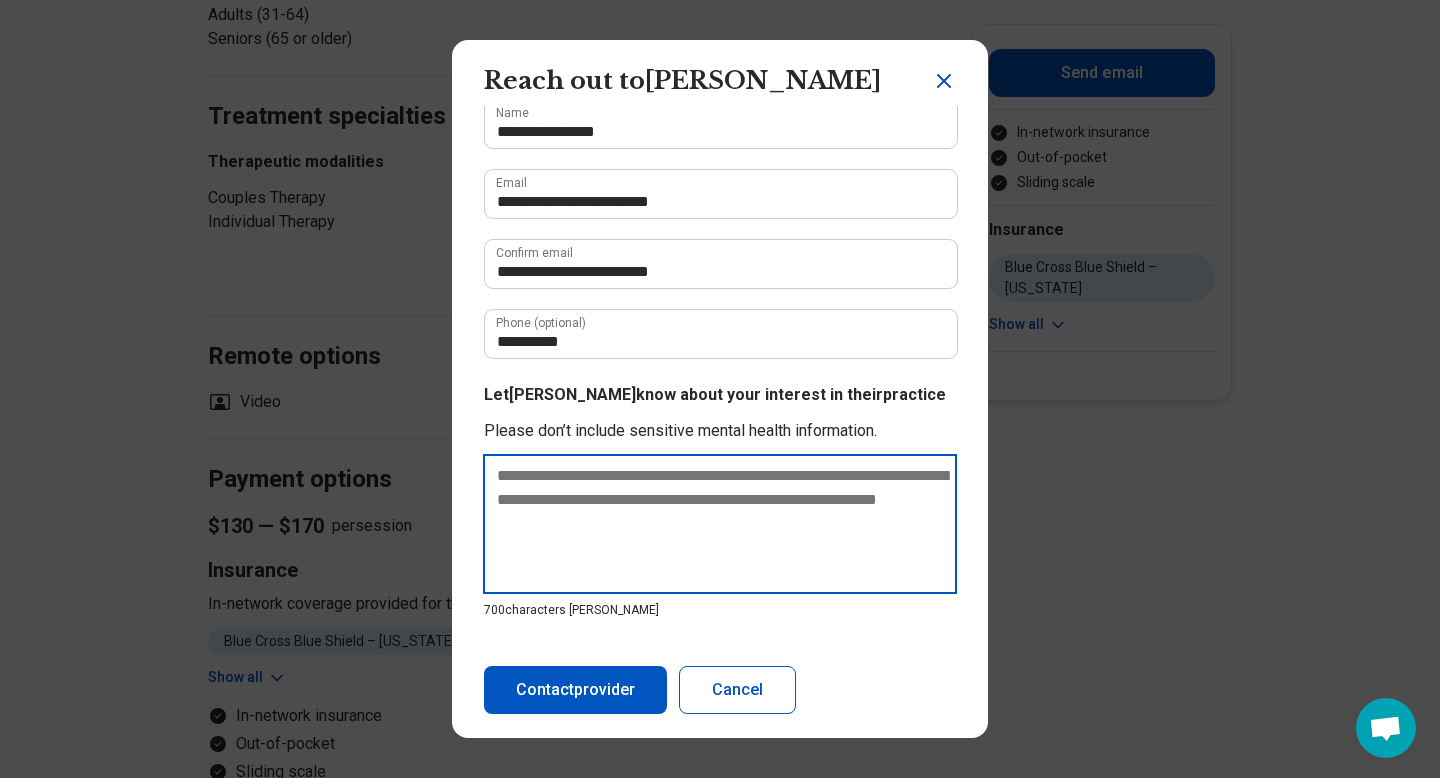 click at bounding box center (720, 524) 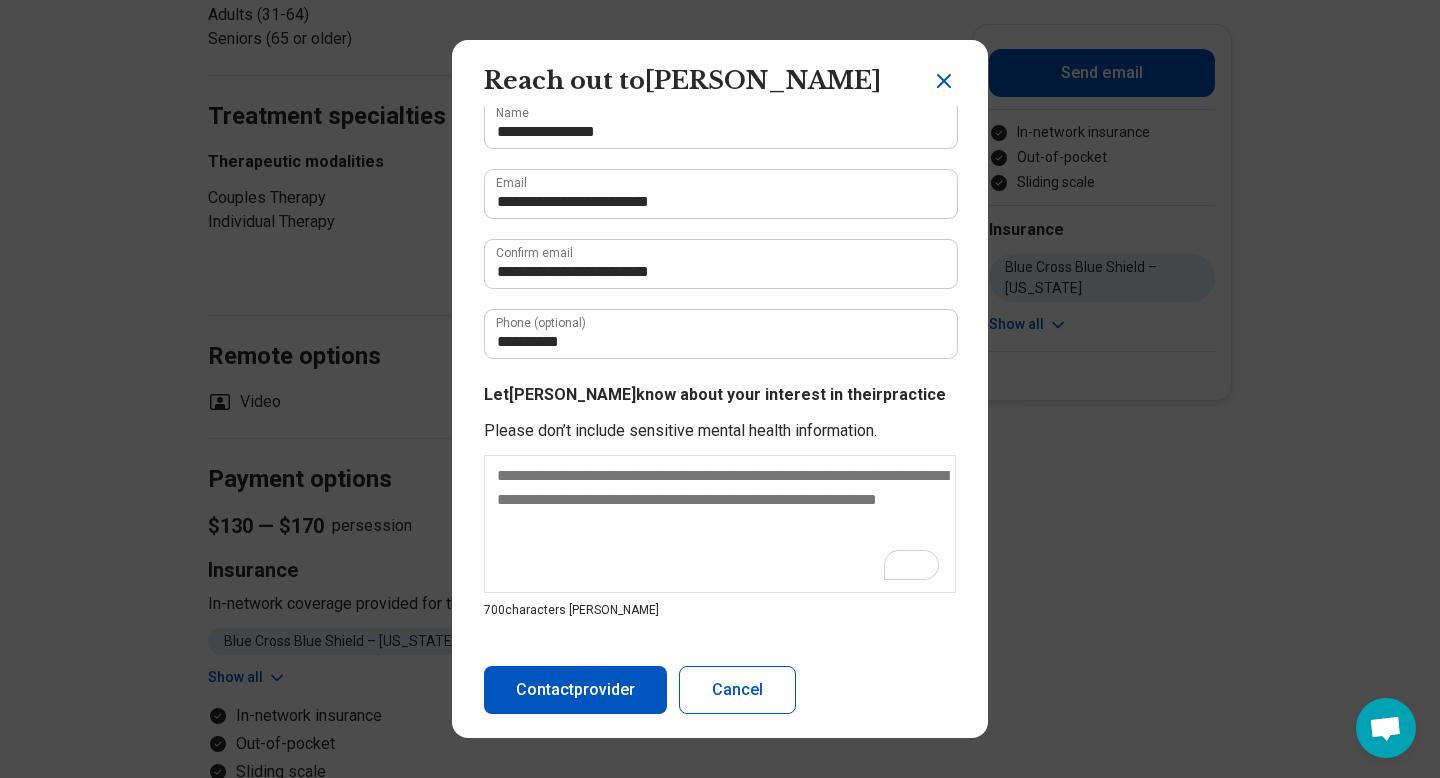 click on "Contact  provider" at bounding box center (575, 690) 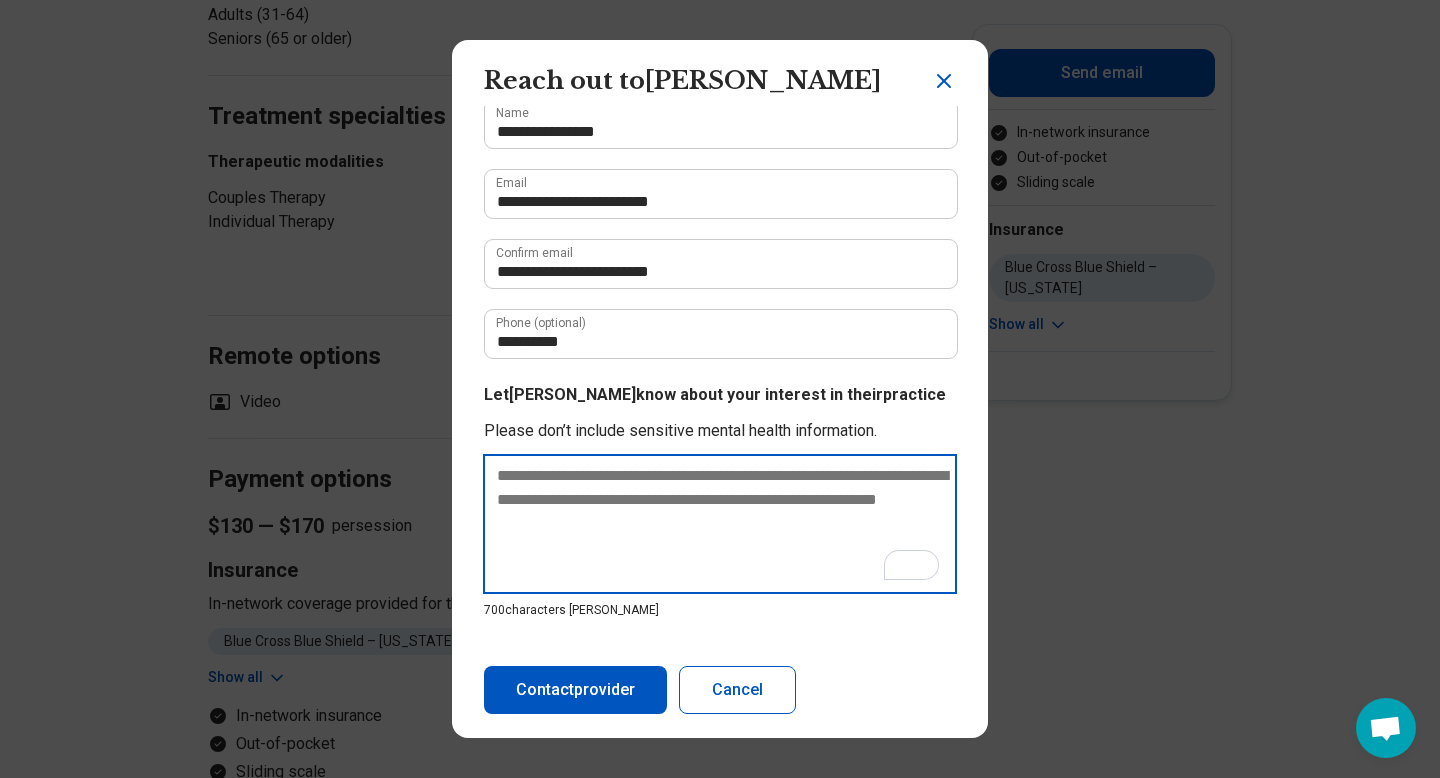 type on "*" 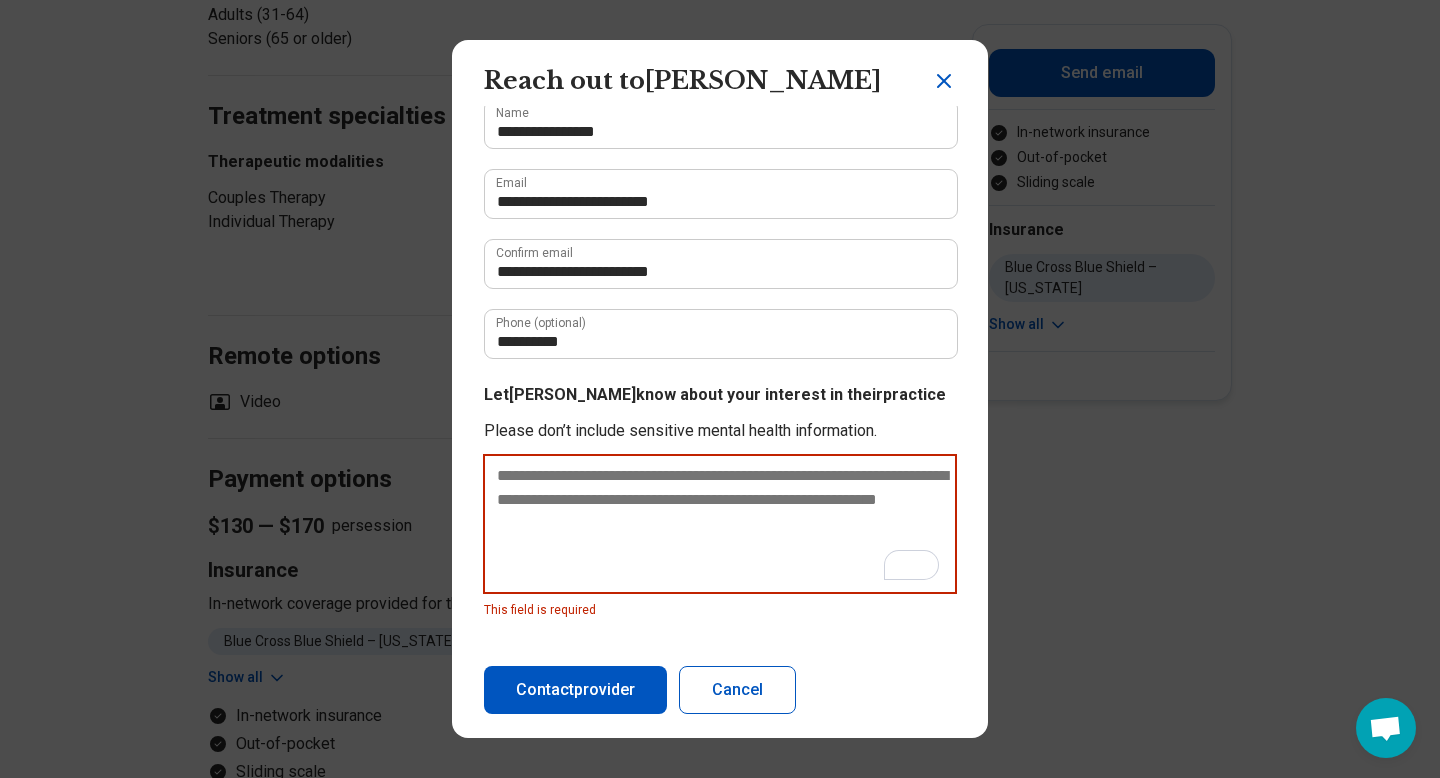 scroll, scrollTop: 127, scrollLeft: 0, axis: vertical 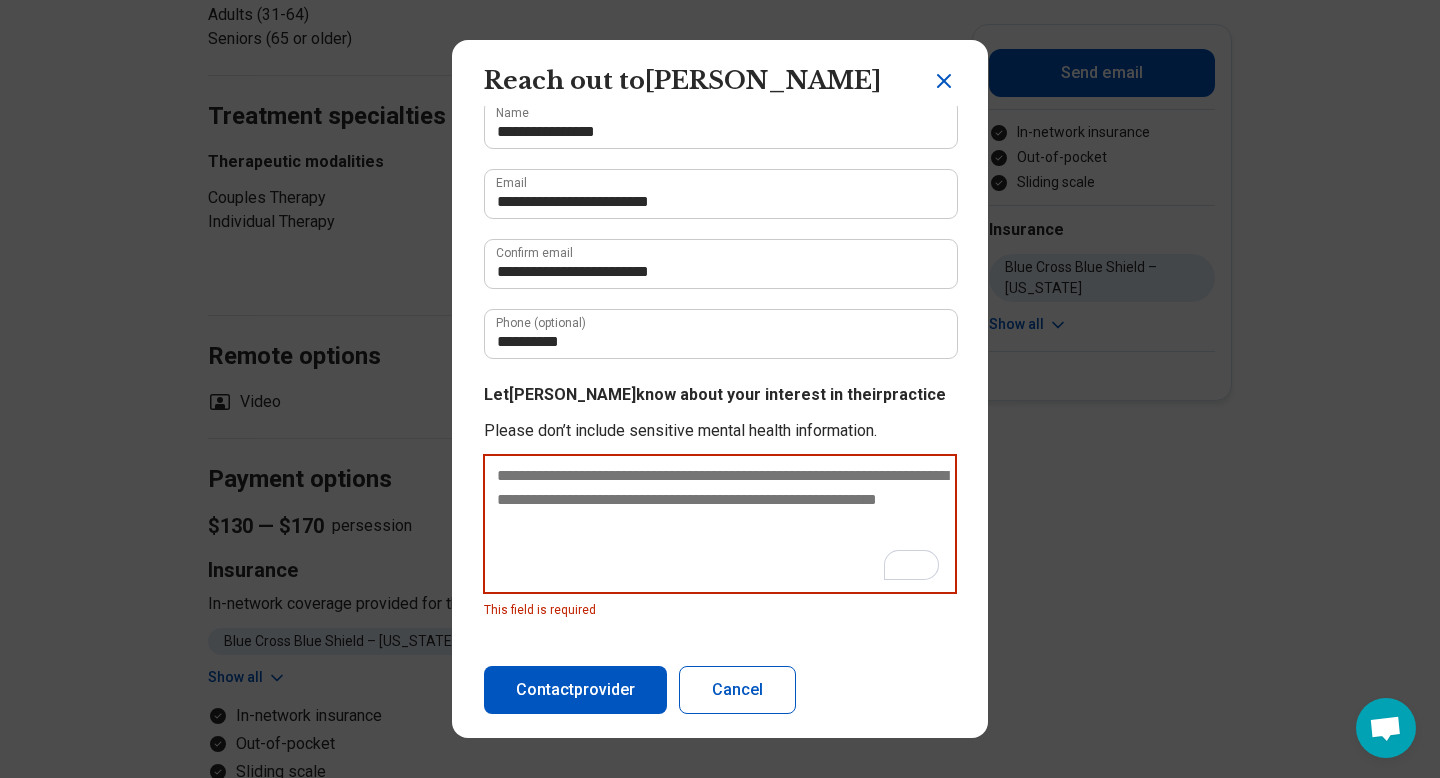 click at bounding box center [720, 524] 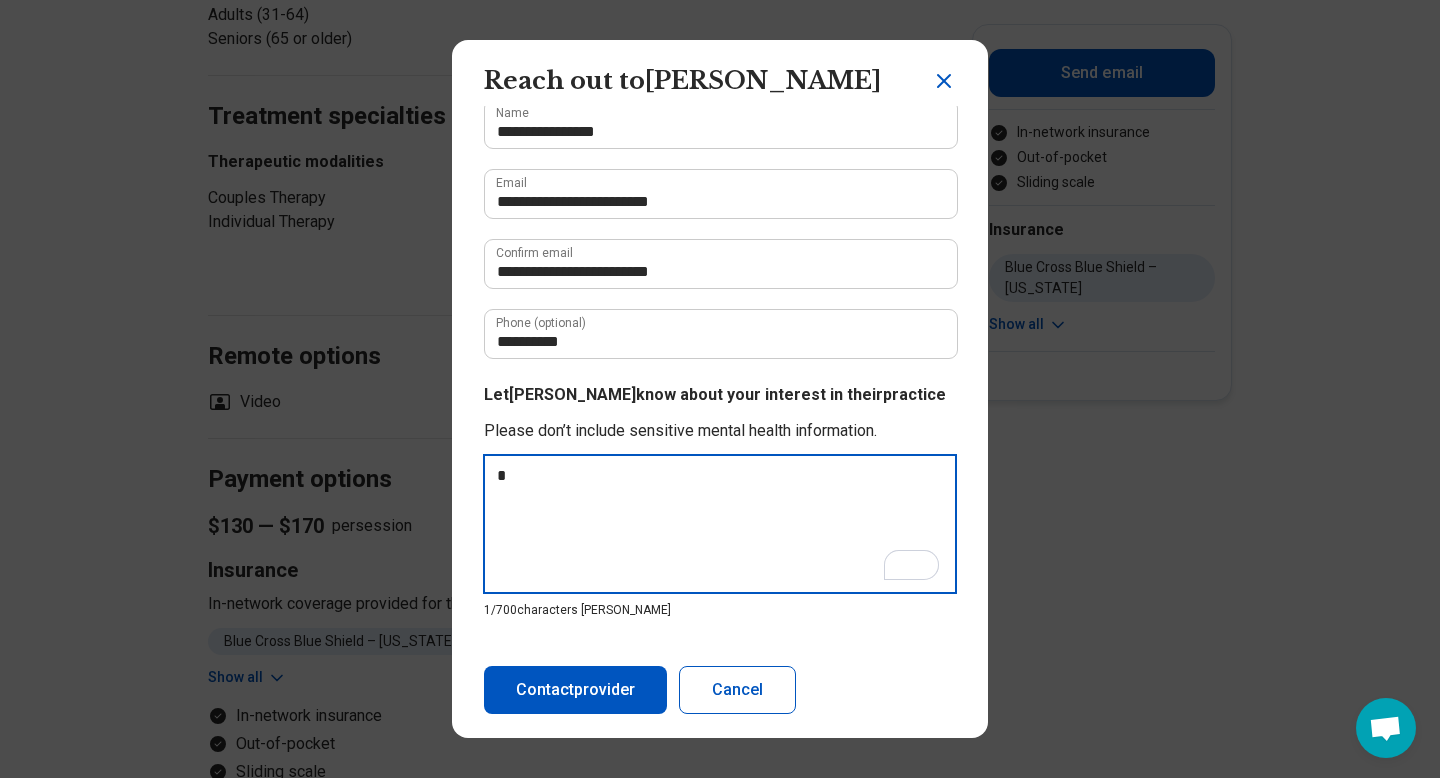 type on "*" 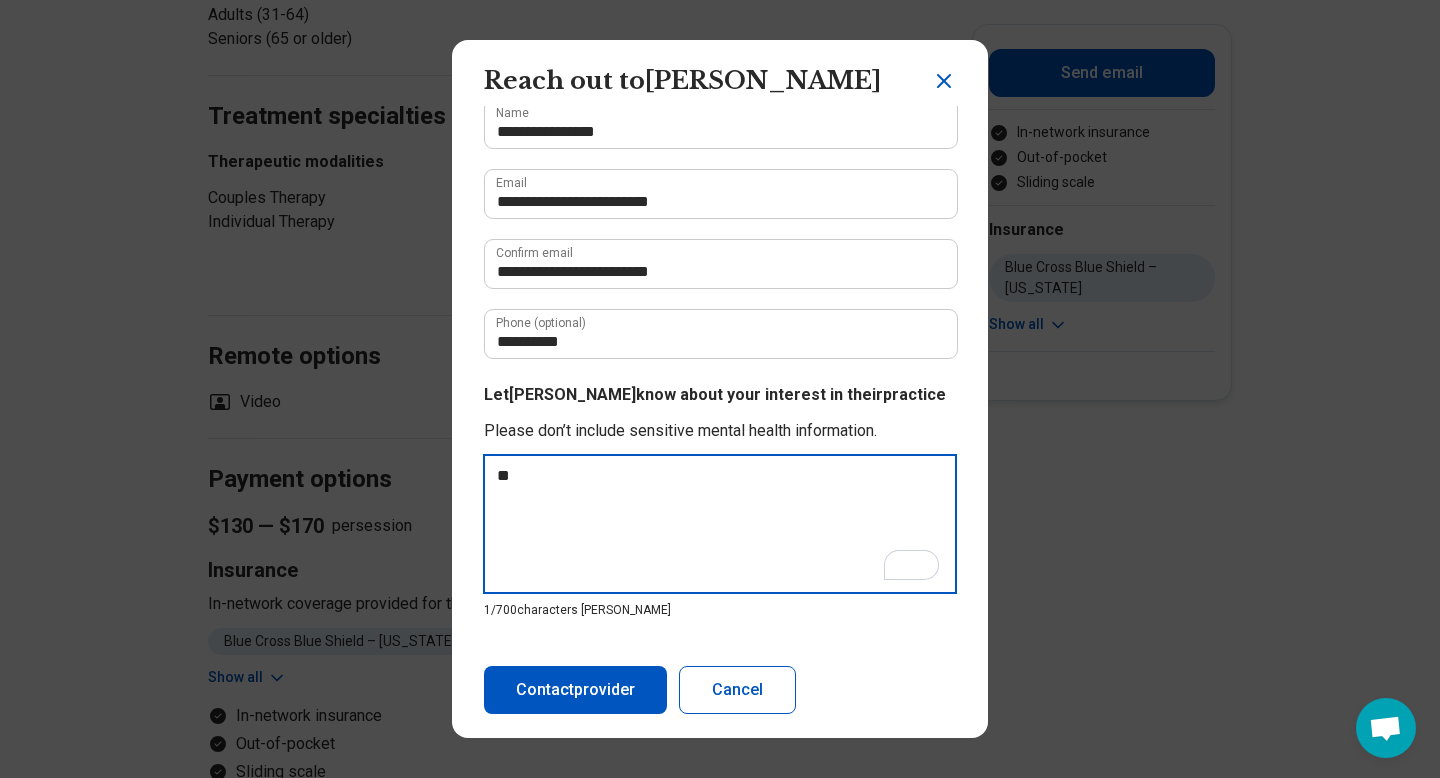type on "***" 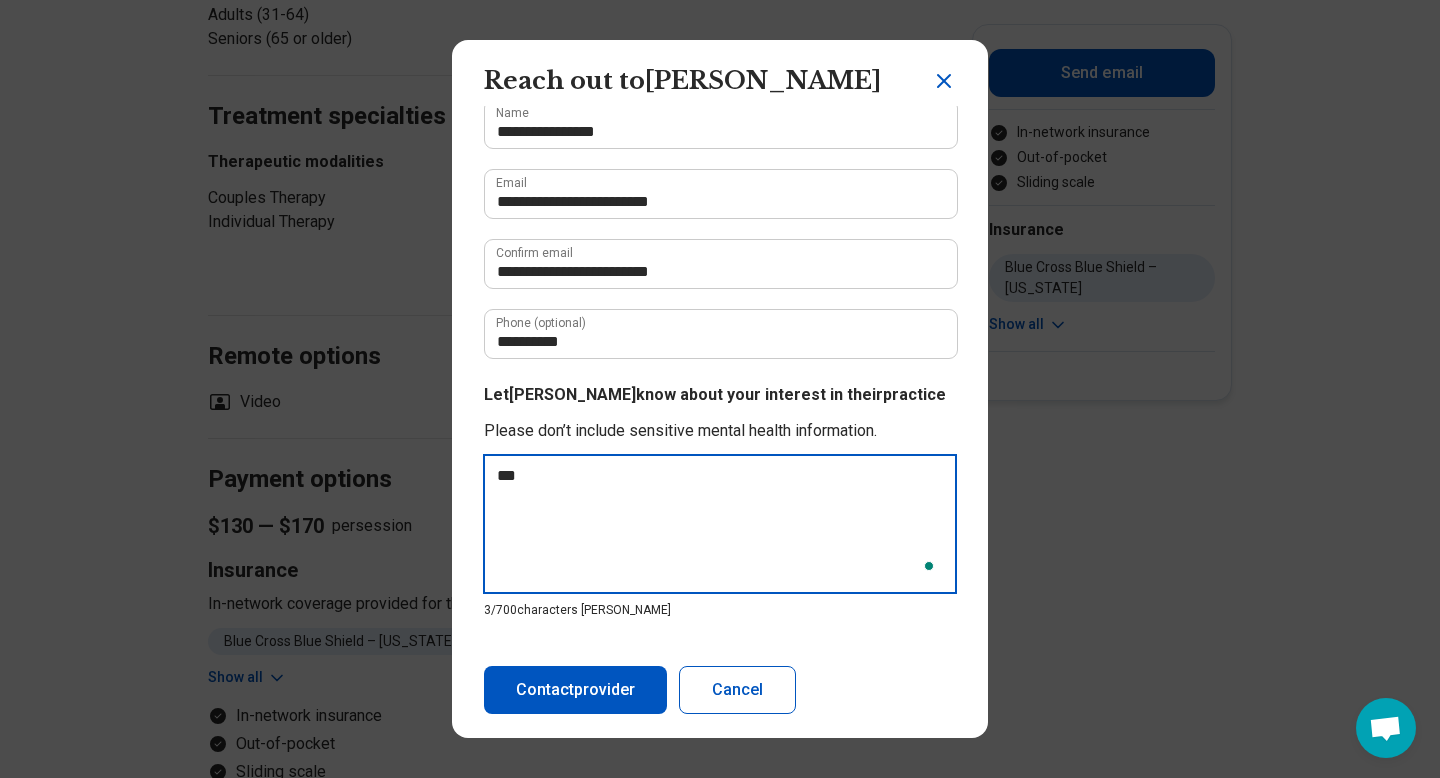 type on "****" 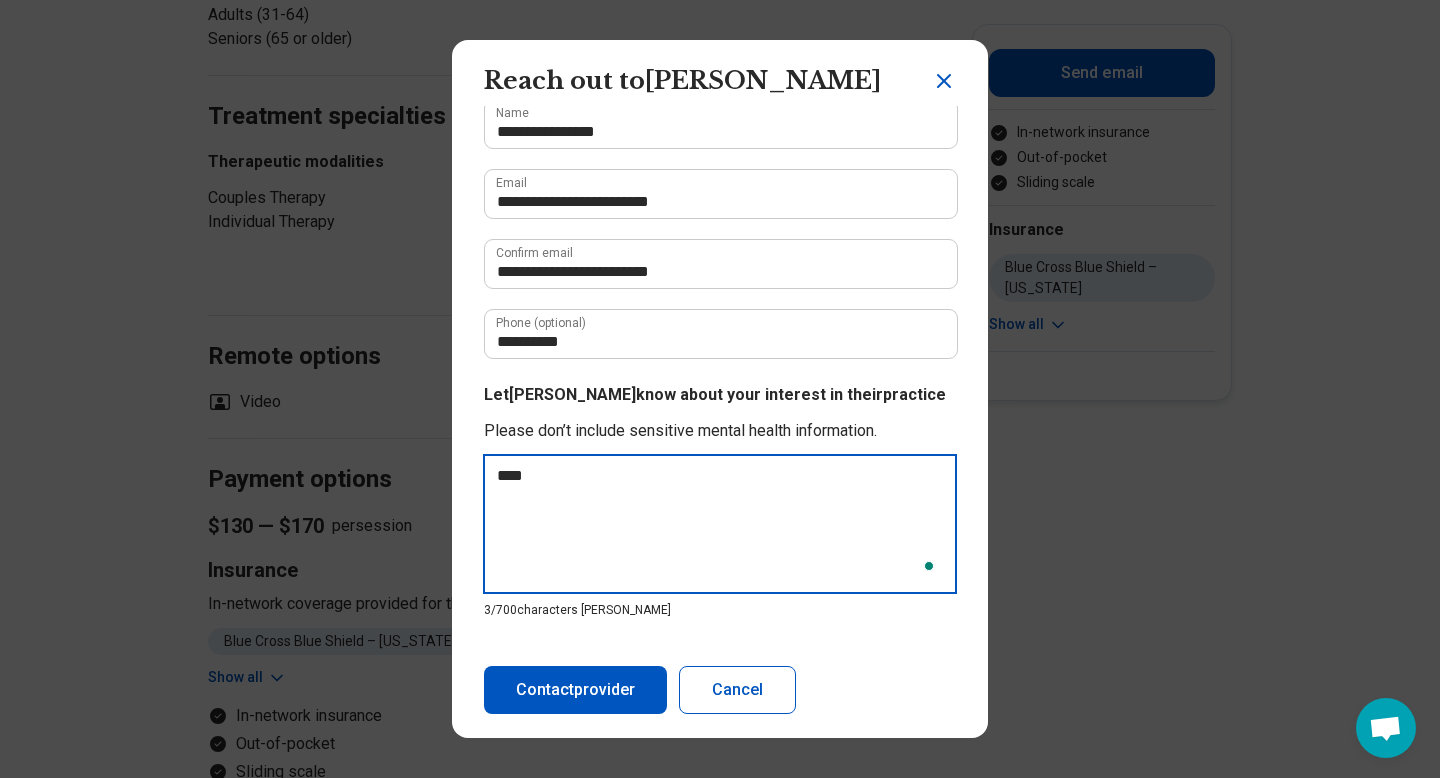 type on "*****" 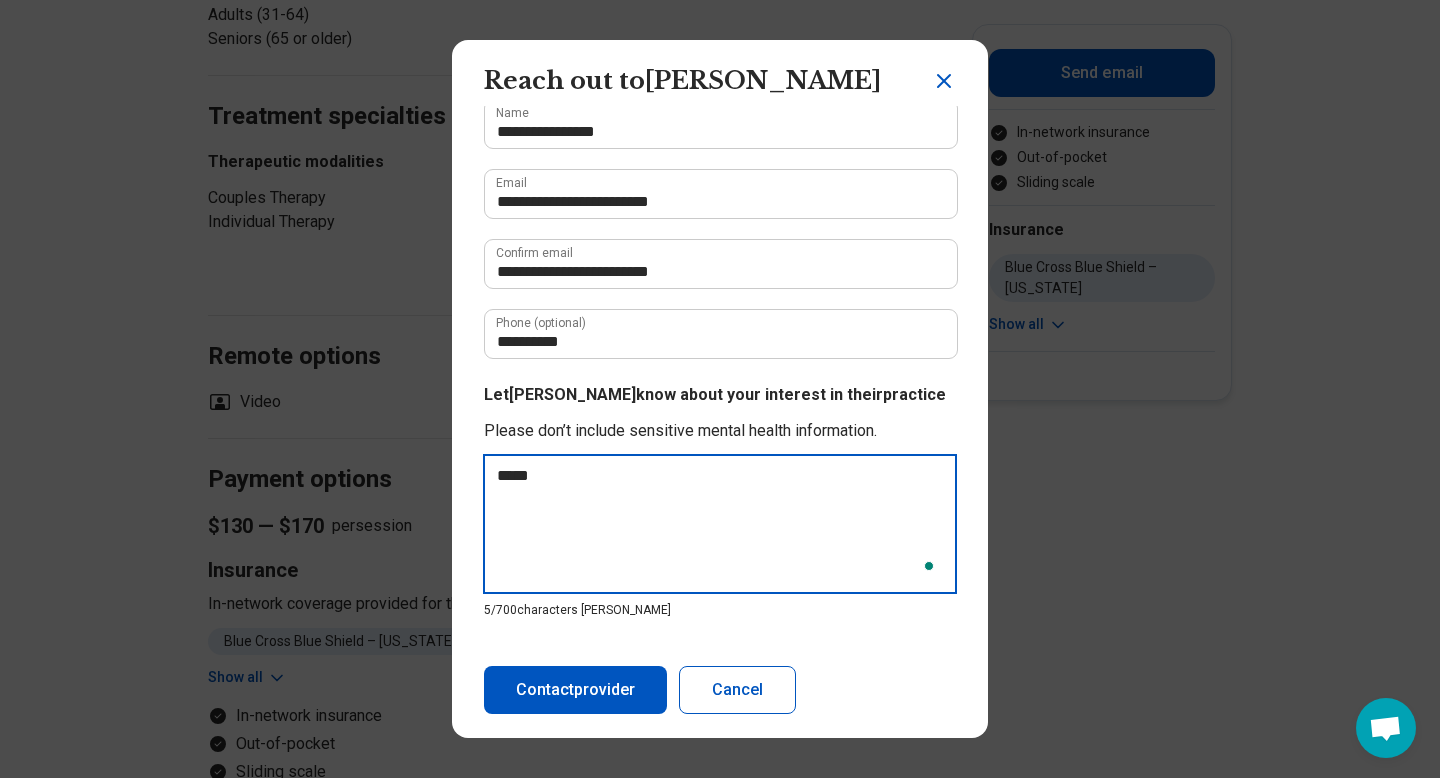 type on "******" 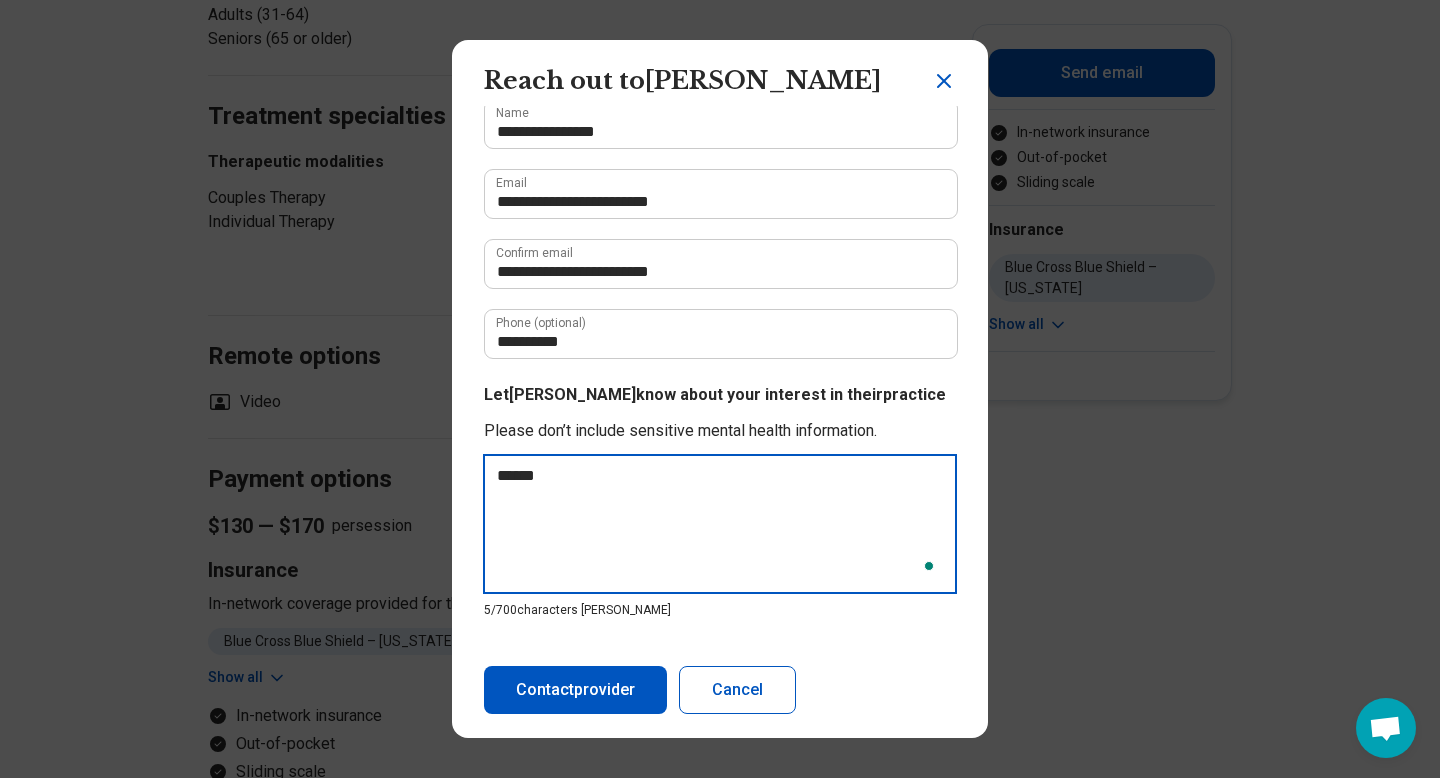 type on "*******" 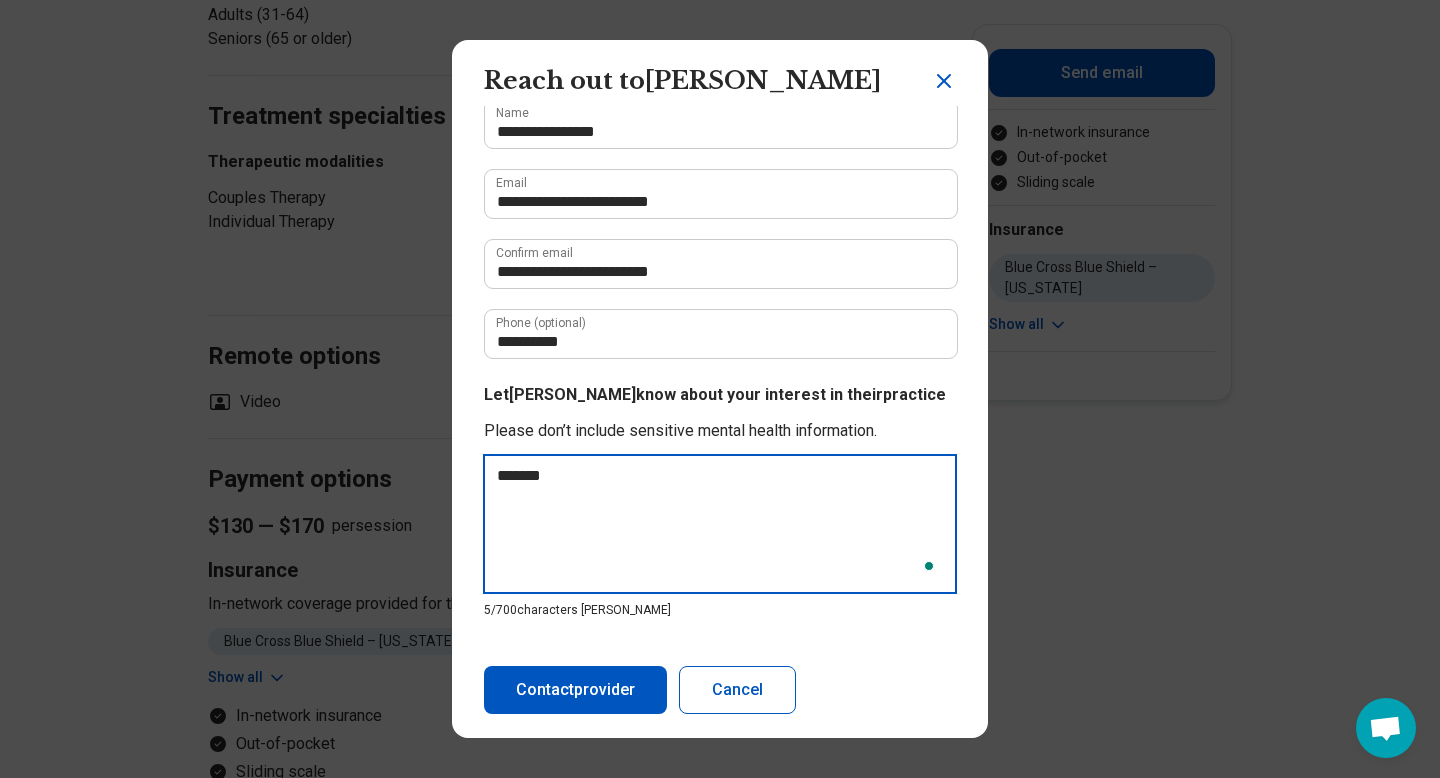 type on "*" 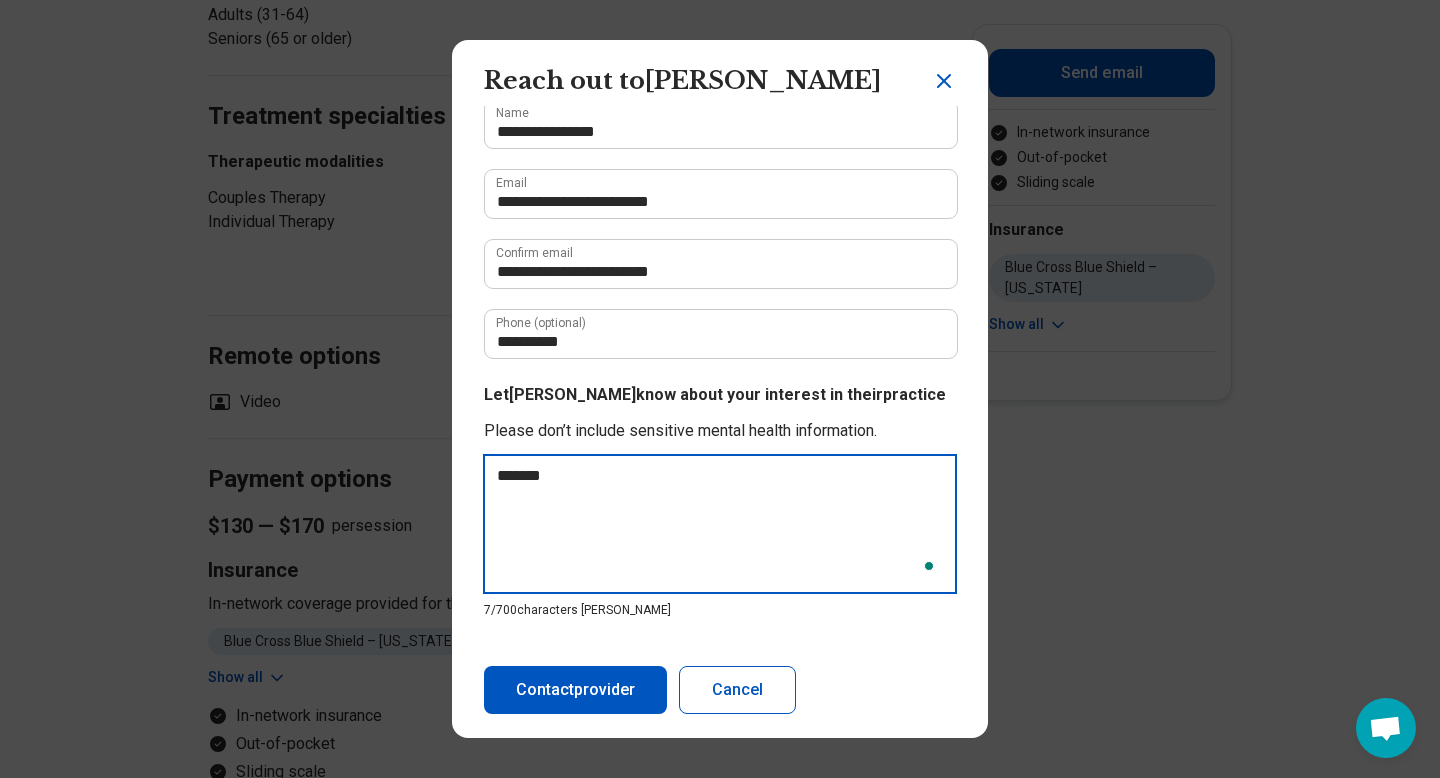 type on "*******" 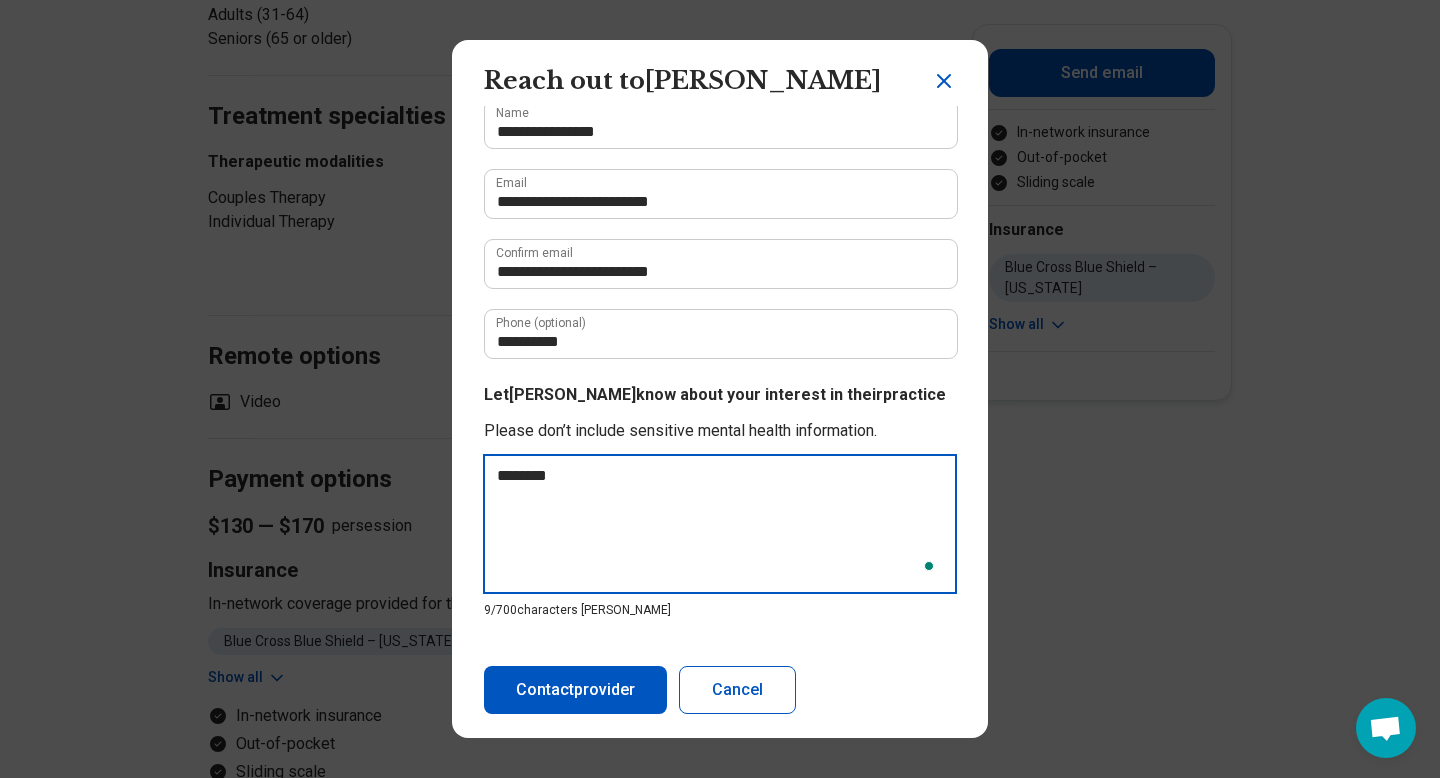 type on "*********" 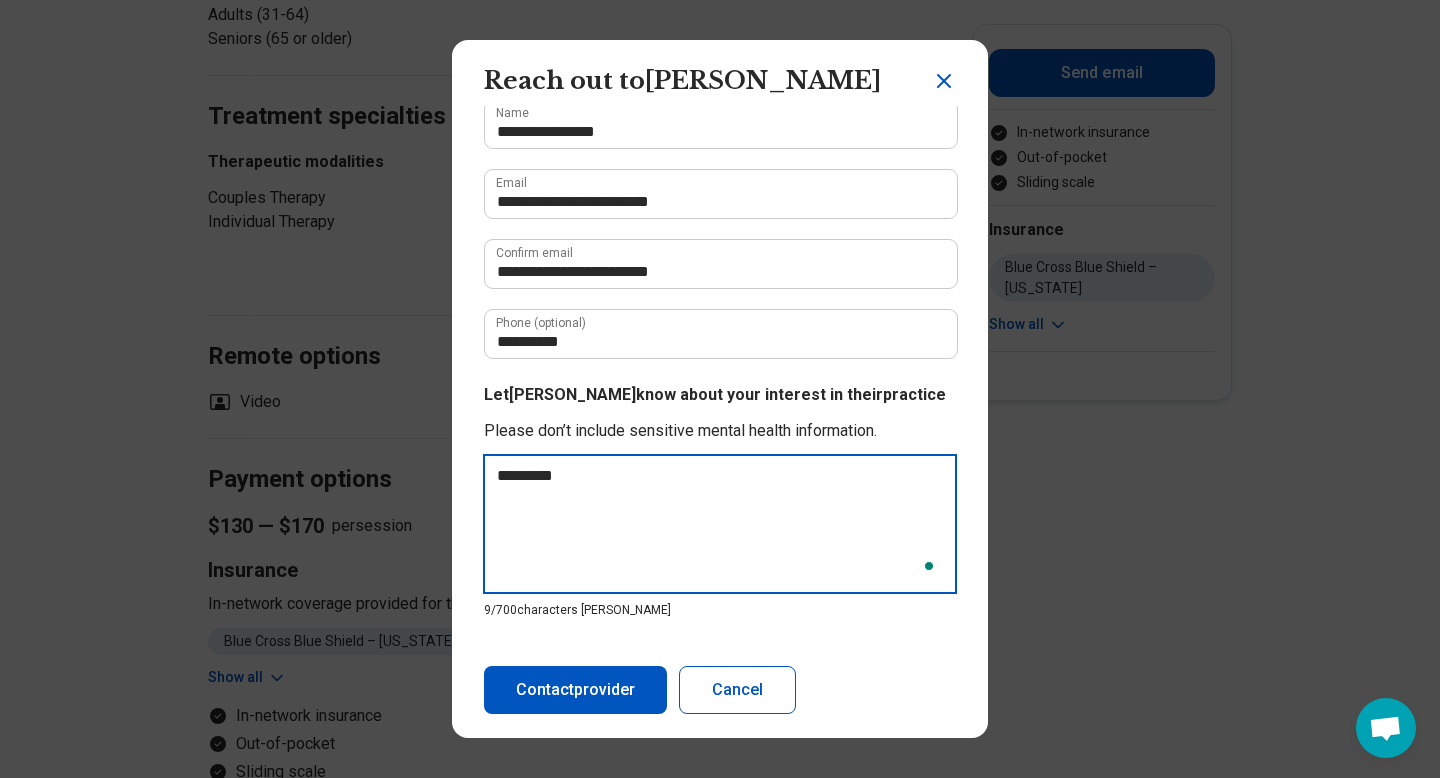 type on "**********" 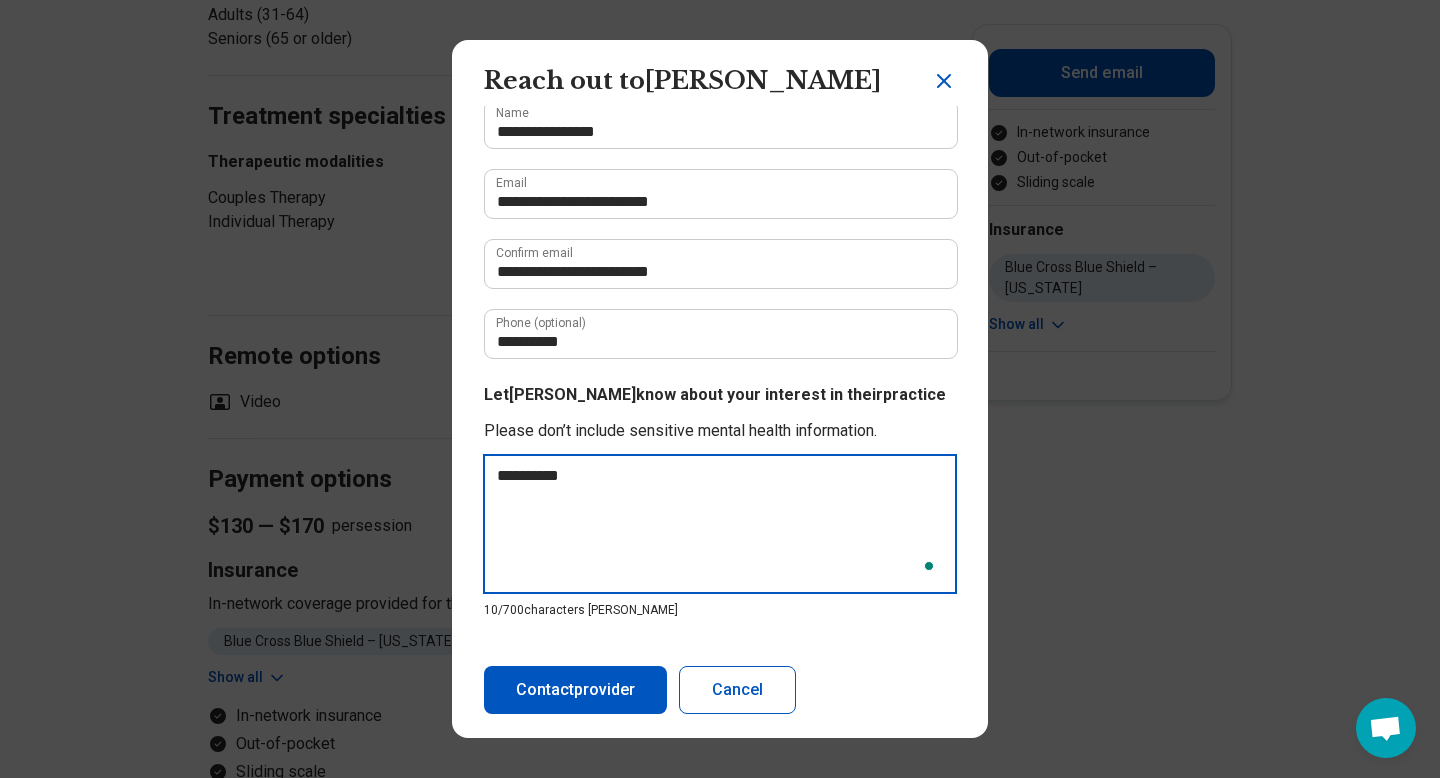 type on "**********" 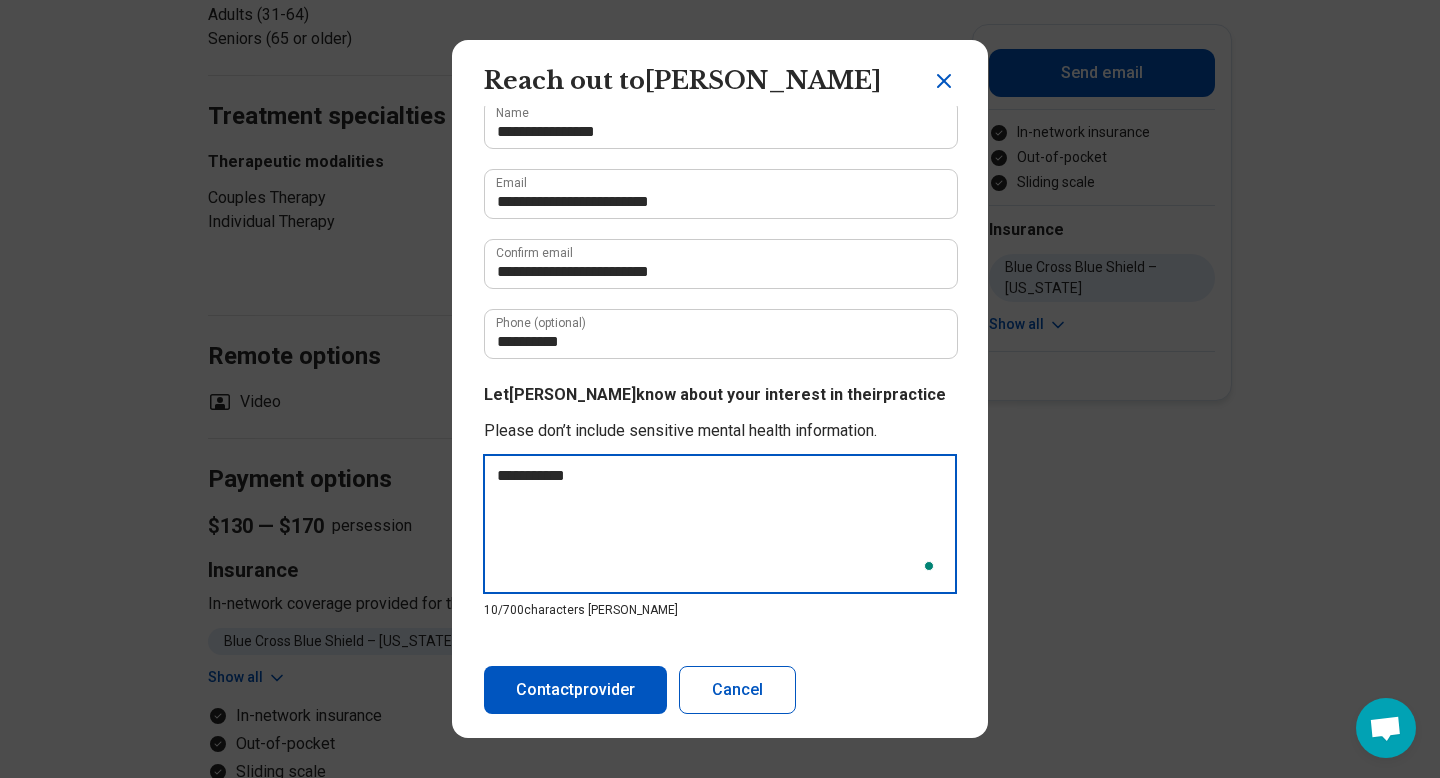 type on "**********" 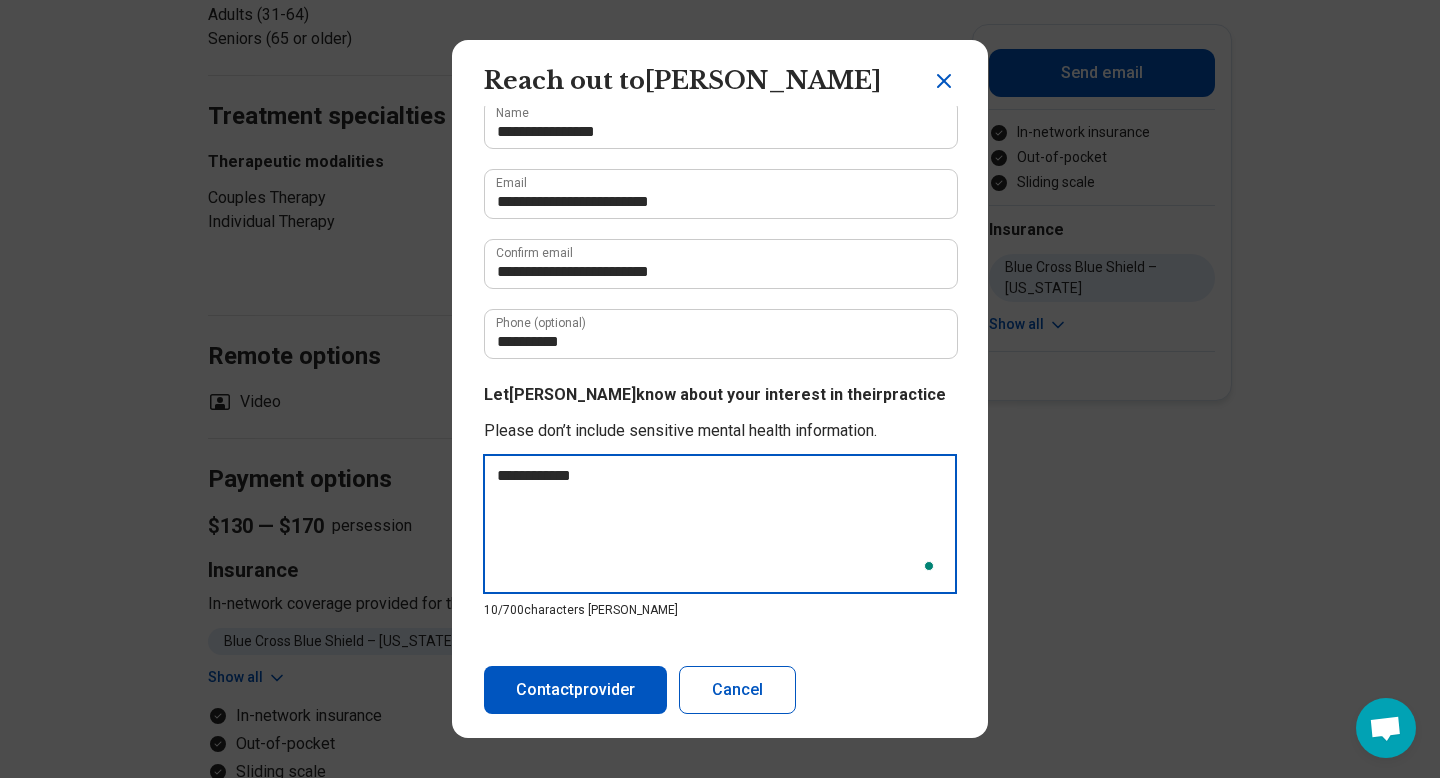 type on "**********" 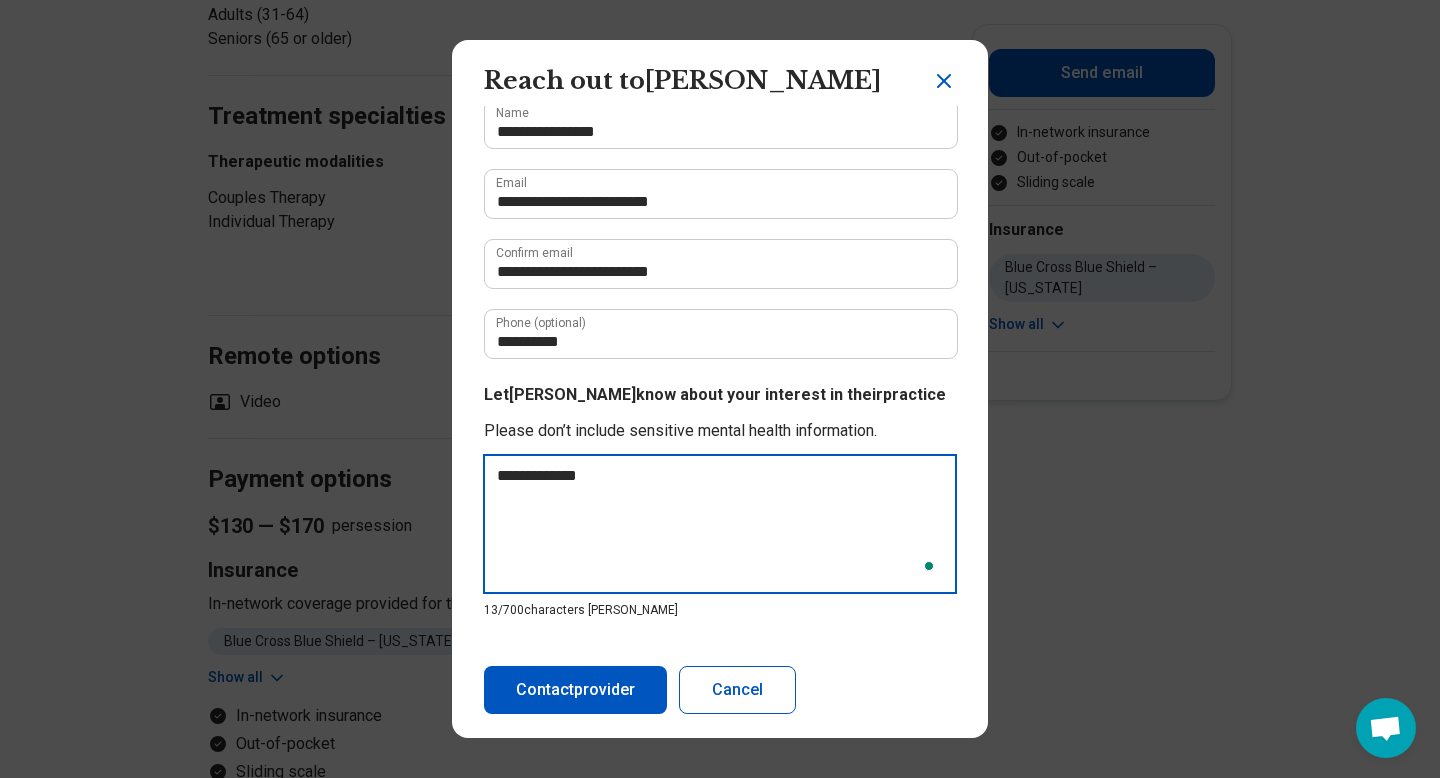 type on "**********" 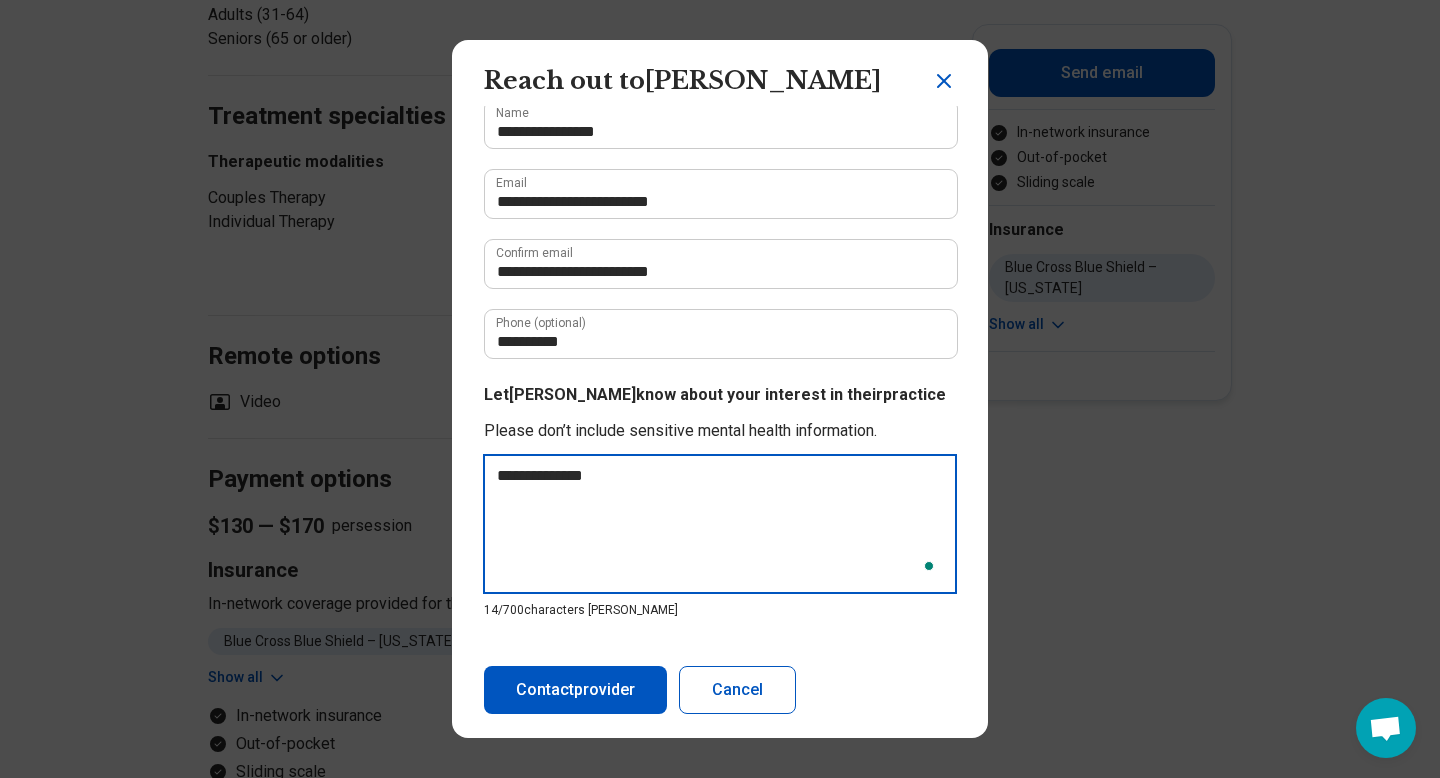 type on "**********" 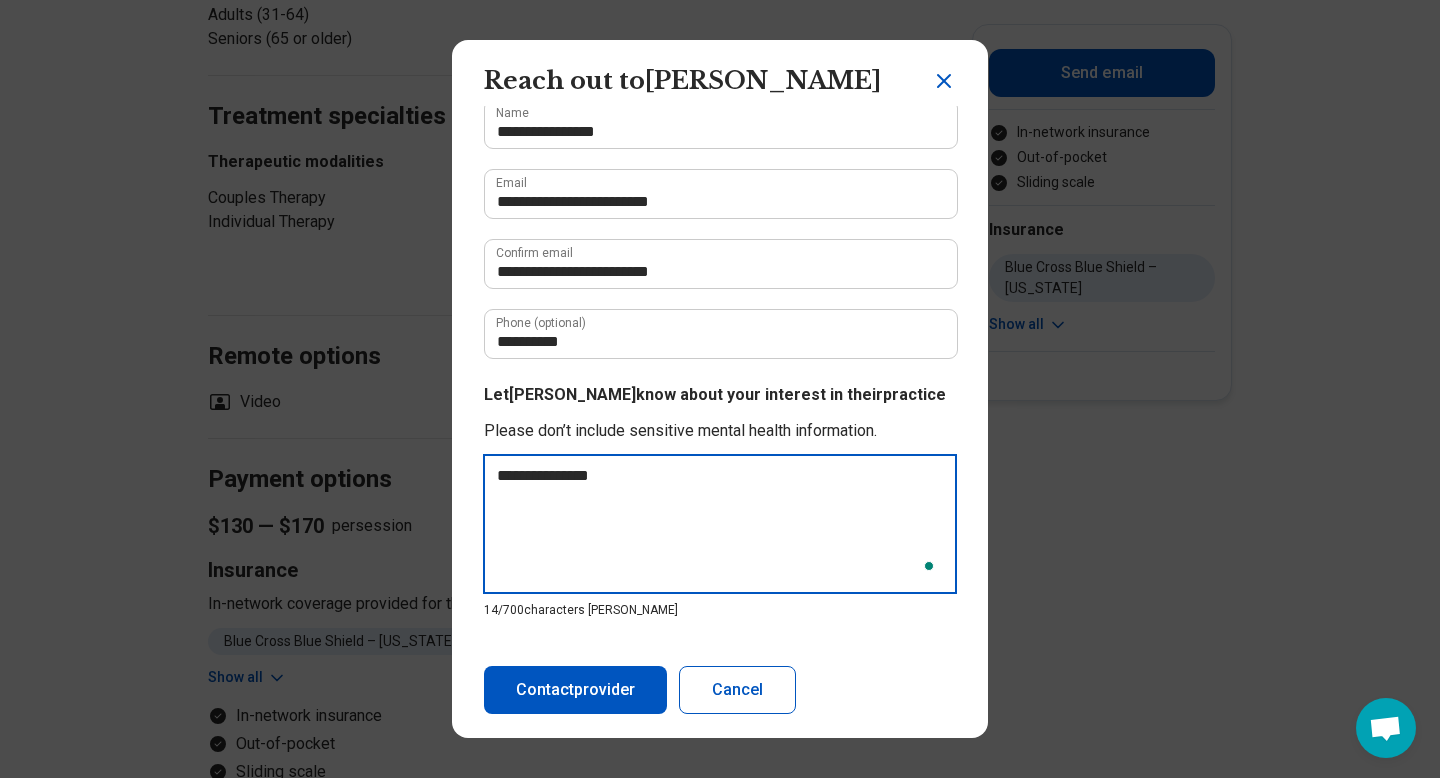 type on "**********" 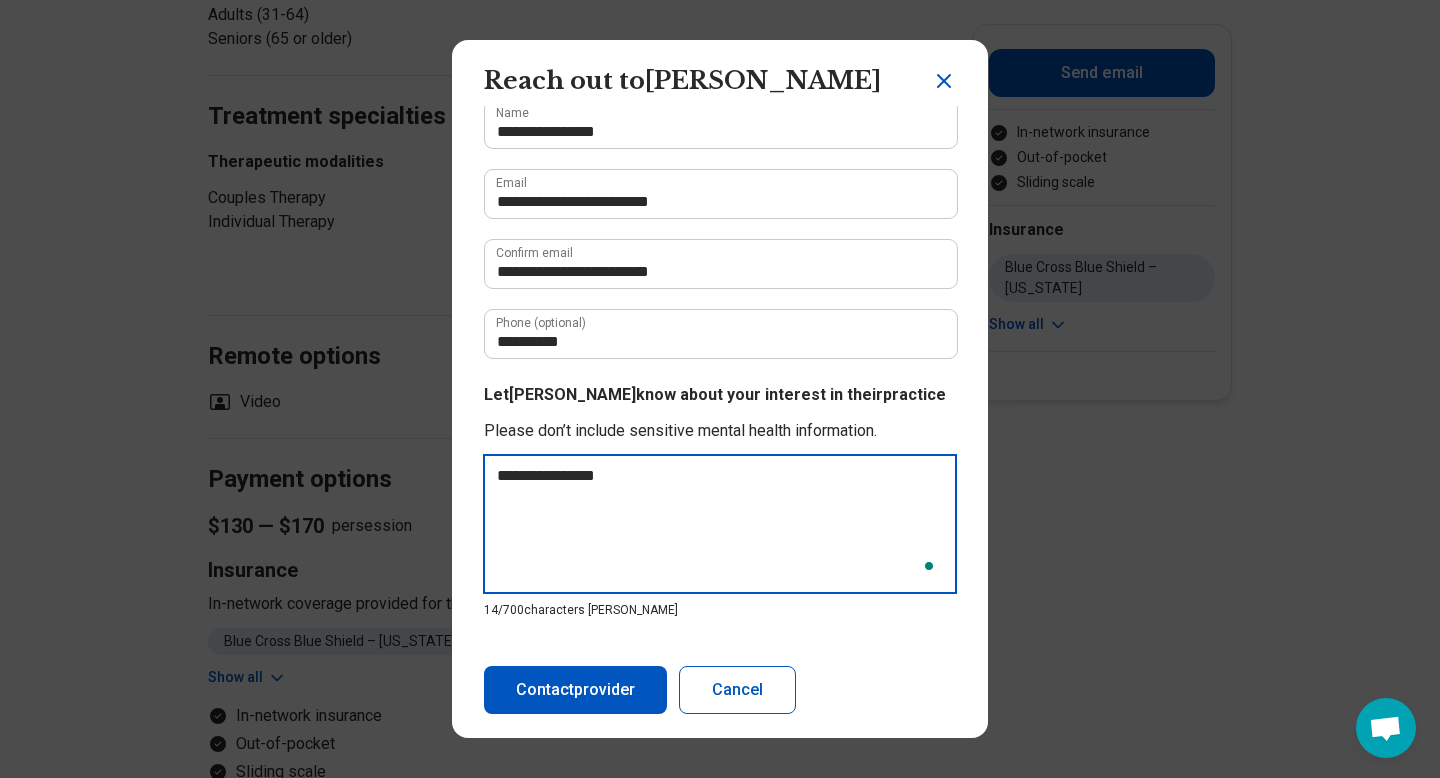 type on "**********" 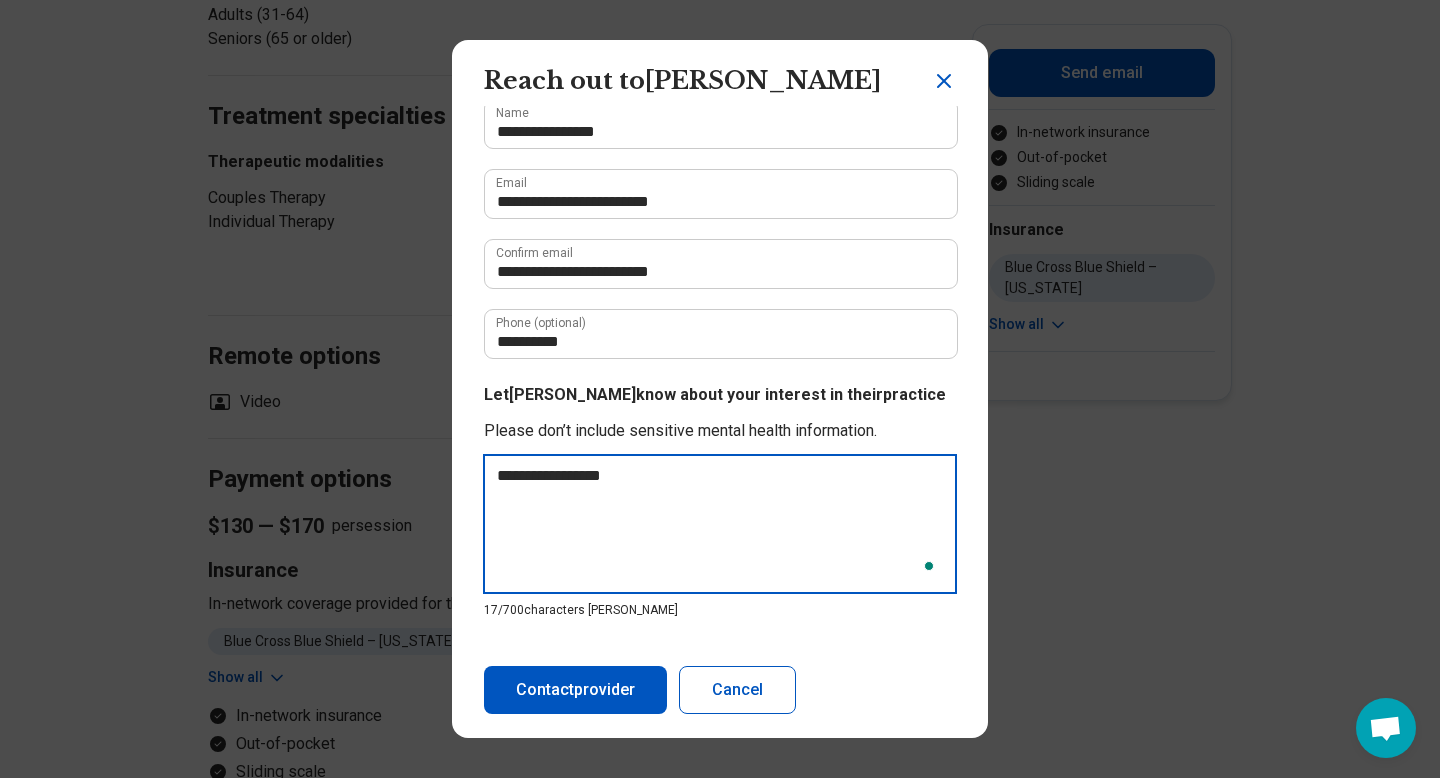 type on "**********" 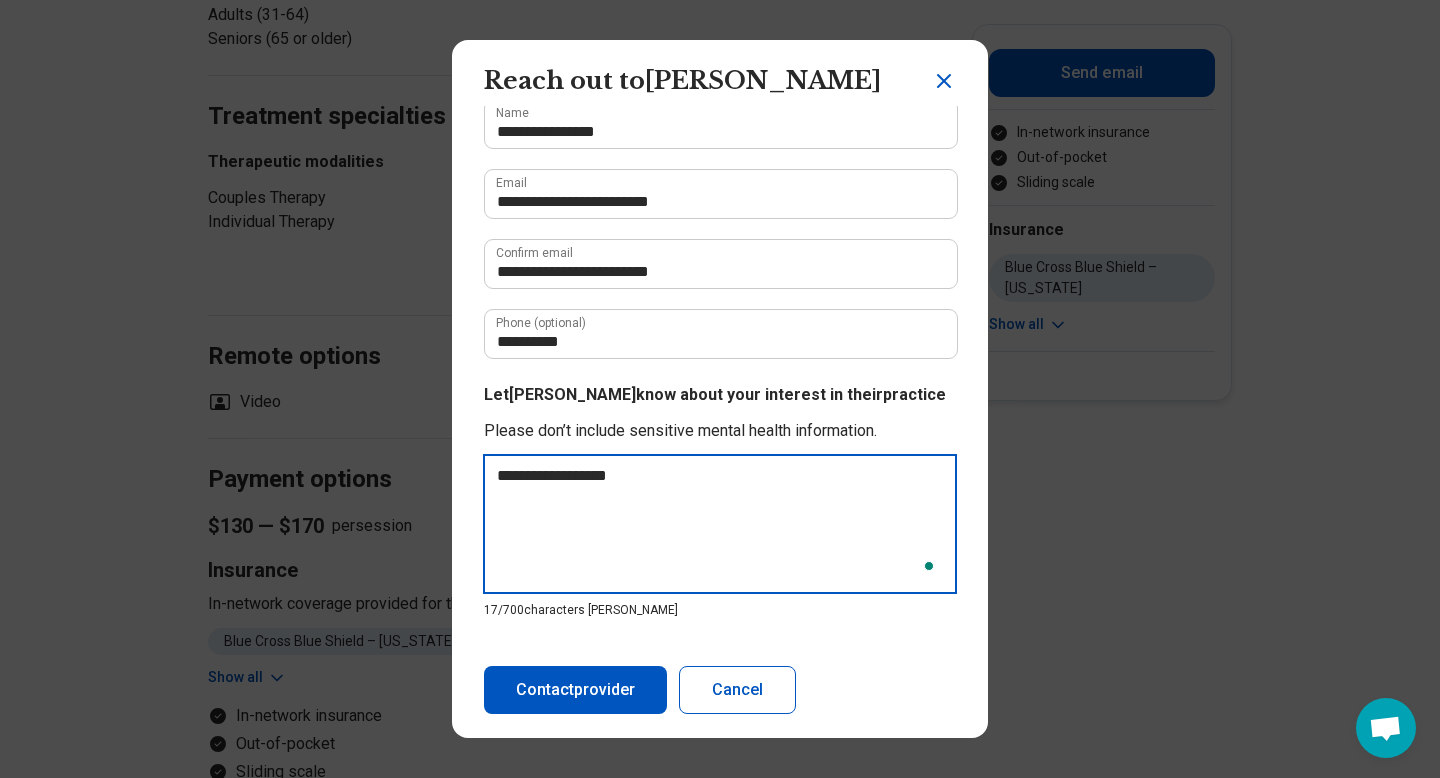 type on "**********" 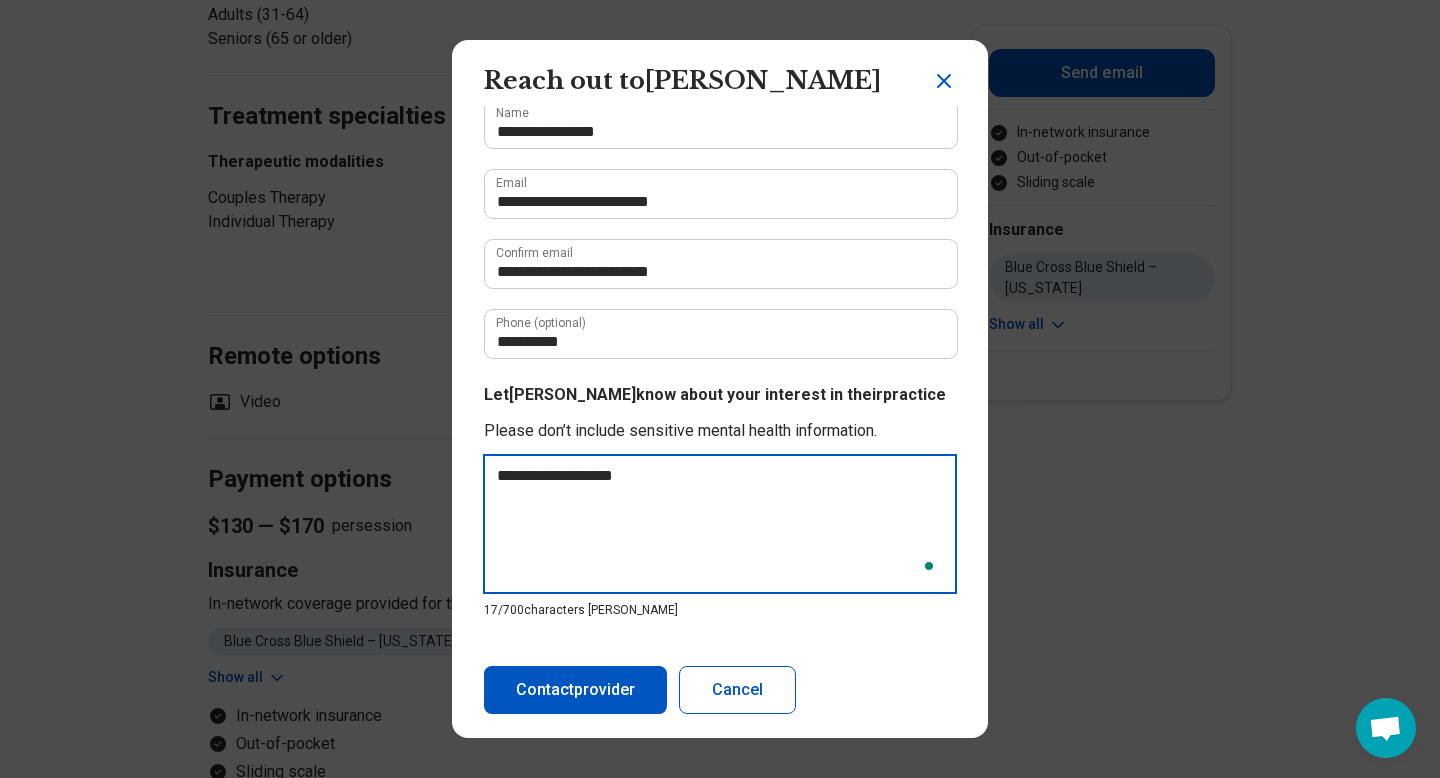 type on "**********" 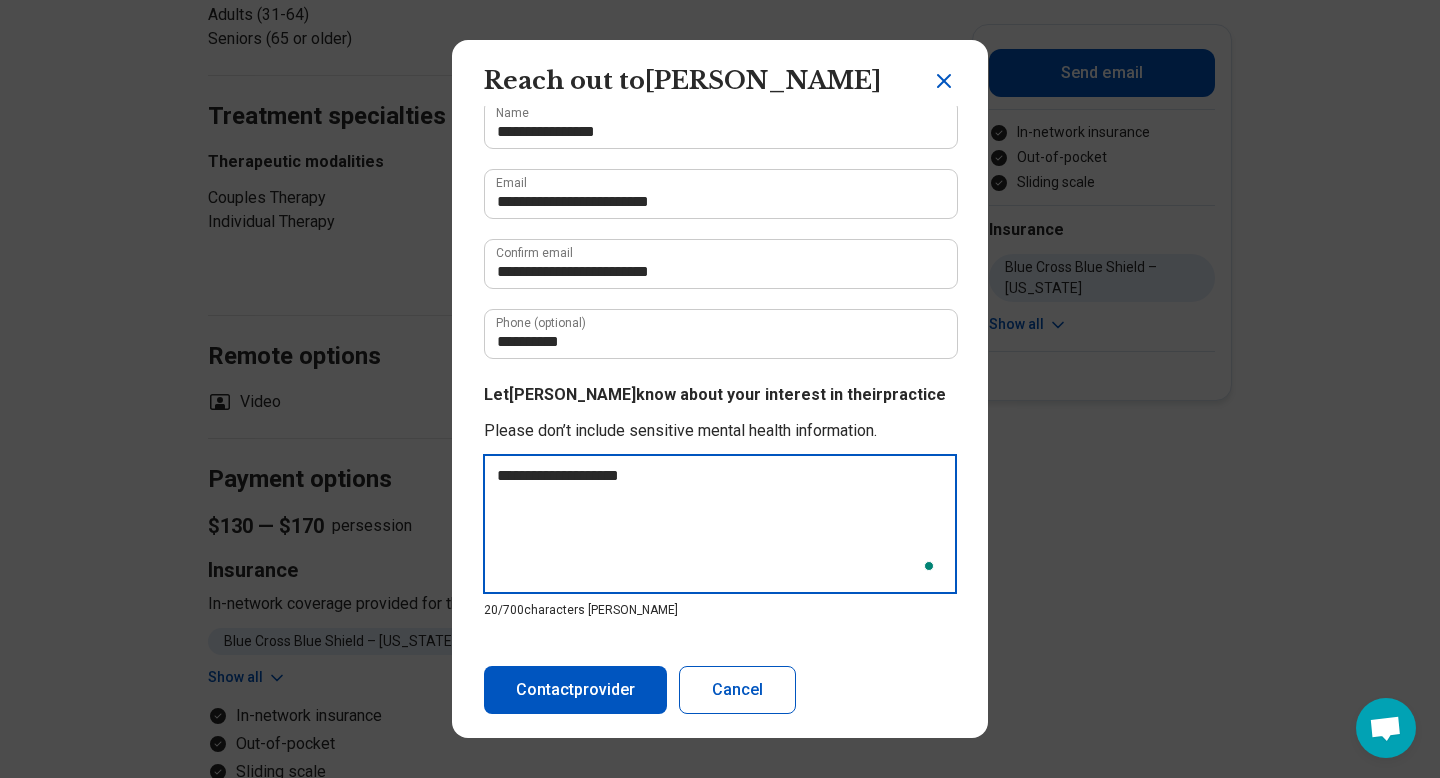 type on "**********" 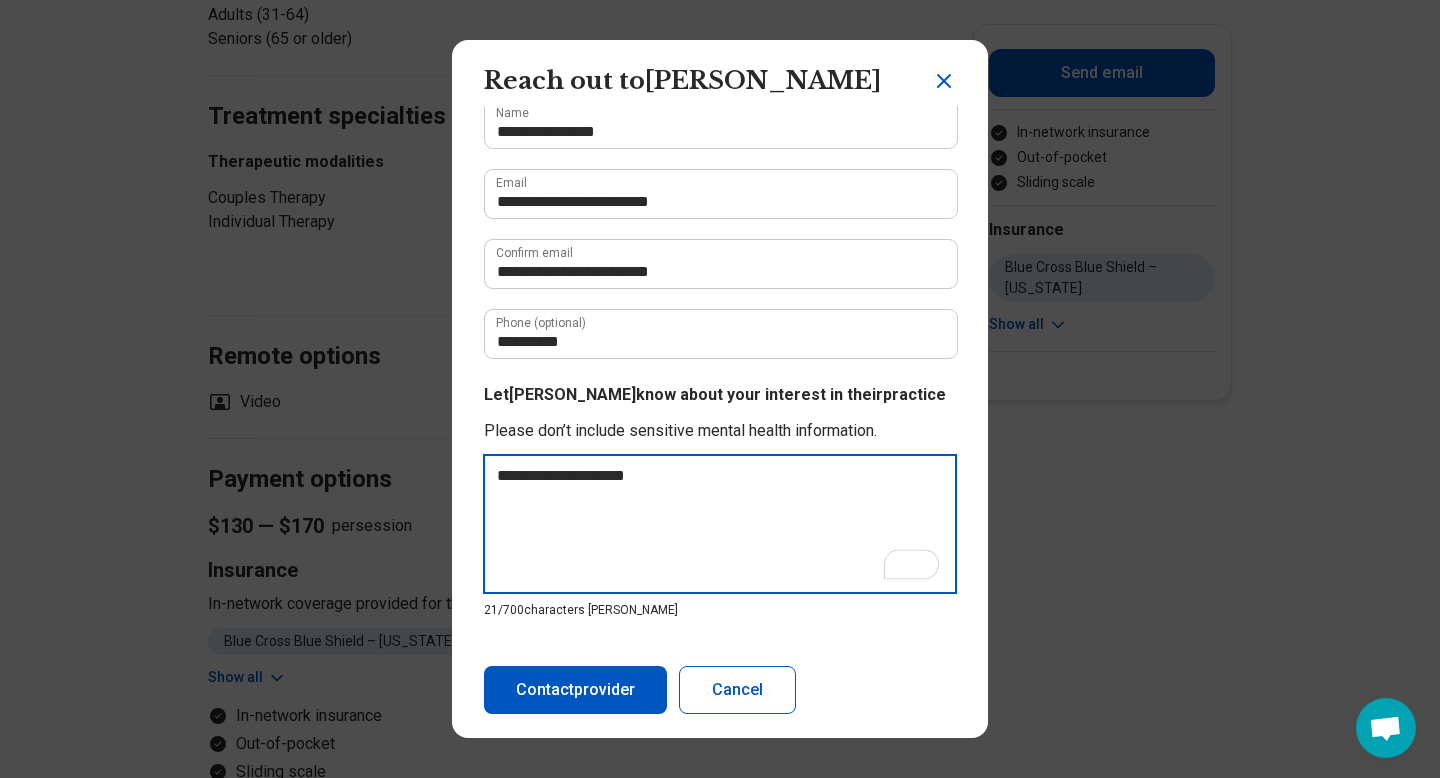 type on "**********" 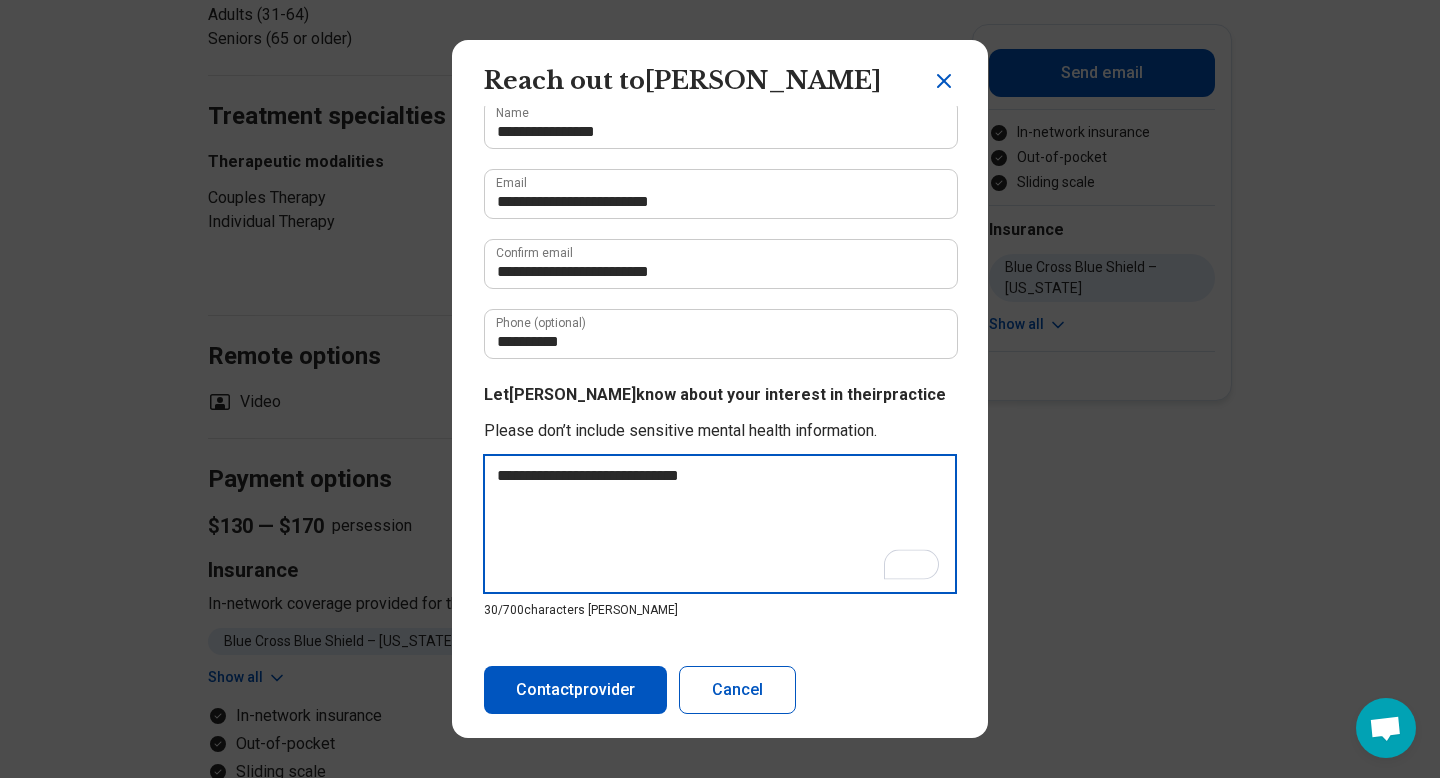 type on "**********" 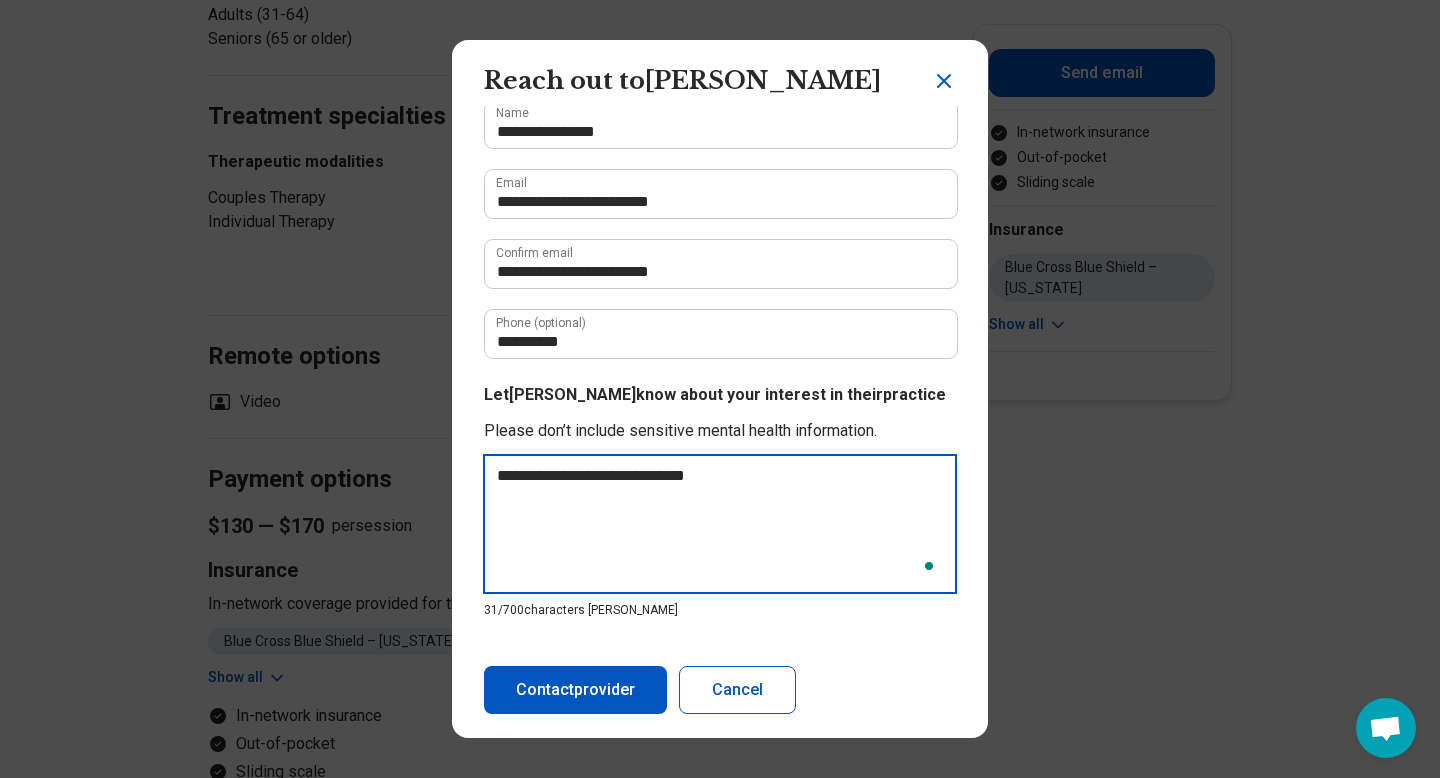 type on "**********" 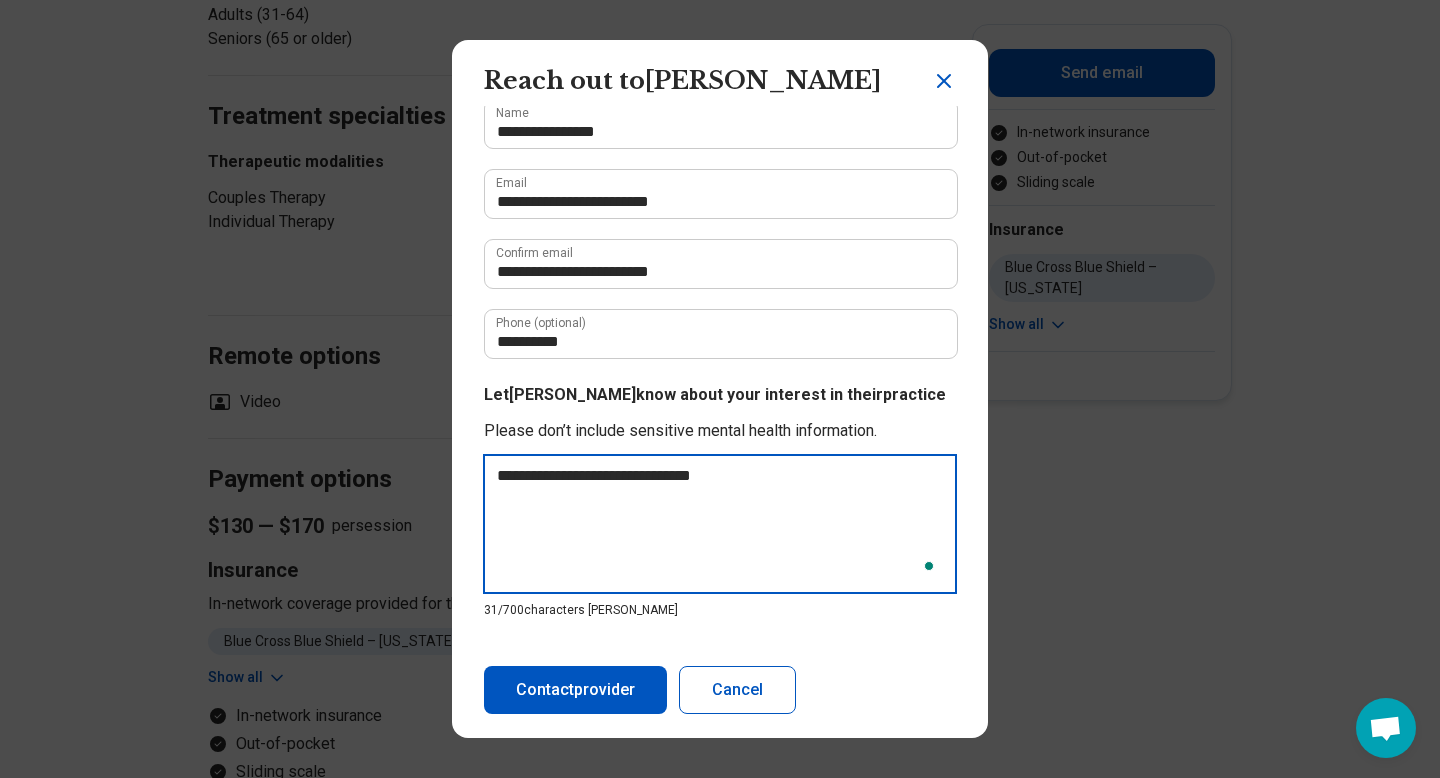 type on "*" 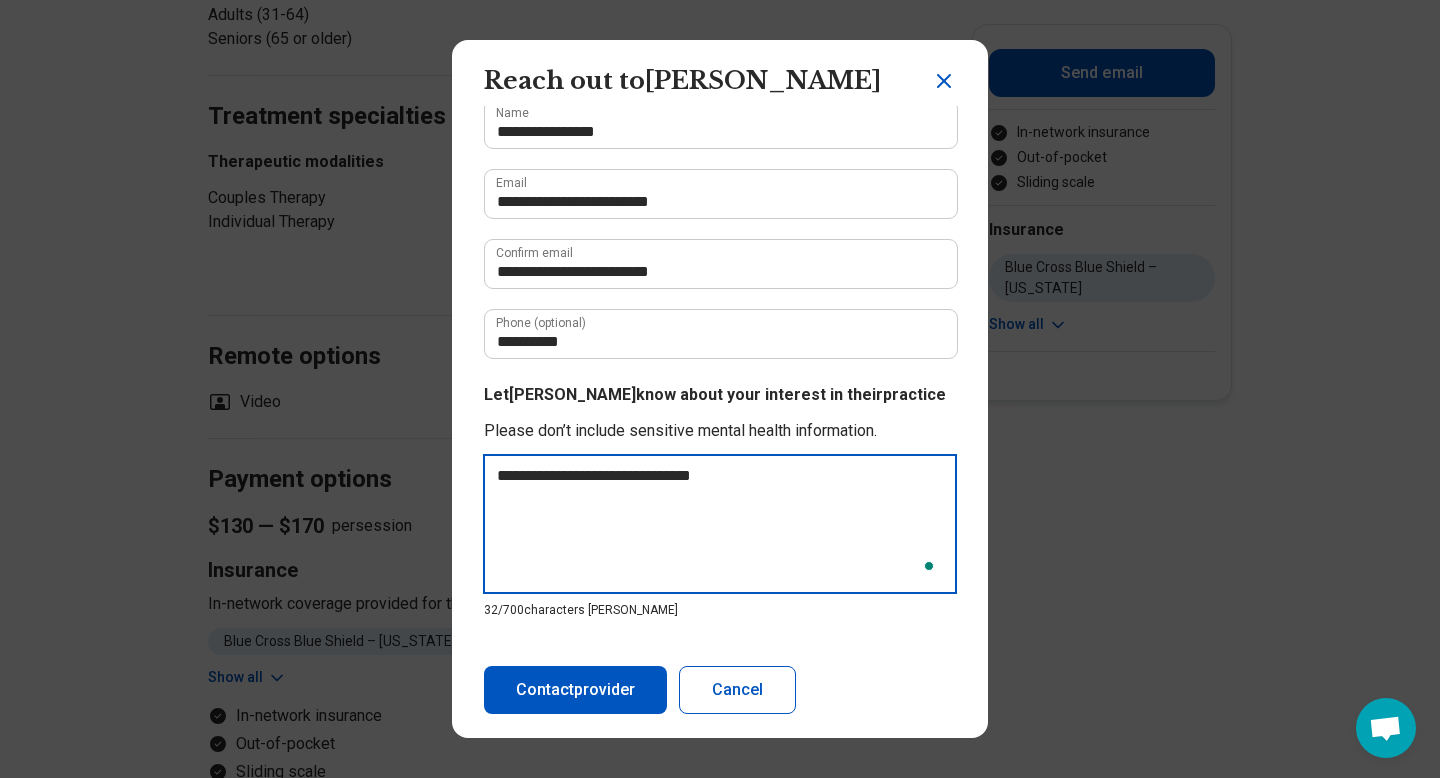 type on "**********" 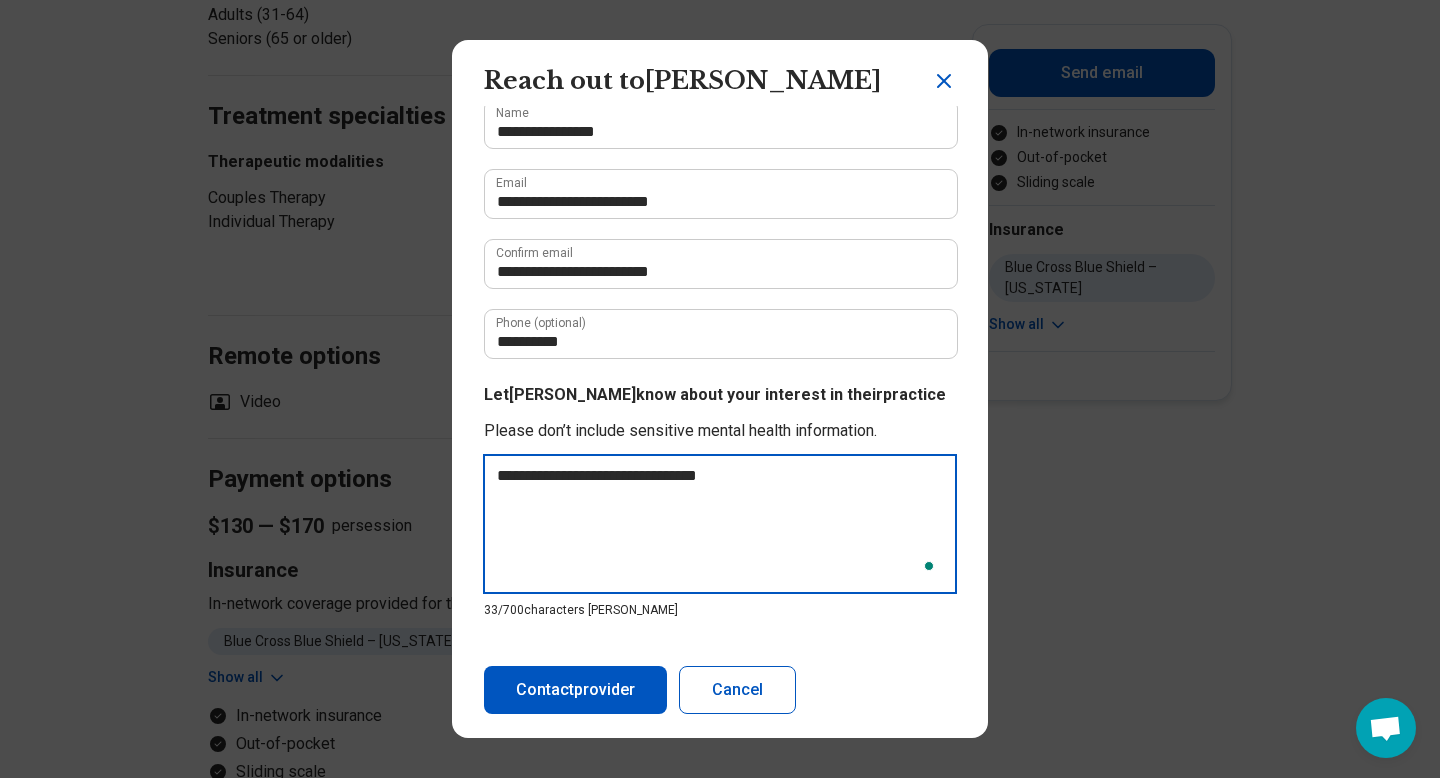 type on "**********" 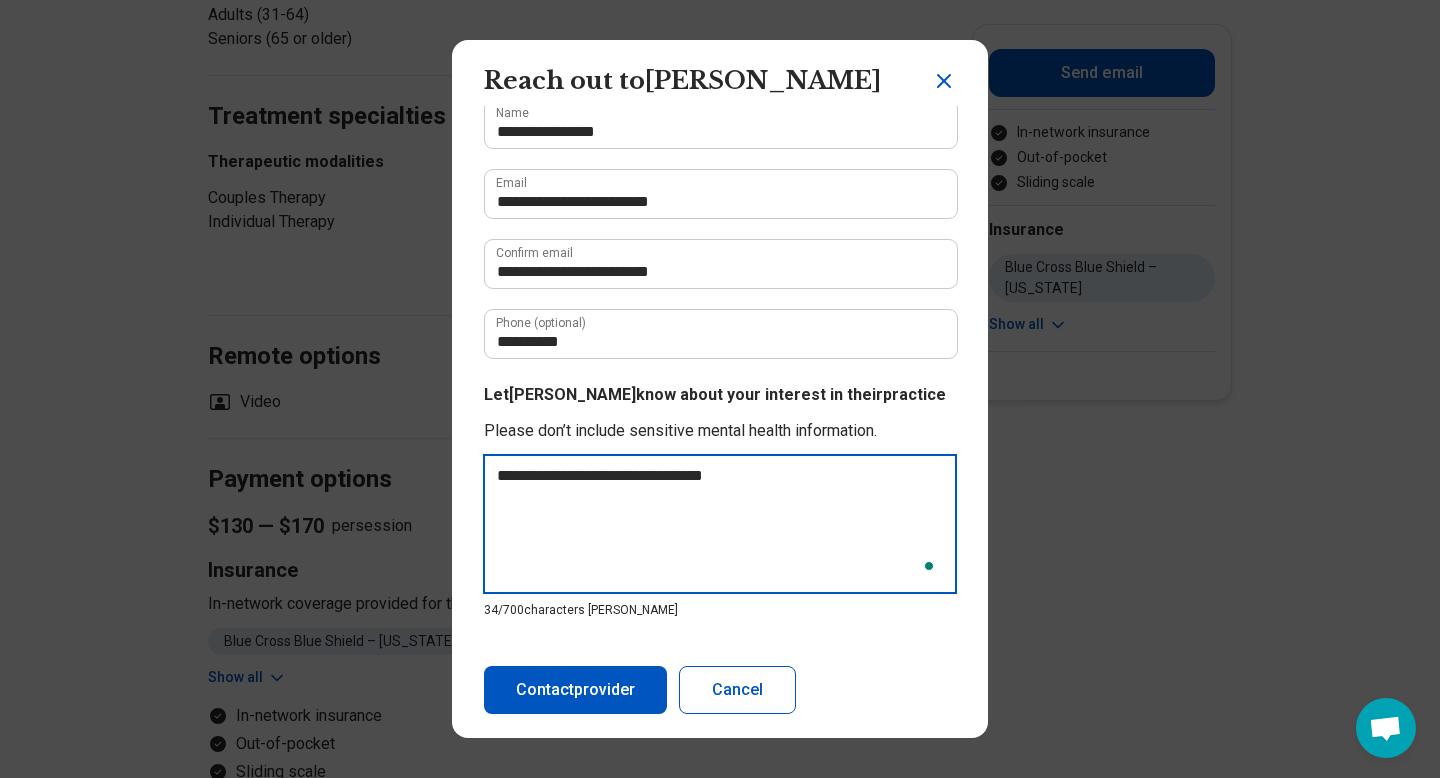 type on "**********" 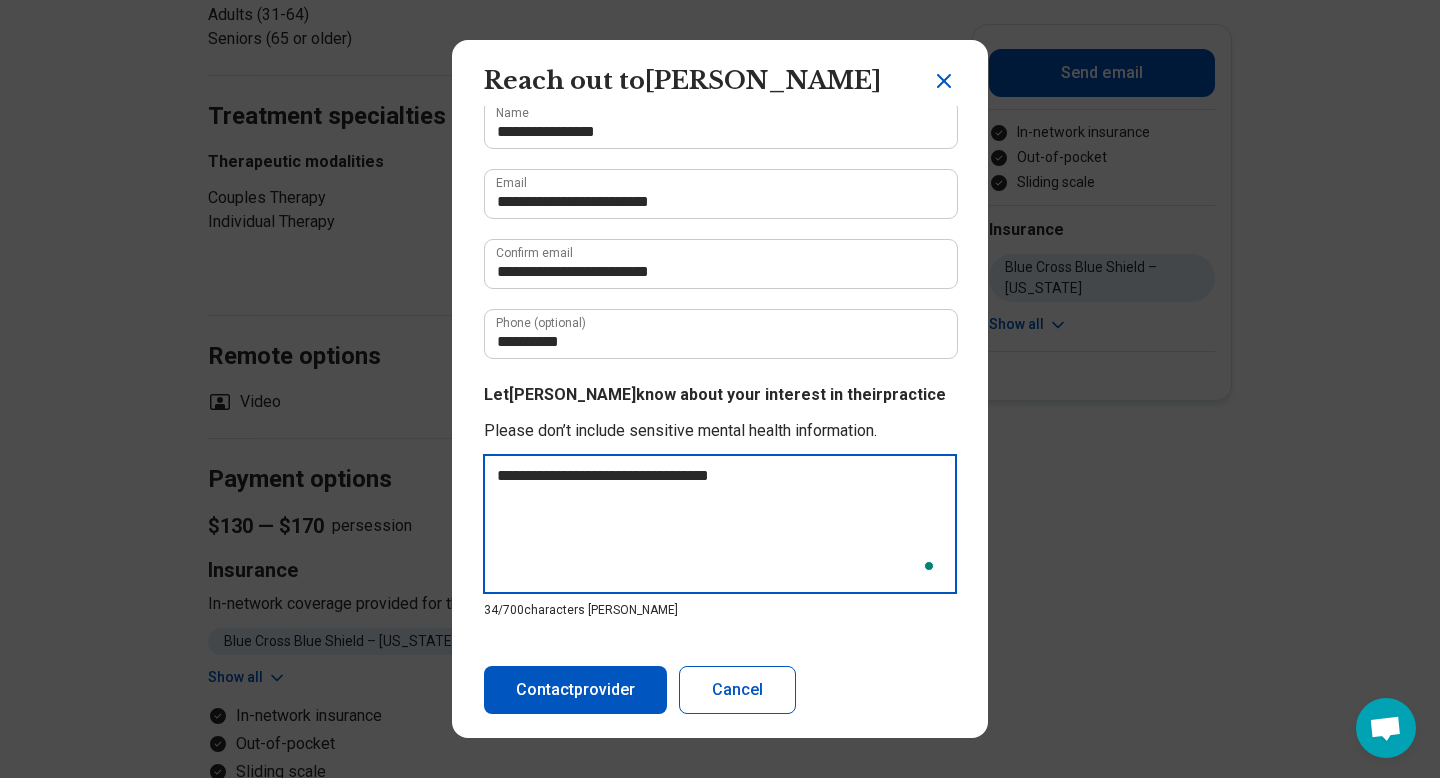 type on "**********" 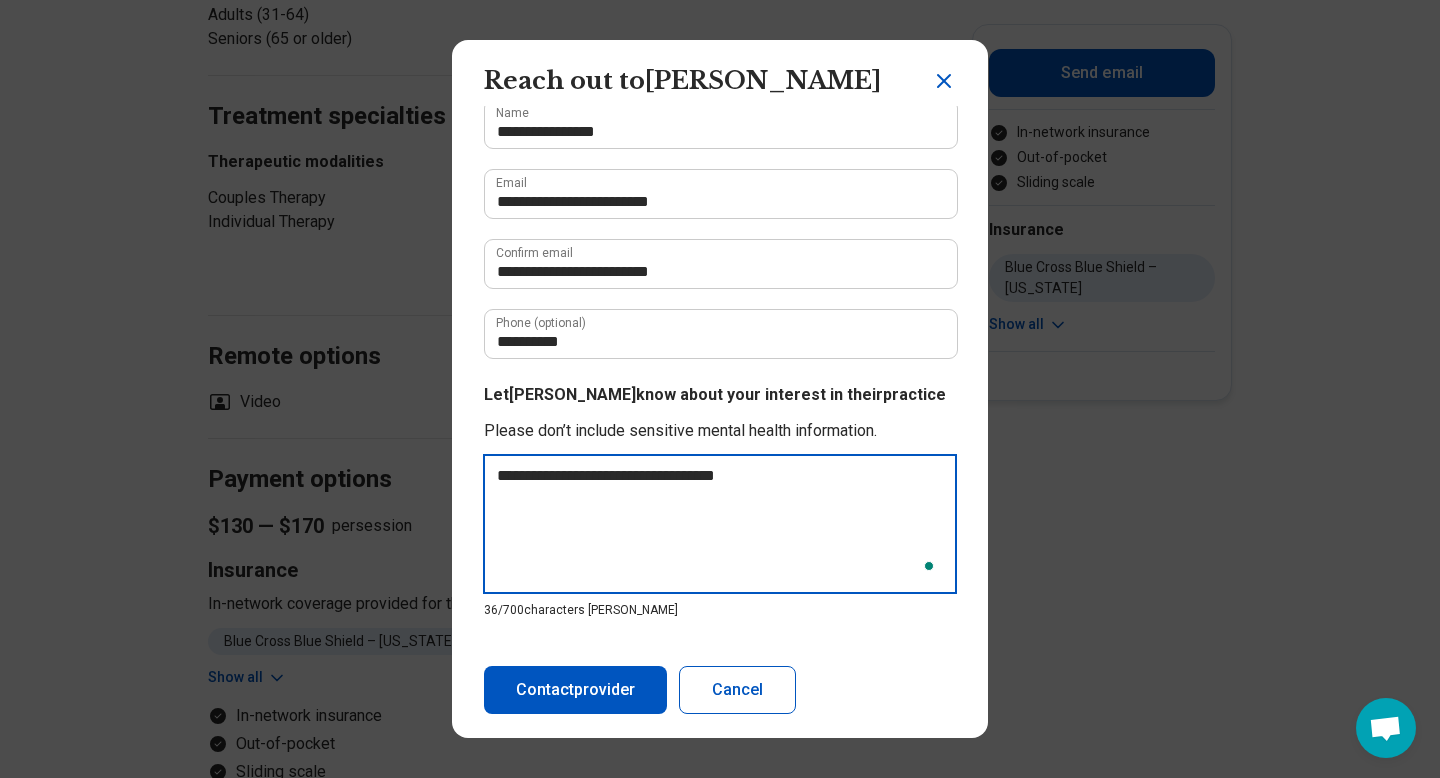 type on "**********" 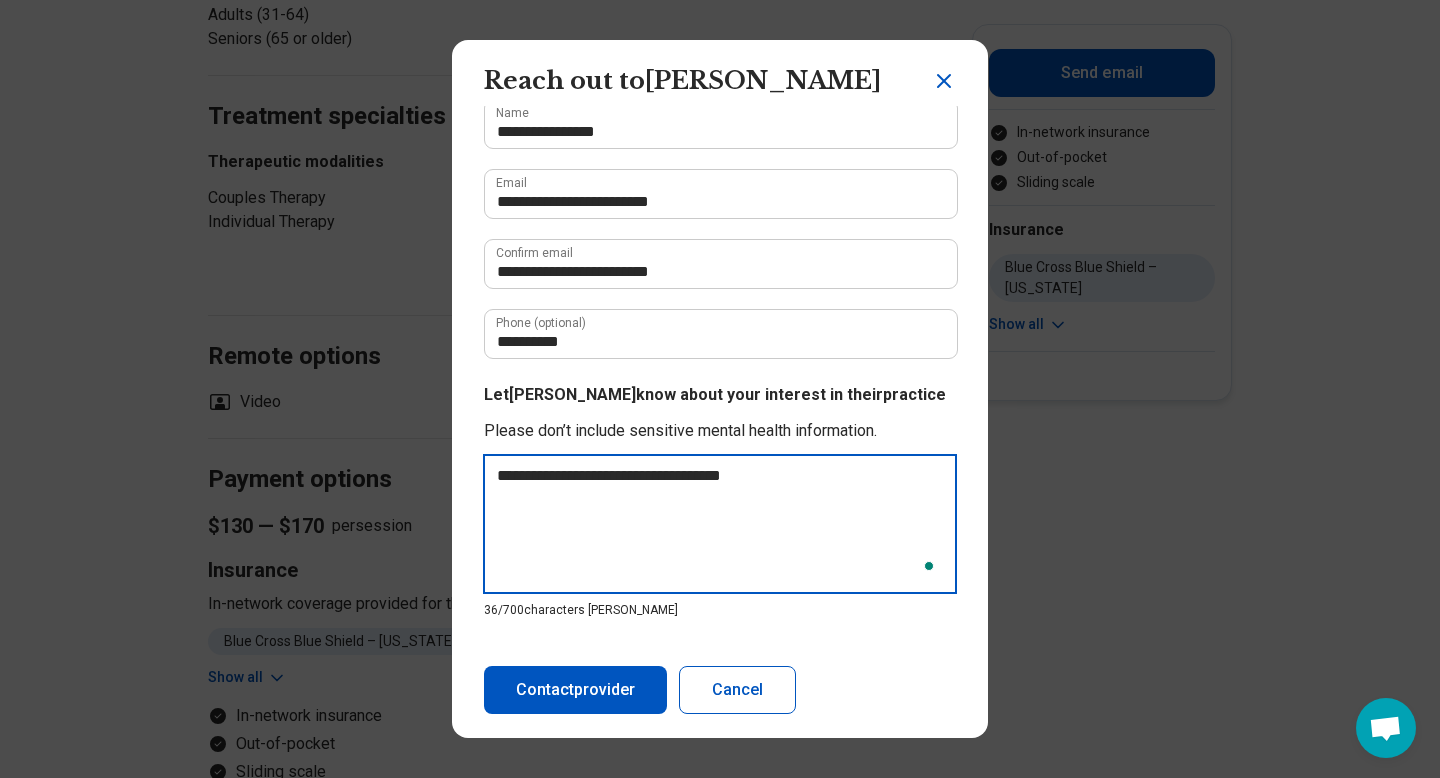 type on "**********" 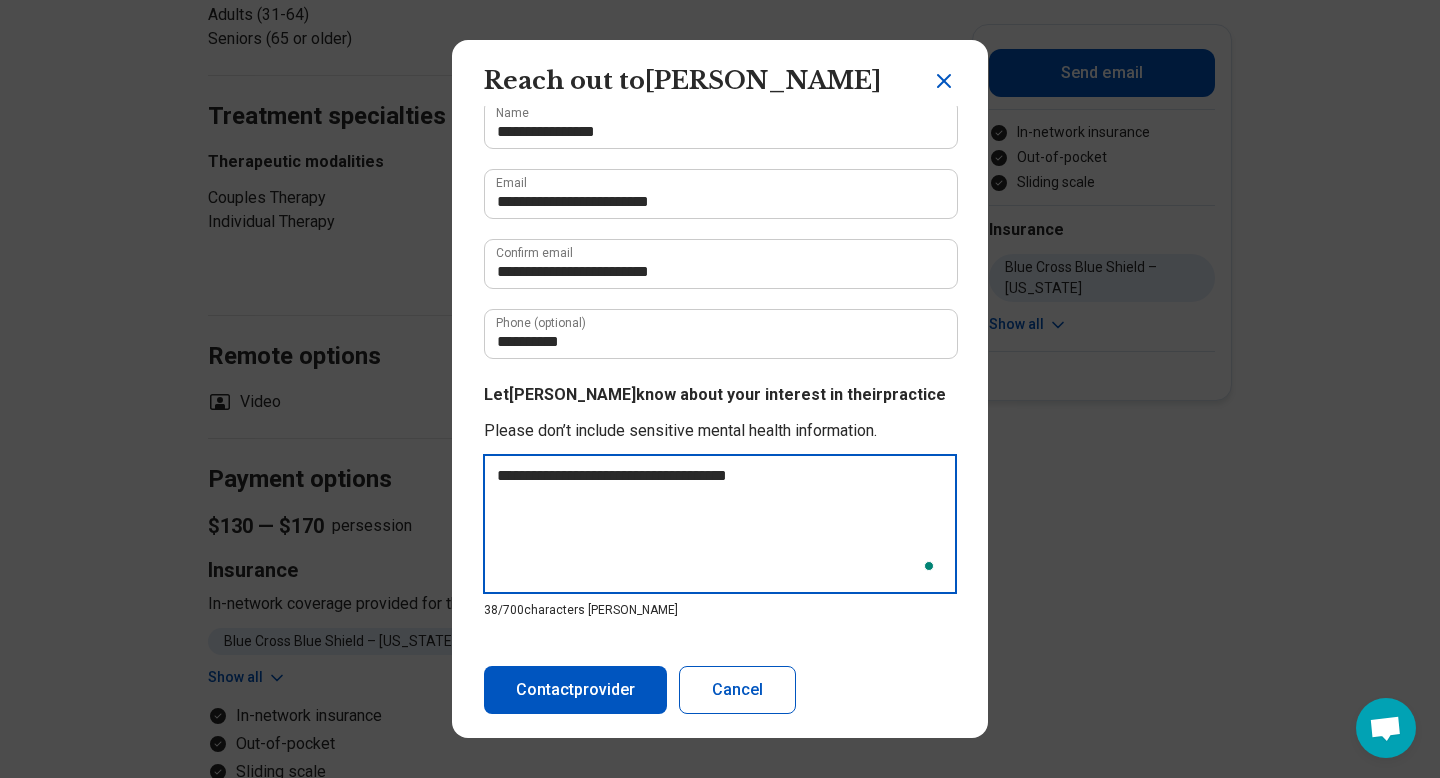 type on "**********" 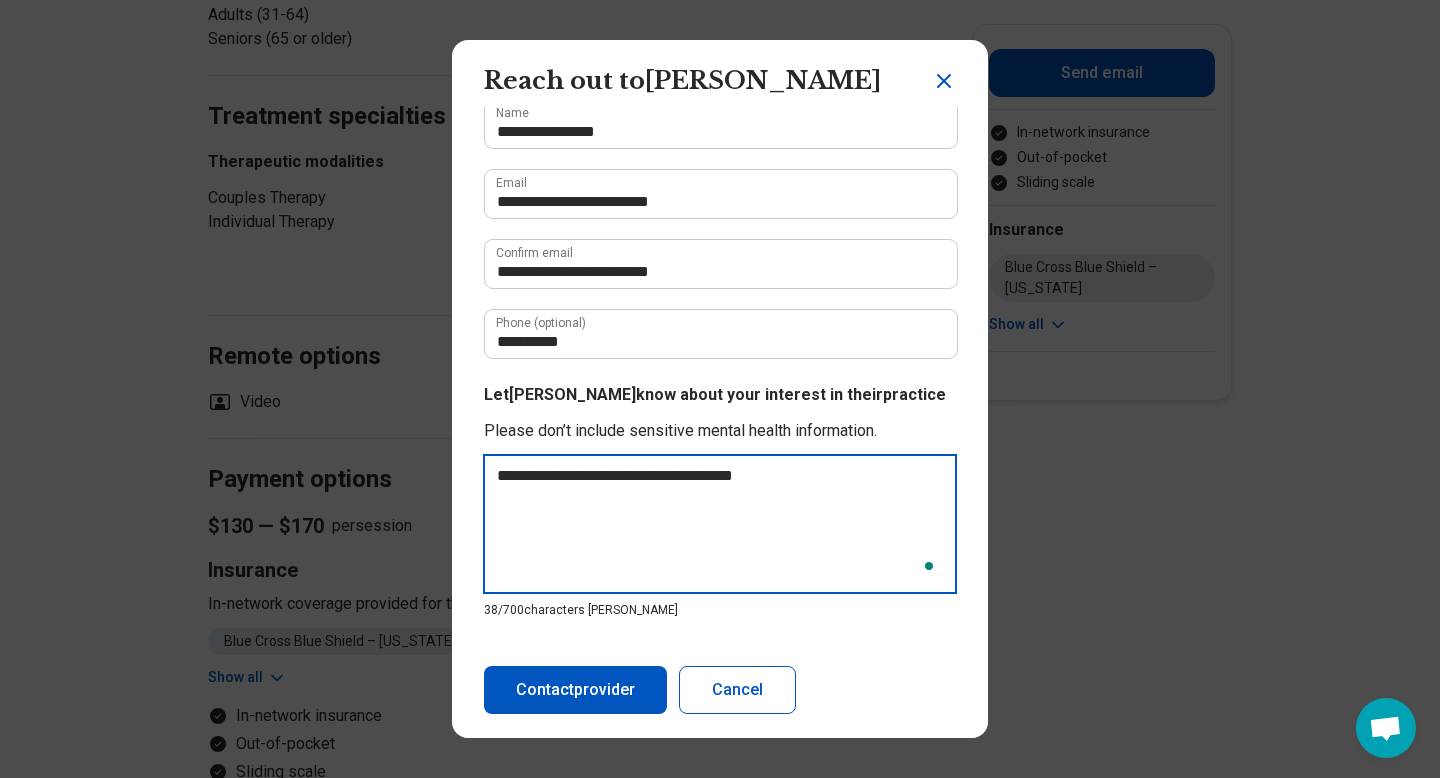 type on "**********" 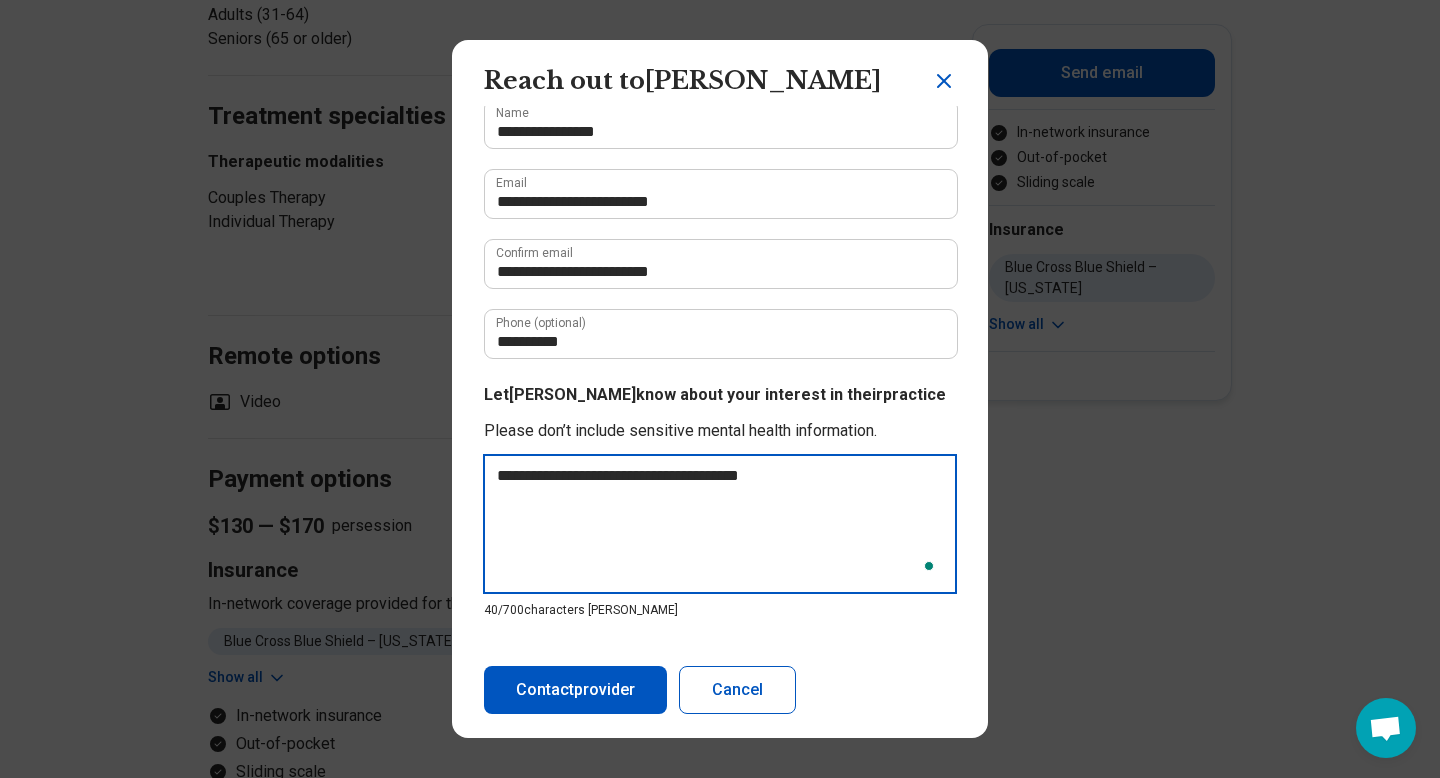 type on "**********" 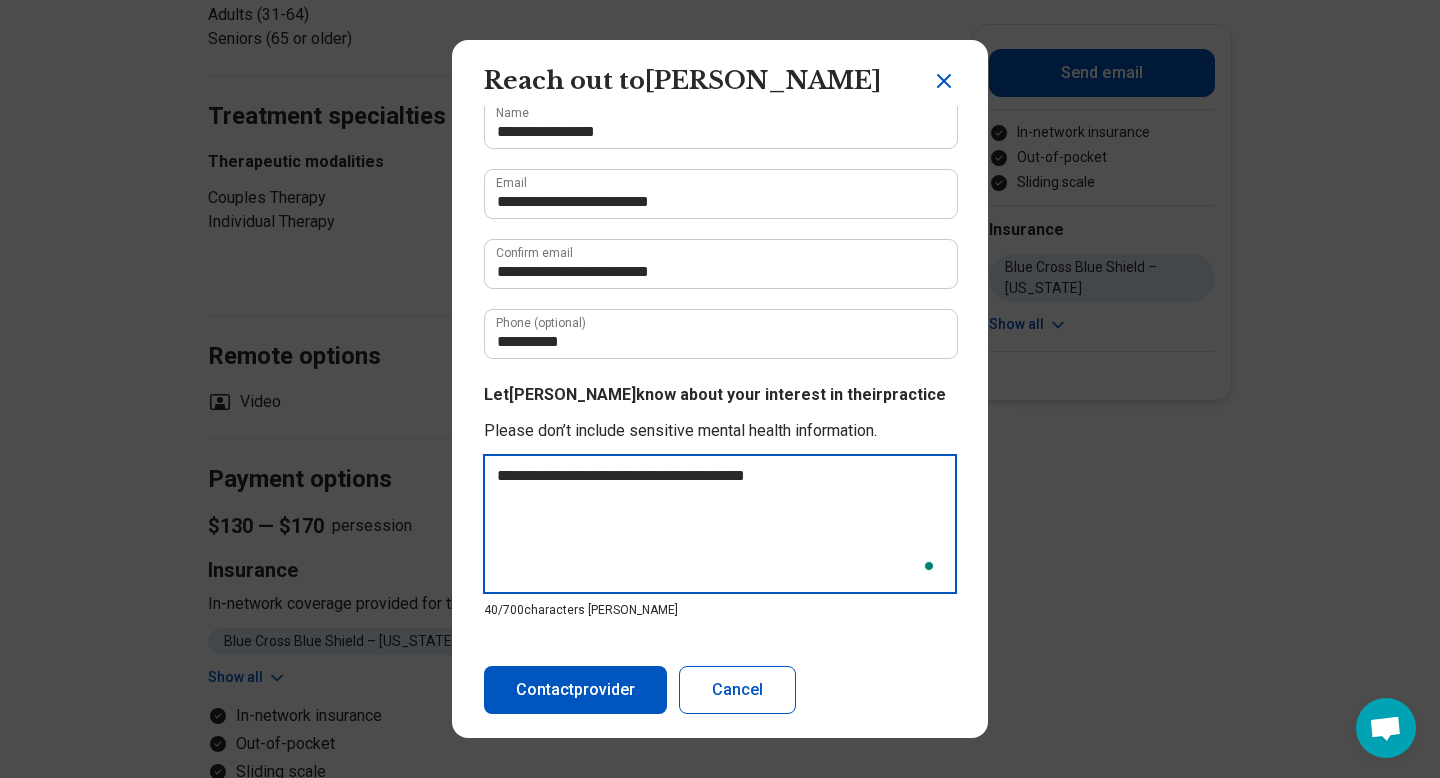 type on "*" 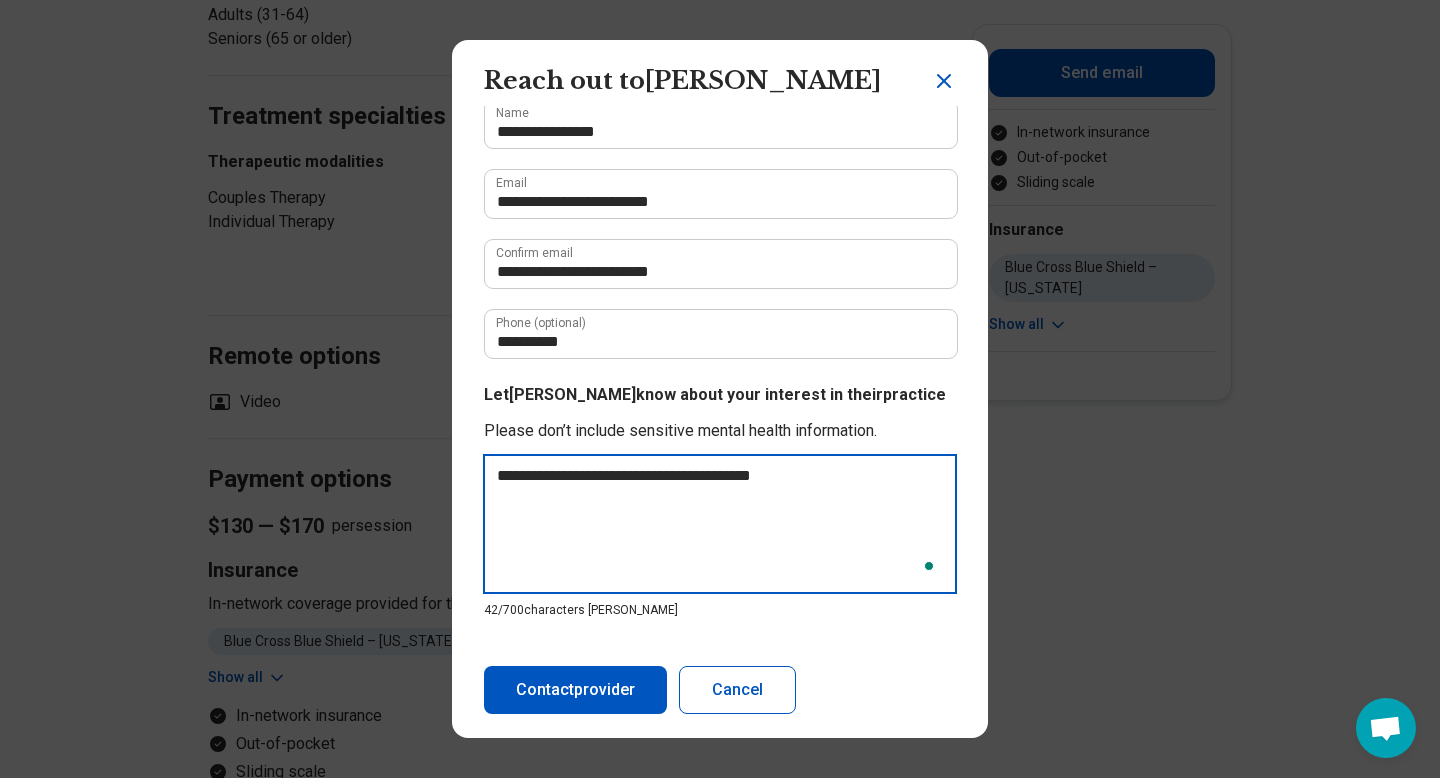 type on "**********" 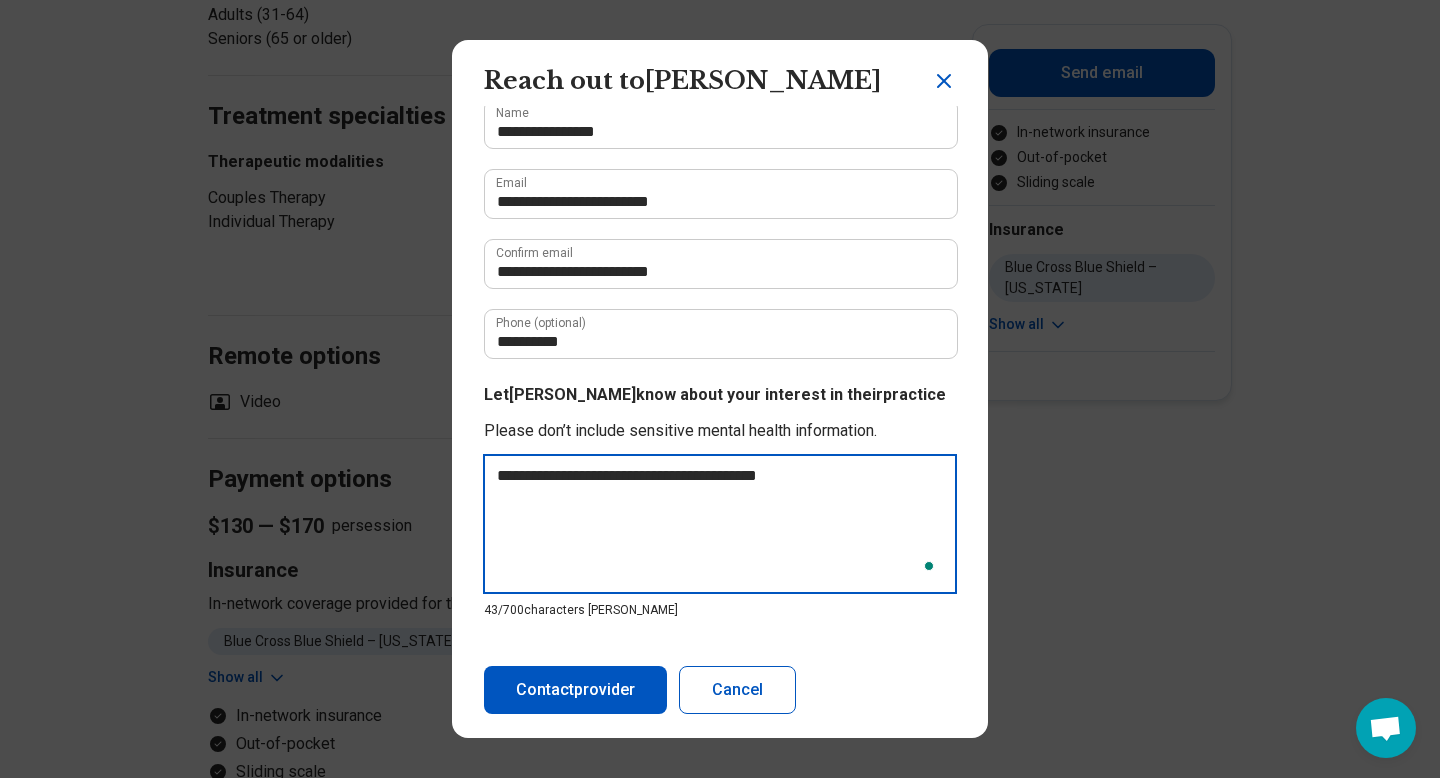 type on "**********" 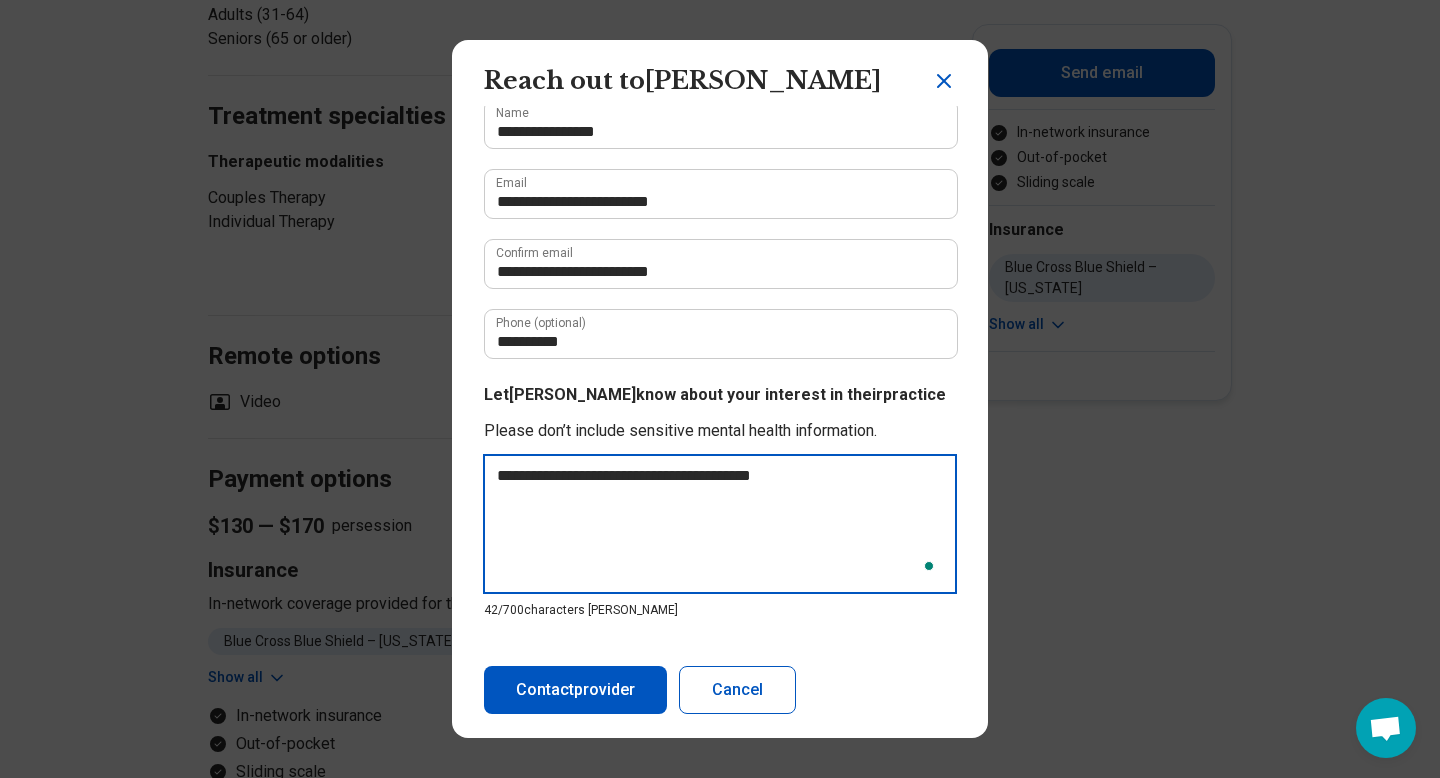 type on "**********" 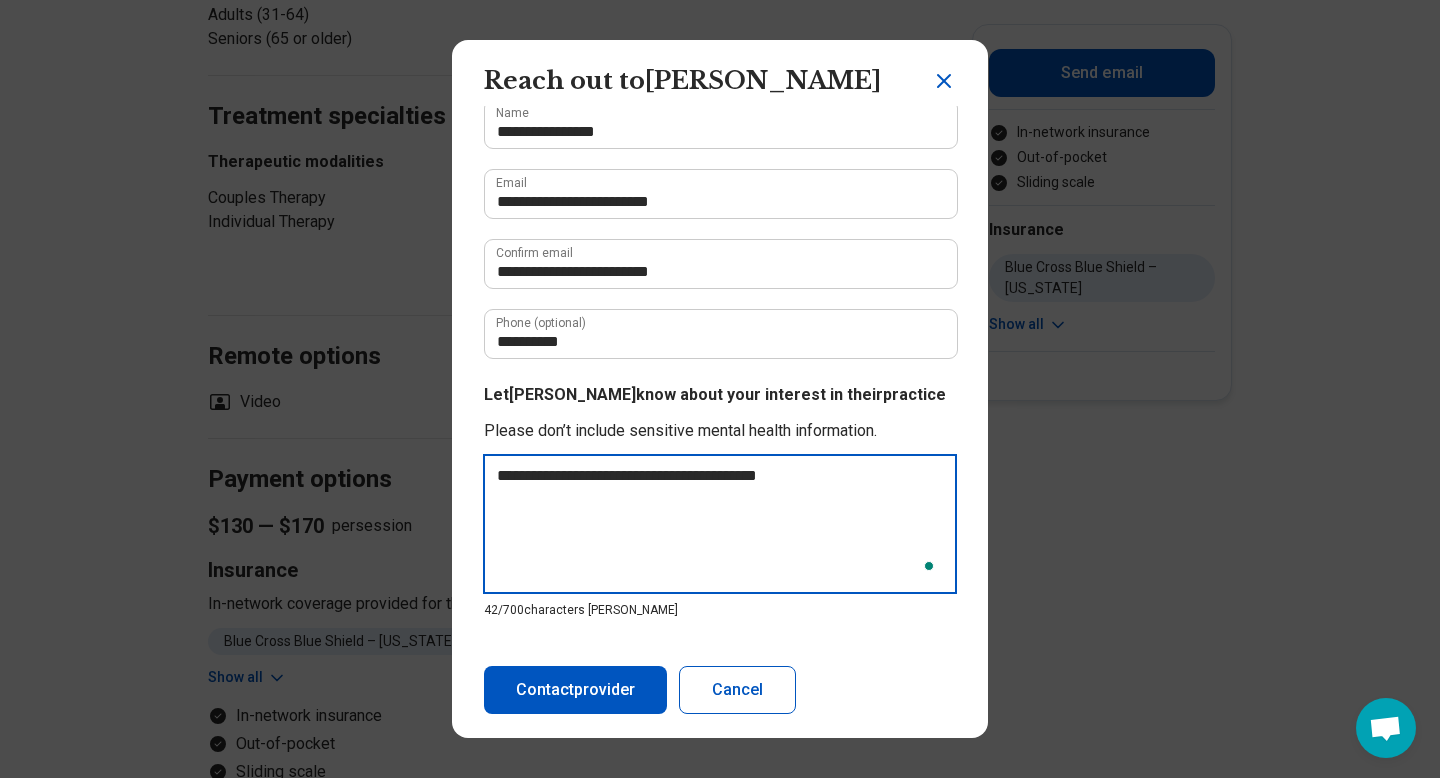 type on "**********" 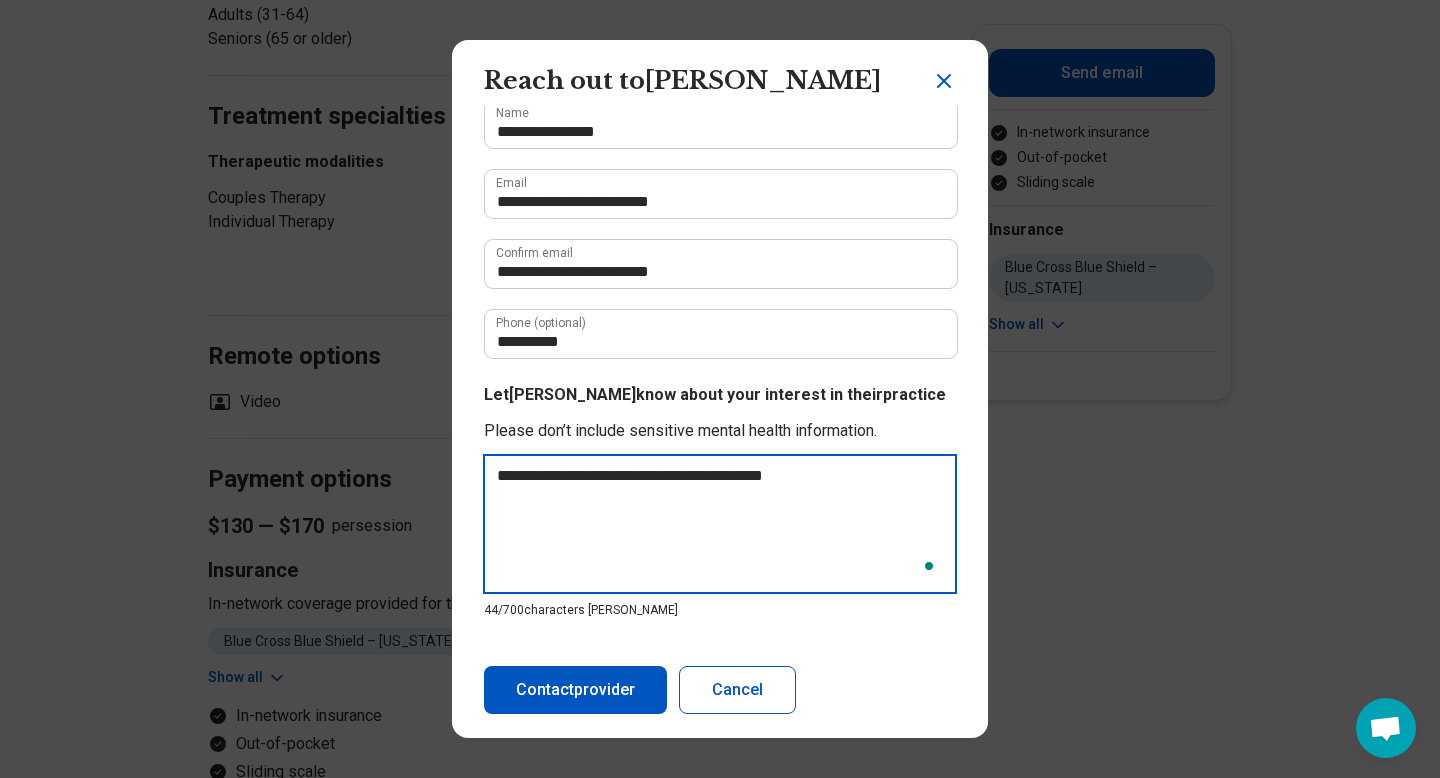type on "**********" 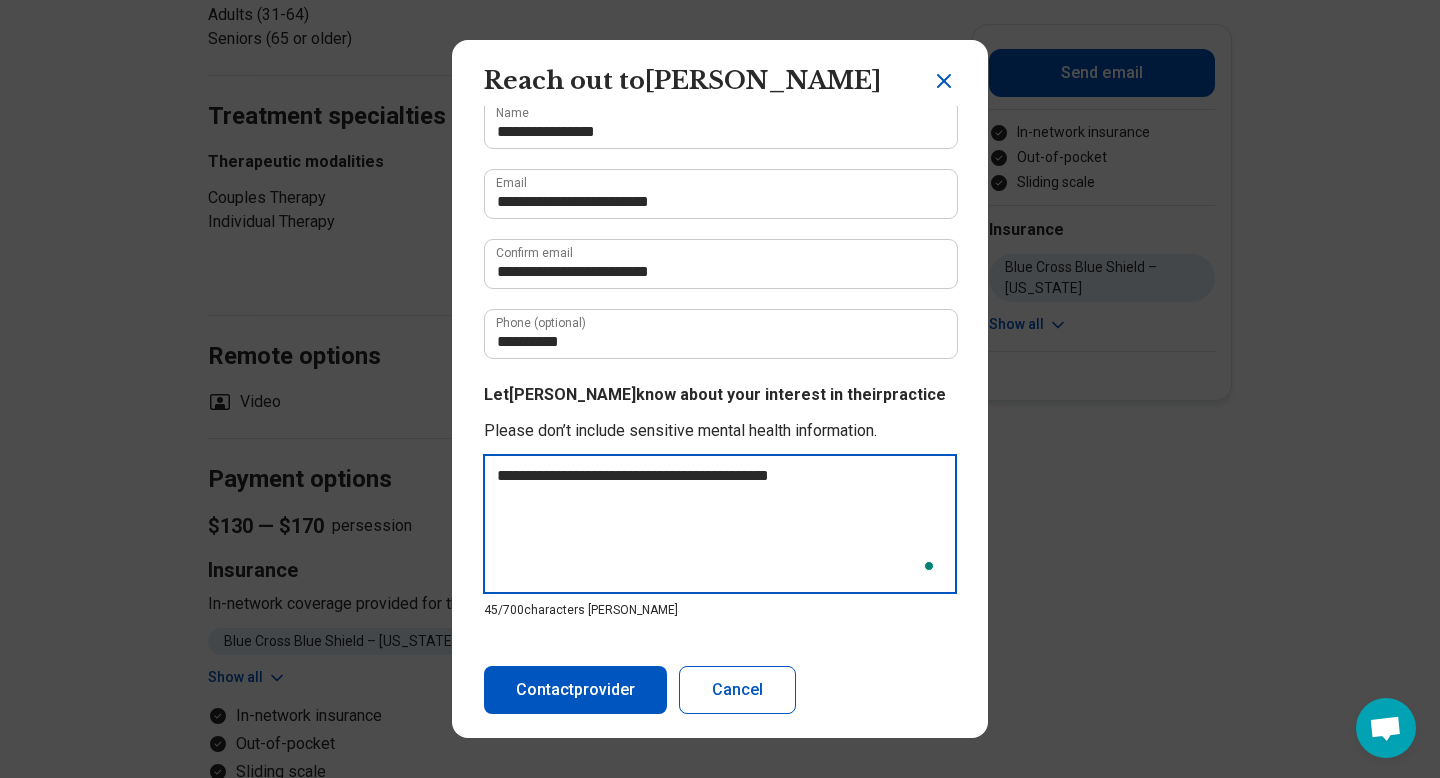 type on "**********" 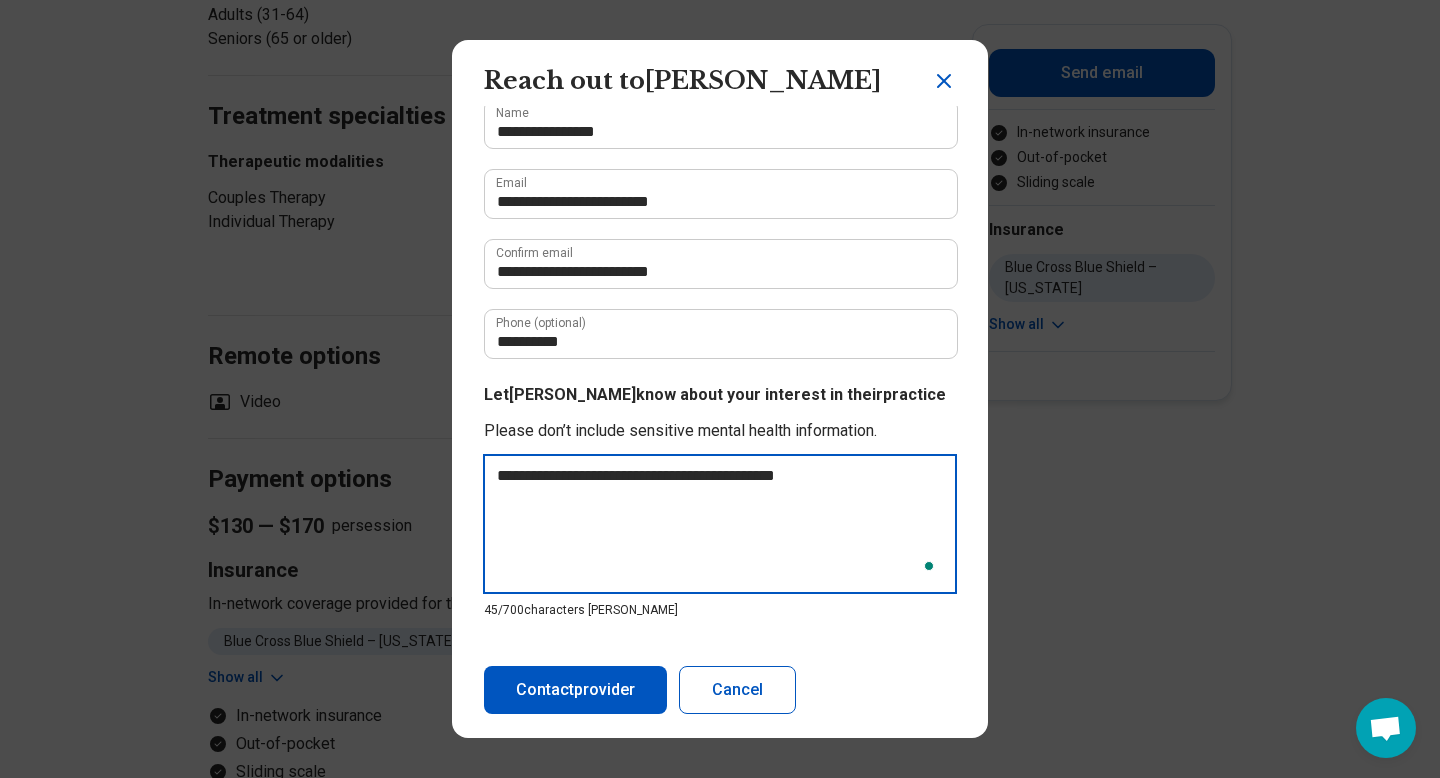 type on "**********" 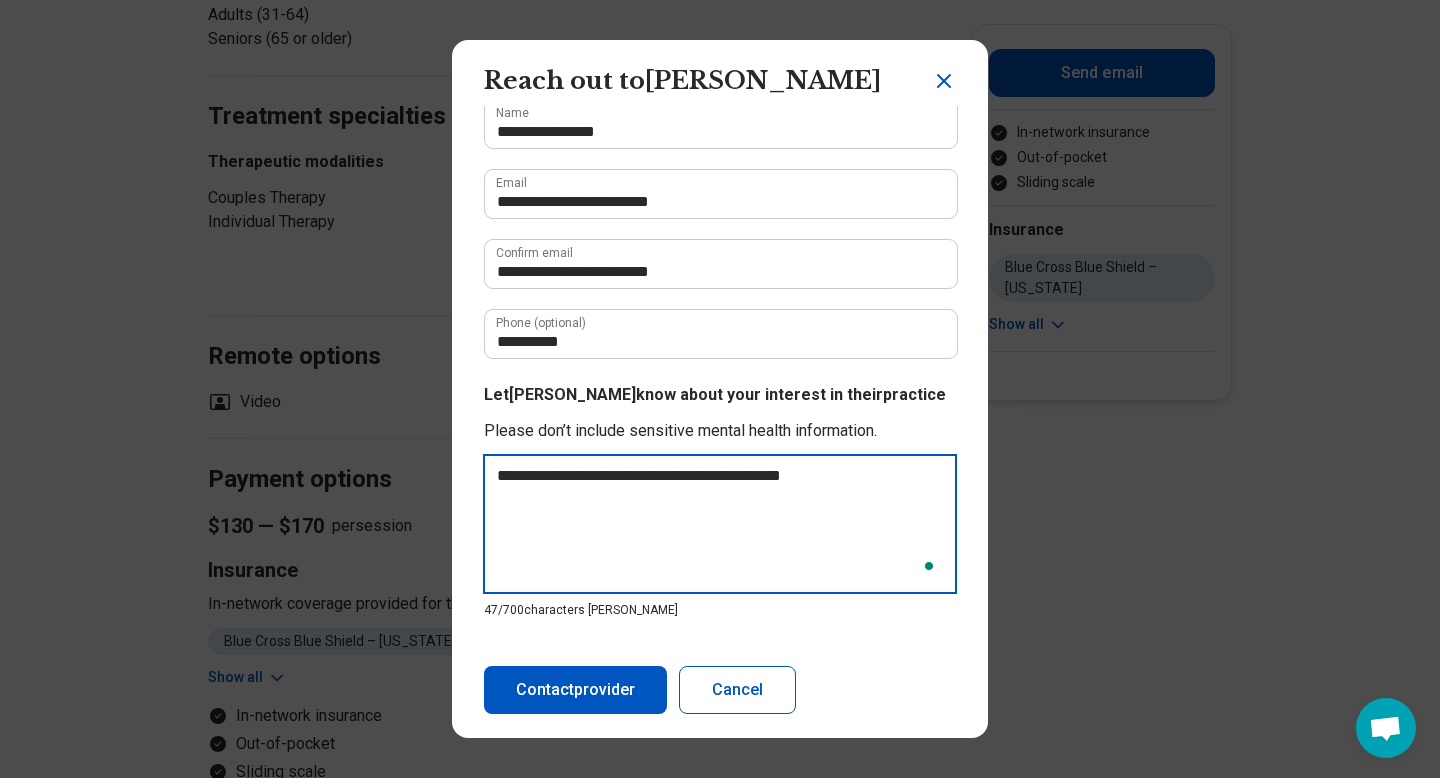 type on "**********" 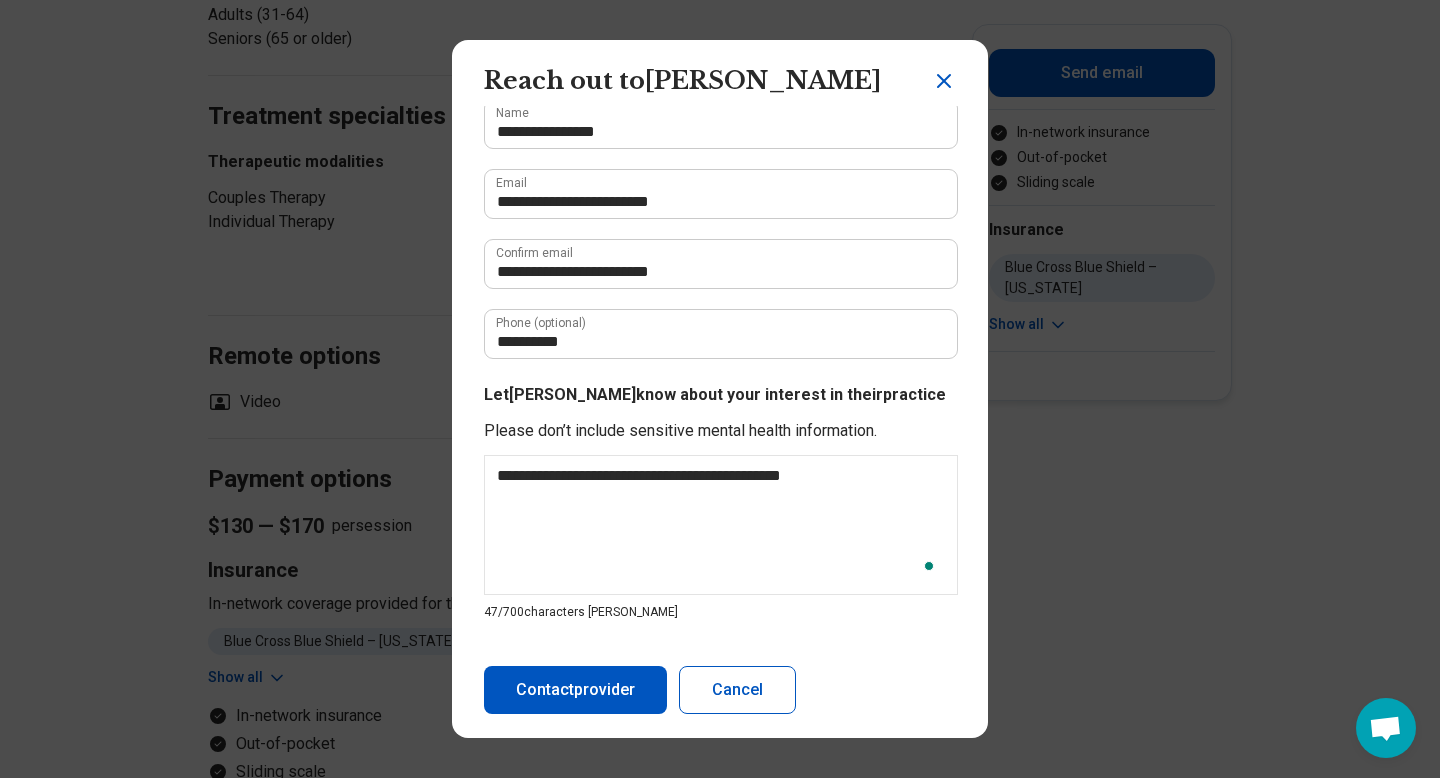 click on "Contact  provider" at bounding box center (575, 690) 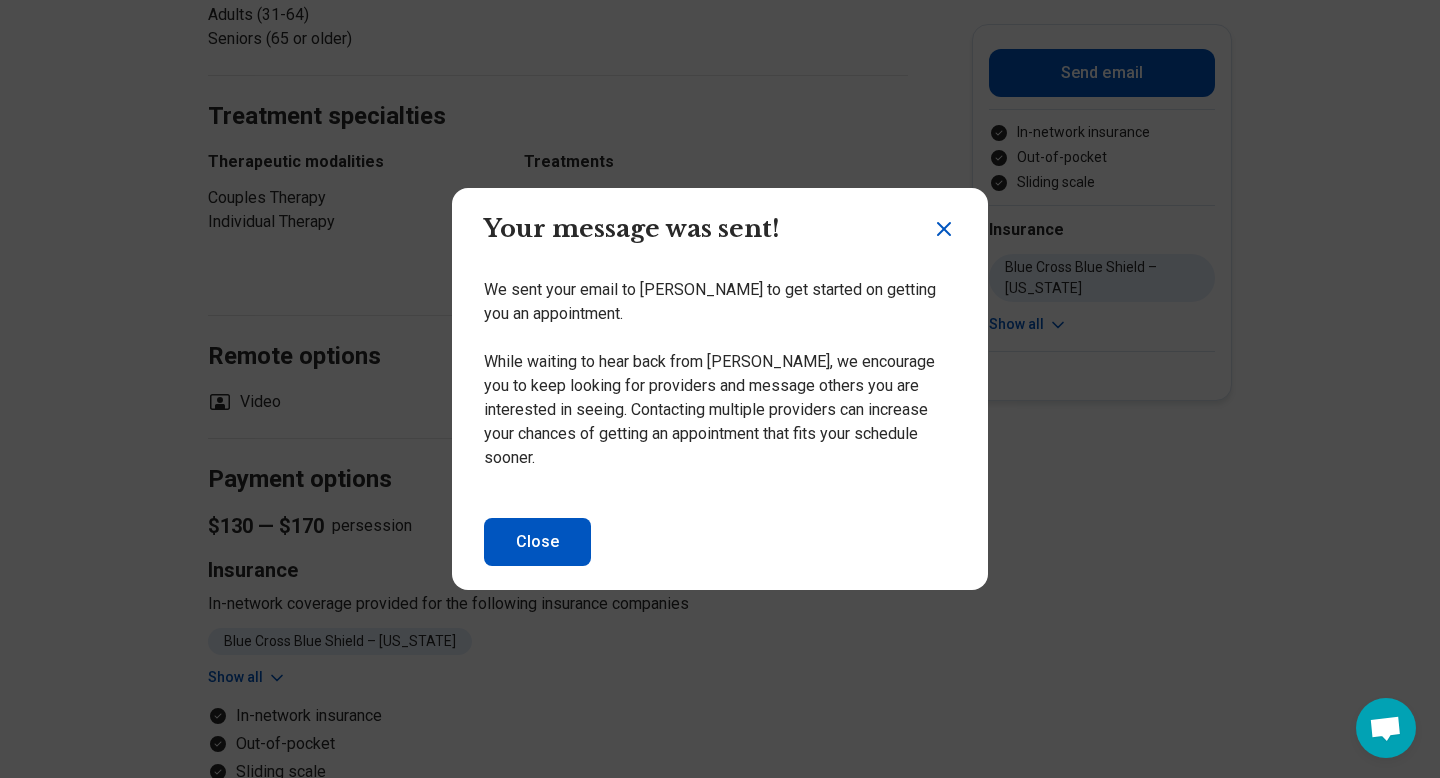 click on "Close" at bounding box center (537, 542) 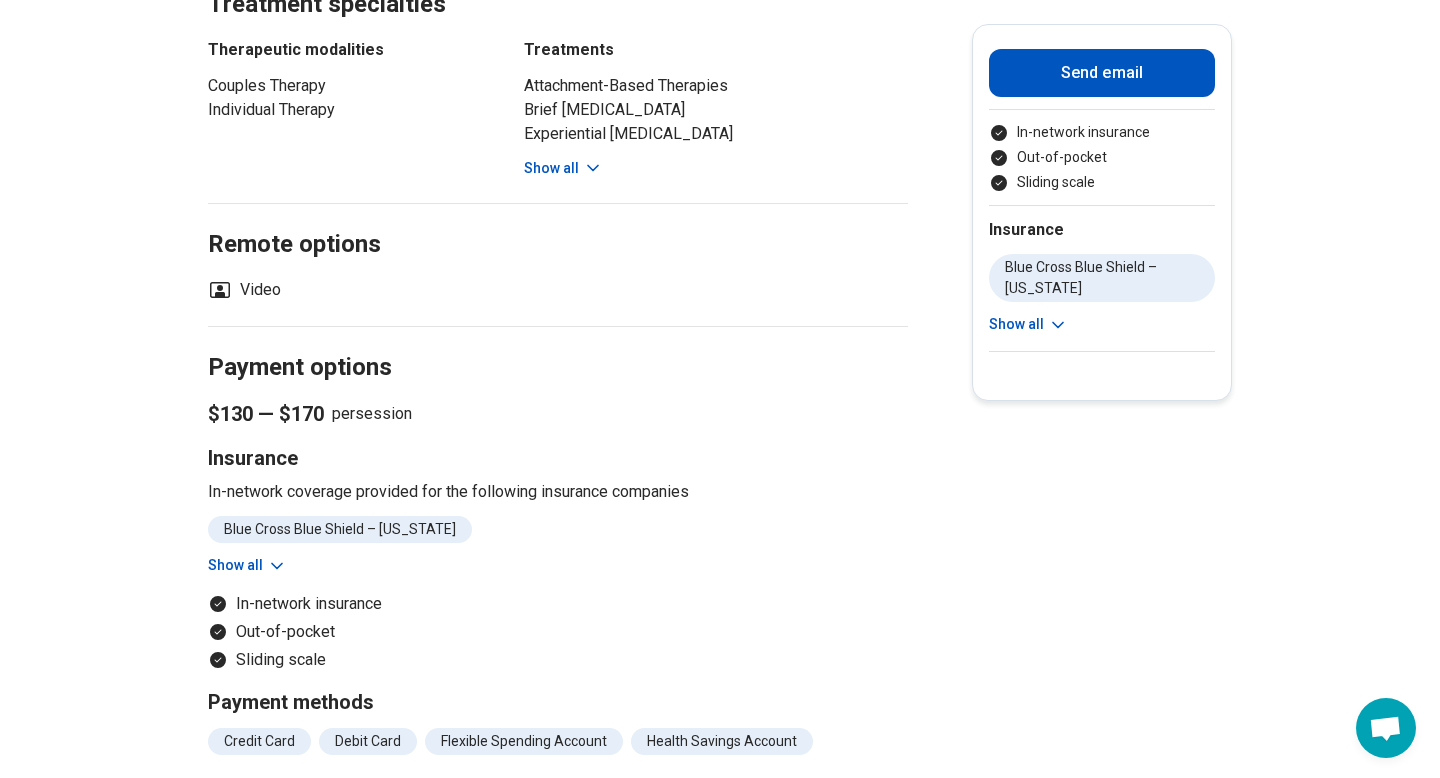 scroll, scrollTop: 1278, scrollLeft: 0, axis: vertical 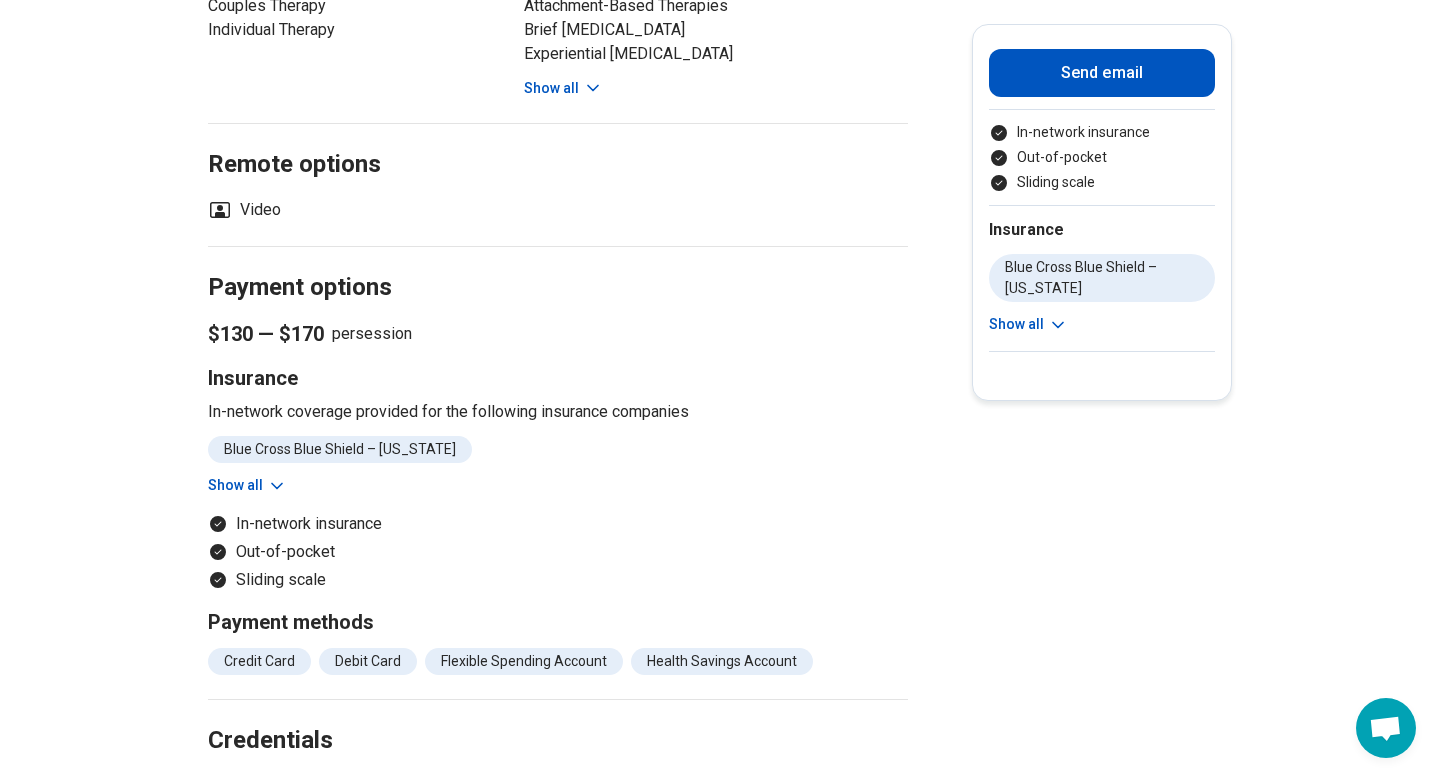 click on "Show all" at bounding box center (247, 485) 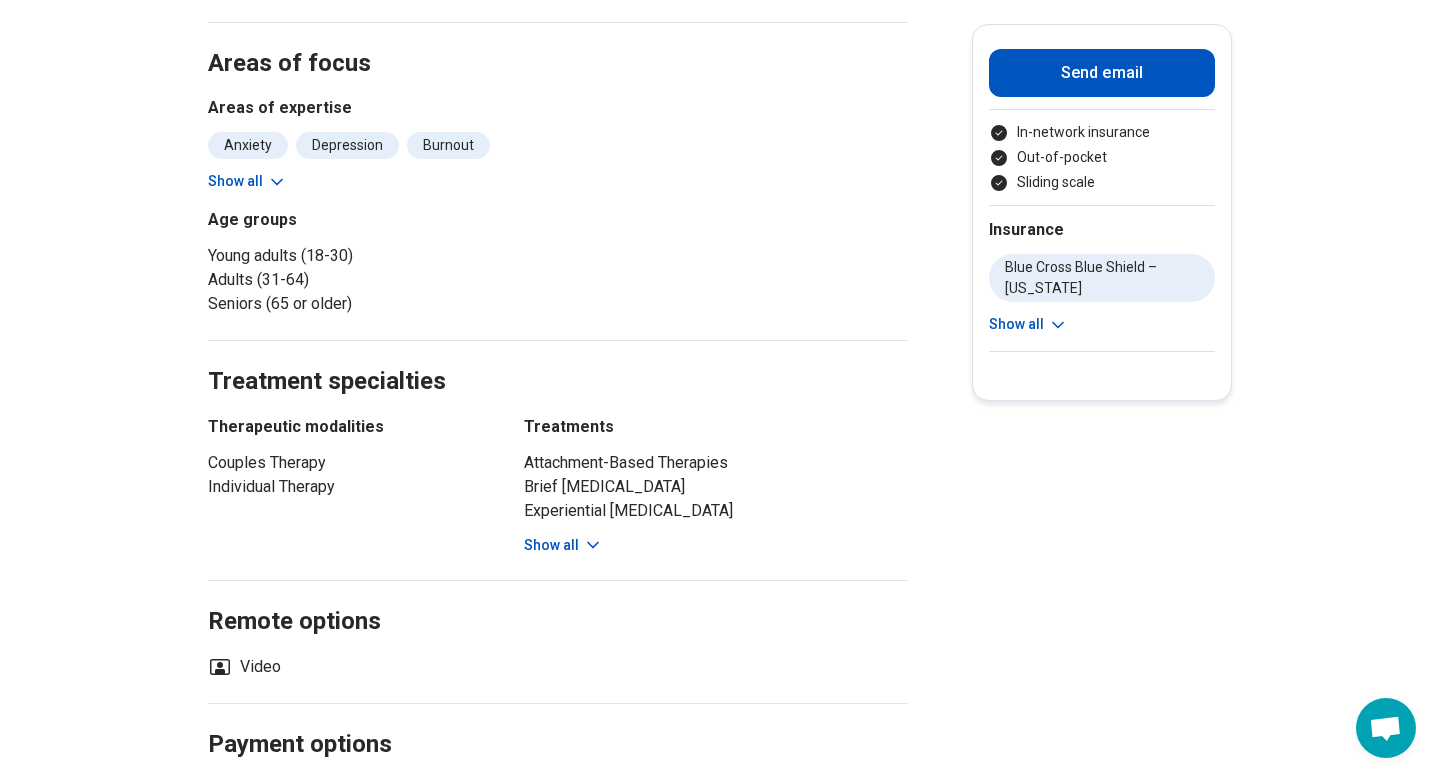scroll, scrollTop: 819, scrollLeft: 0, axis: vertical 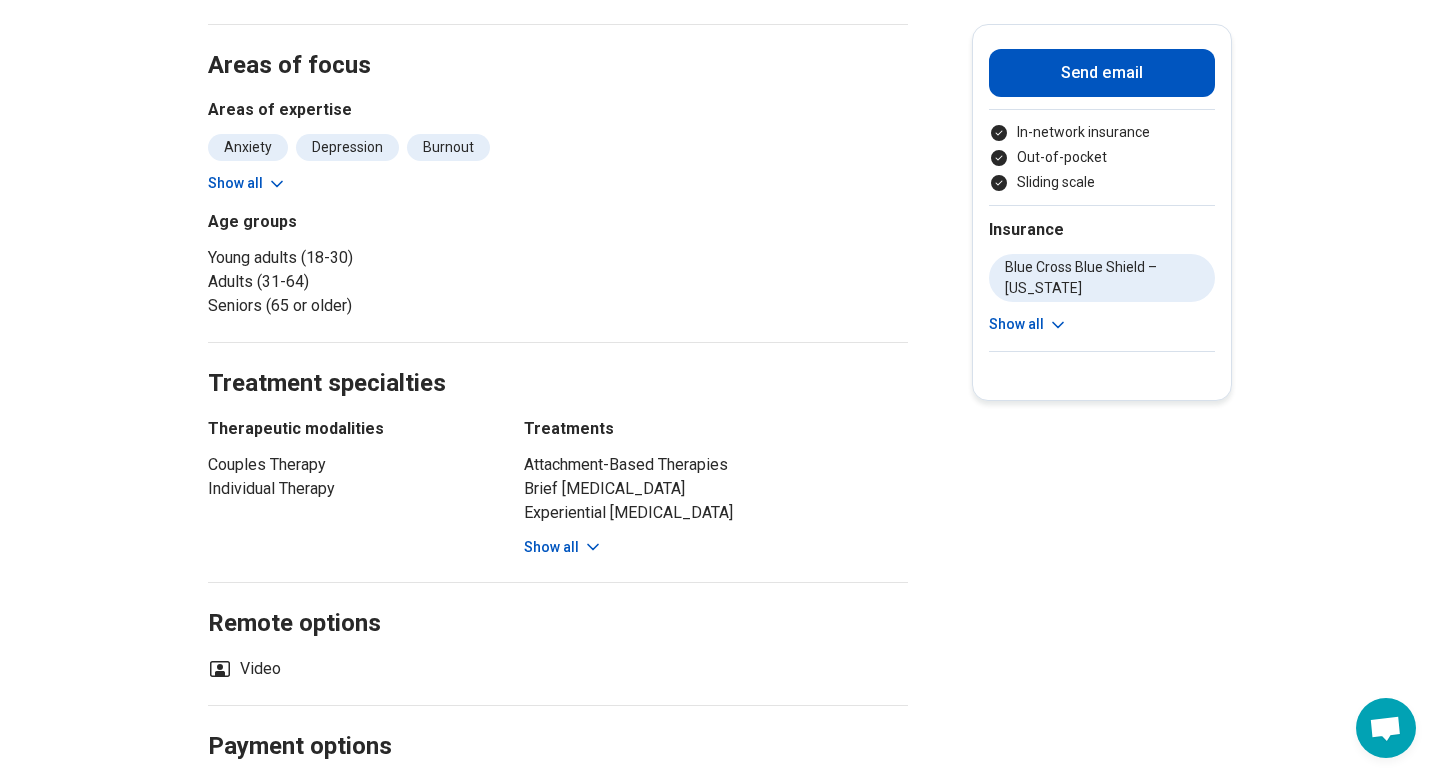 click on "Show all" at bounding box center (563, 547) 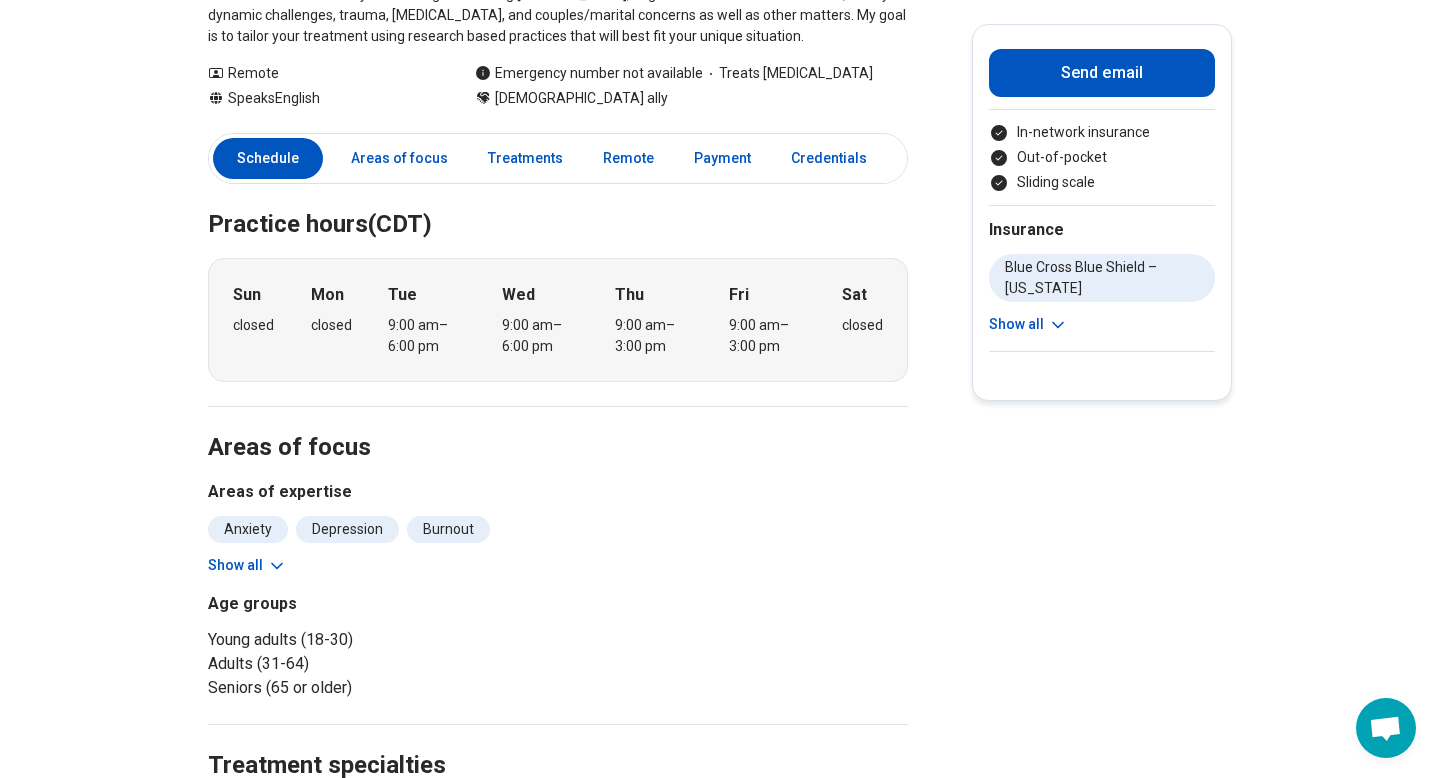 scroll, scrollTop: 435, scrollLeft: 0, axis: vertical 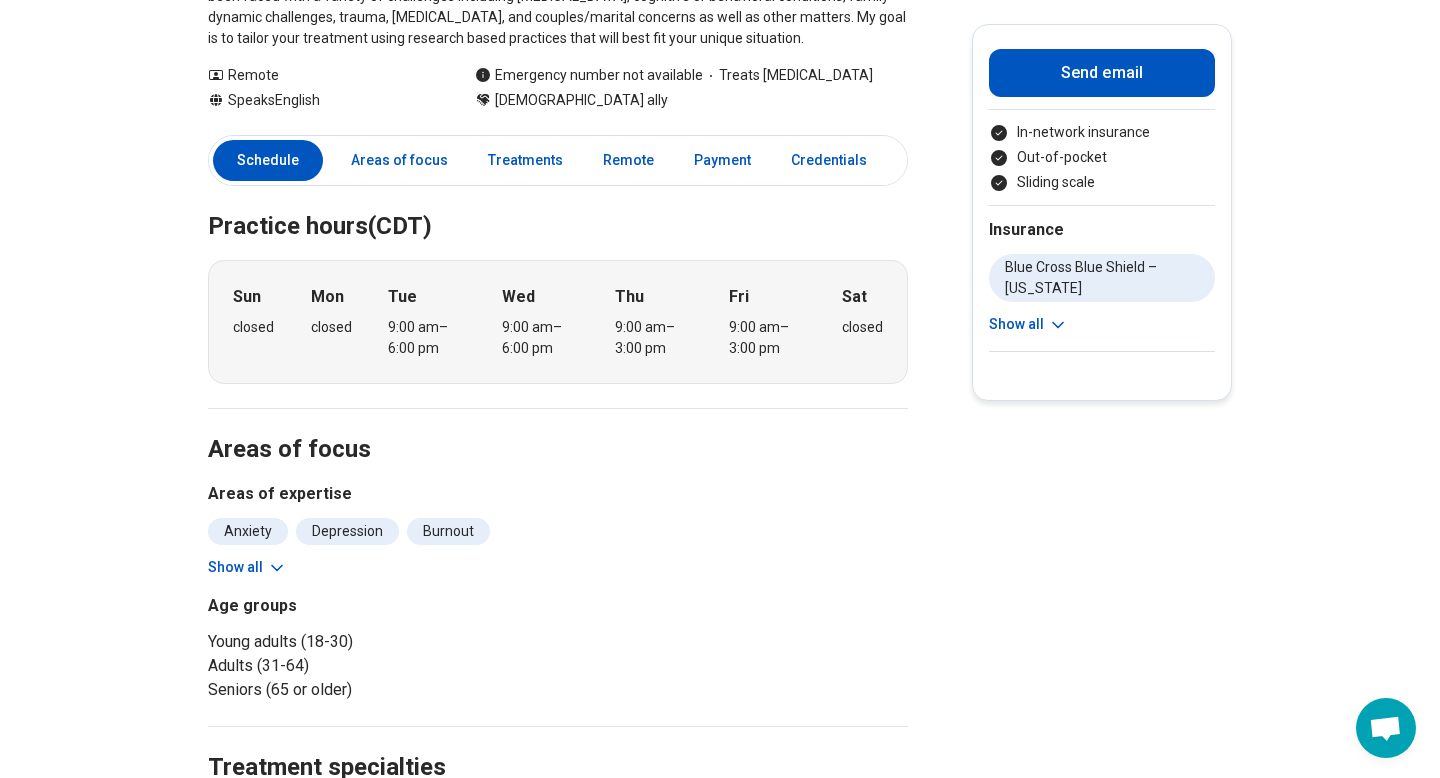 click on "Show all" at bounding box center [247, 567] 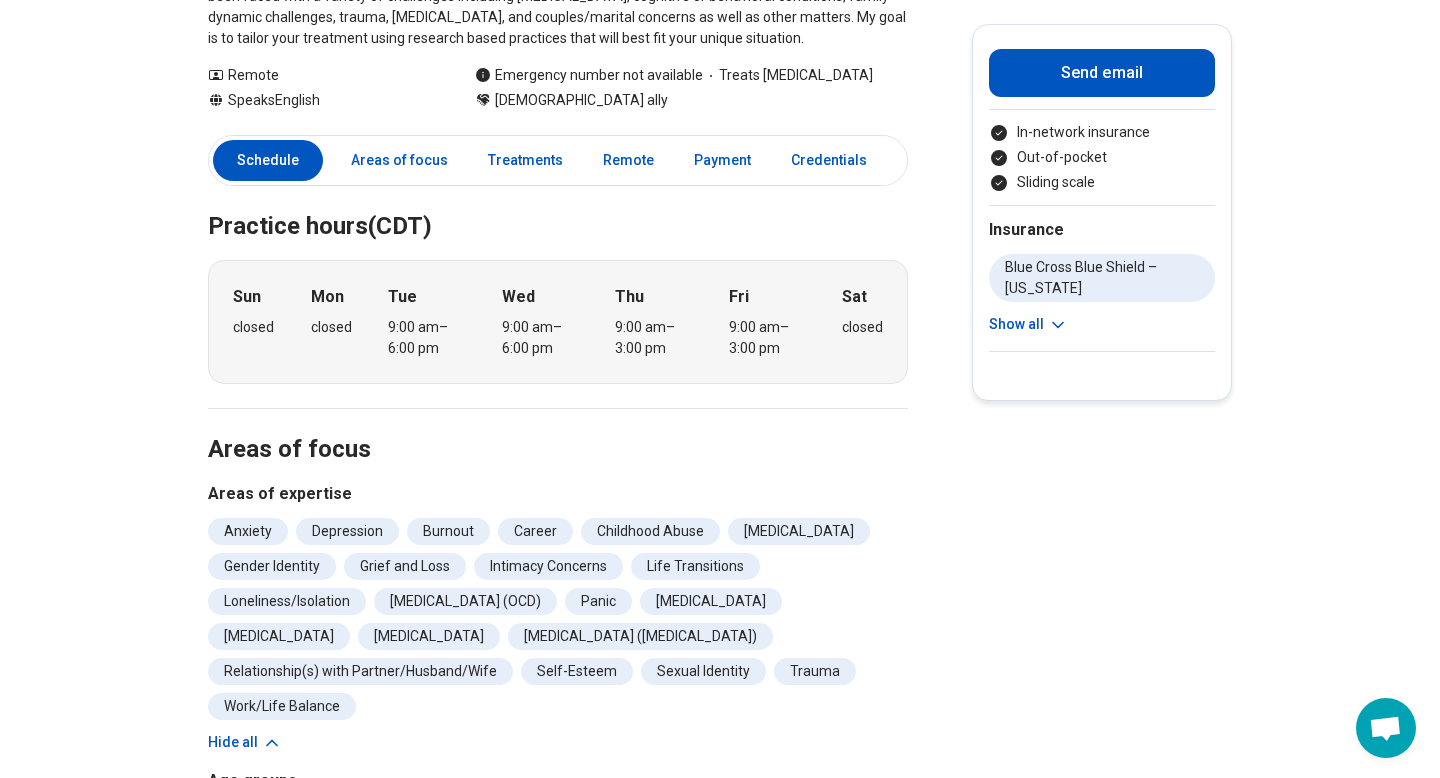 click on "Areas of focus Areas of expertise Anxiety Depression Burnout Career Childhood Abuse Dependent Personality Gender Identity Grief and Loss Intimacy Concerns Life Transitions Loneliness/Isolation Obsessive Compulsive Disorder (OCD) Panic Perfectionism Performance Anxiety Personal Growth Posttraumatic Stress Disorder (PTSD) Relationship(s) with Partner/Husband/Wife Self-Esteem Sexual Identity Trauma Work/Life Balance Hide all Age groups Young adults (18-30) Adults (31-64) Seniors (65 or older)" at bounding box center (558, 655) 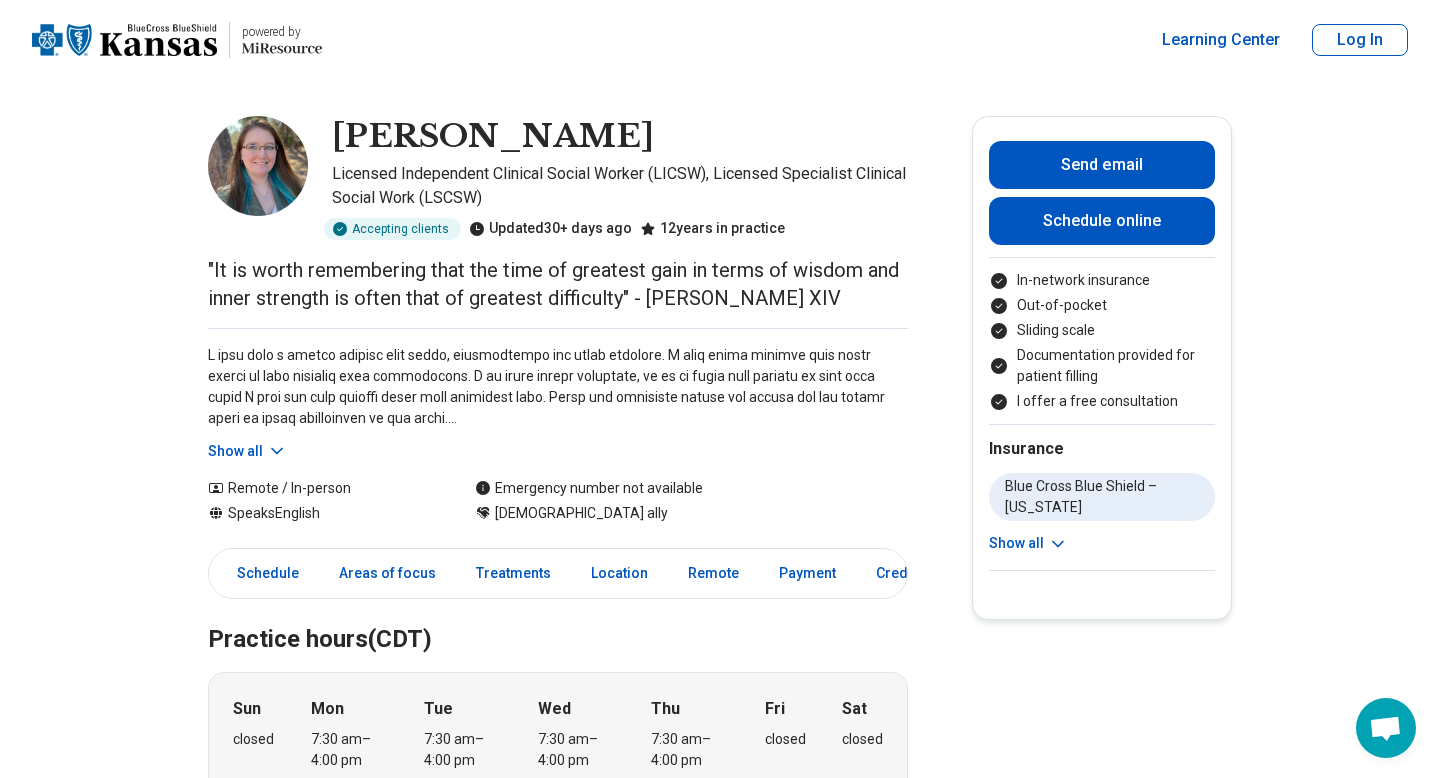 scroll, scrollTop: 0, scrollLeft: 0, axis: both 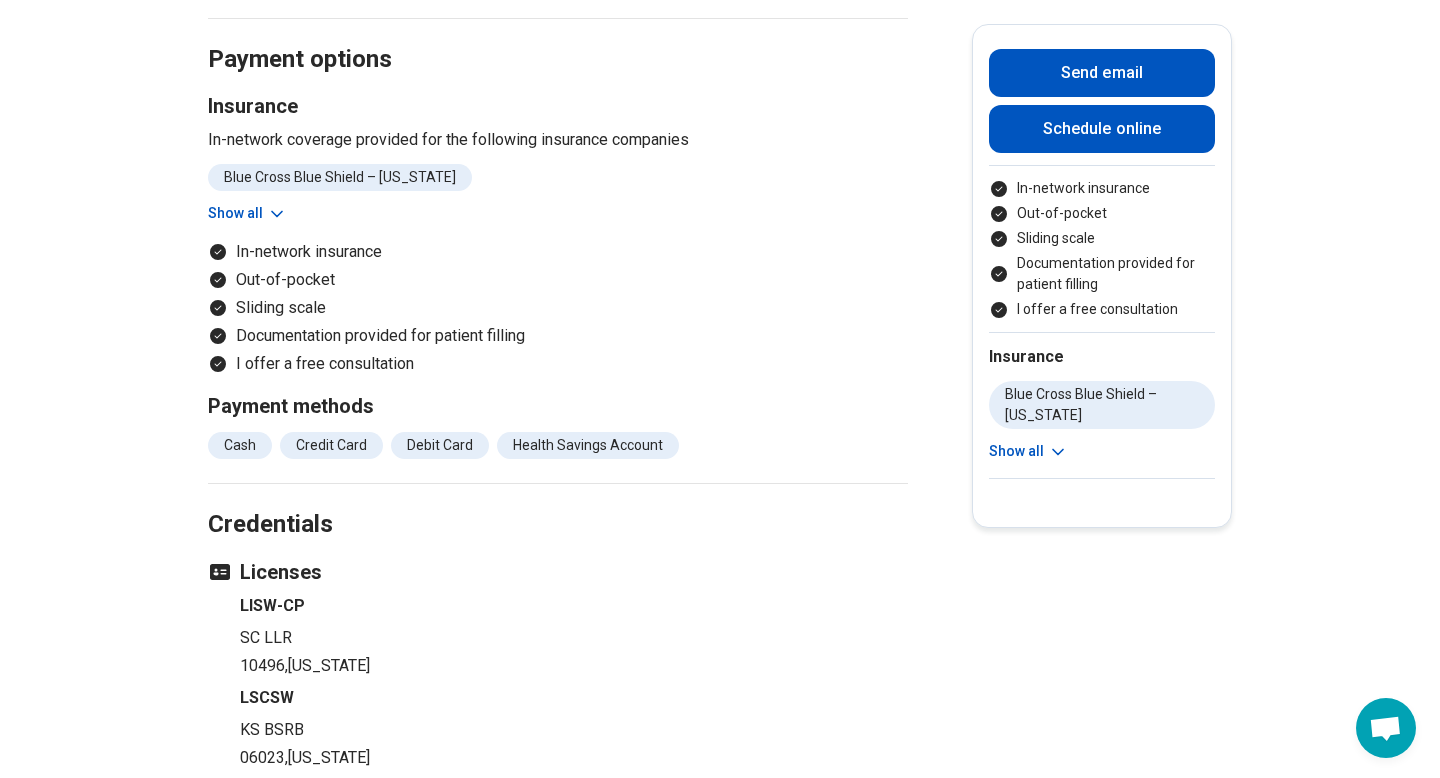 click on "I offer a free consultation" at bounding box center [558, 364] 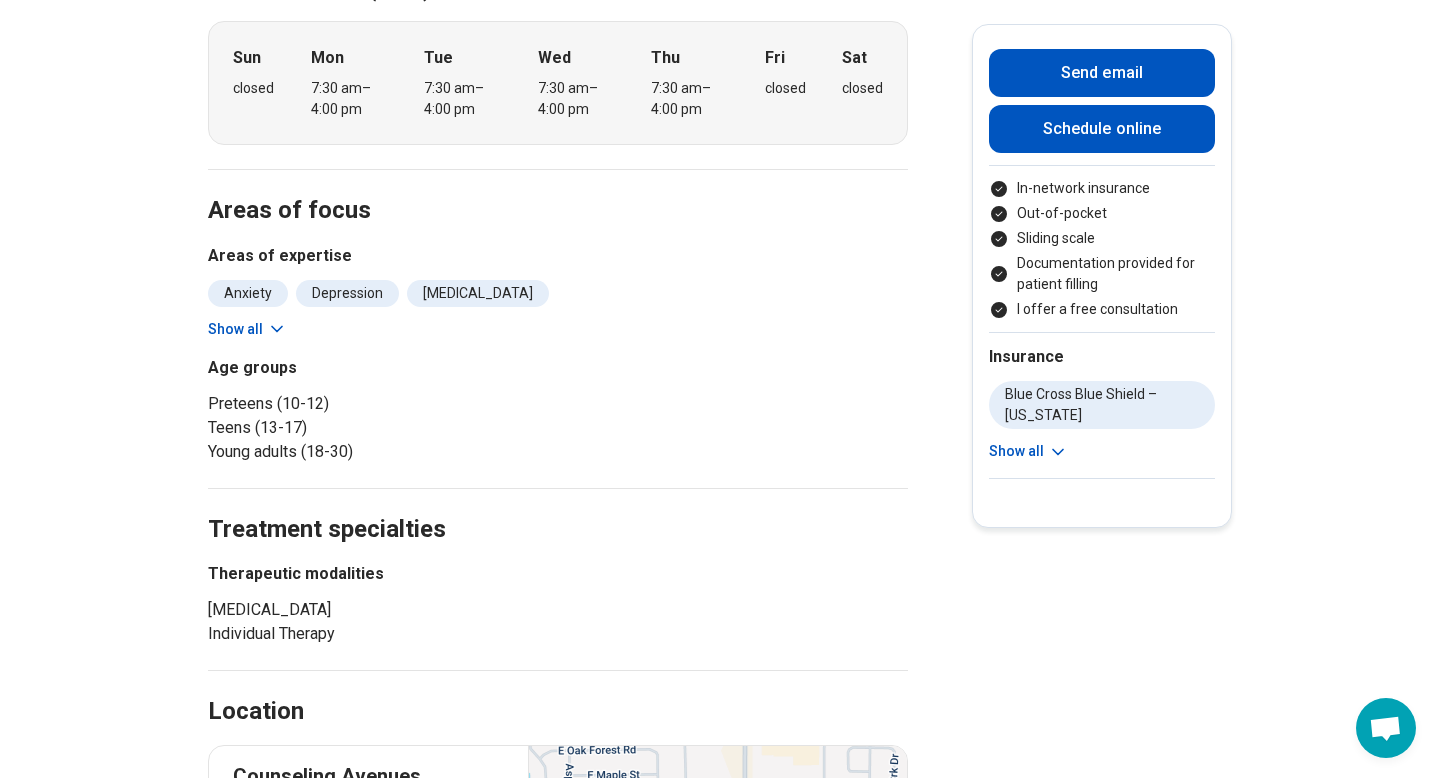 scroll, scrollTop: 839, scrollLeft: 0, axis: vertical 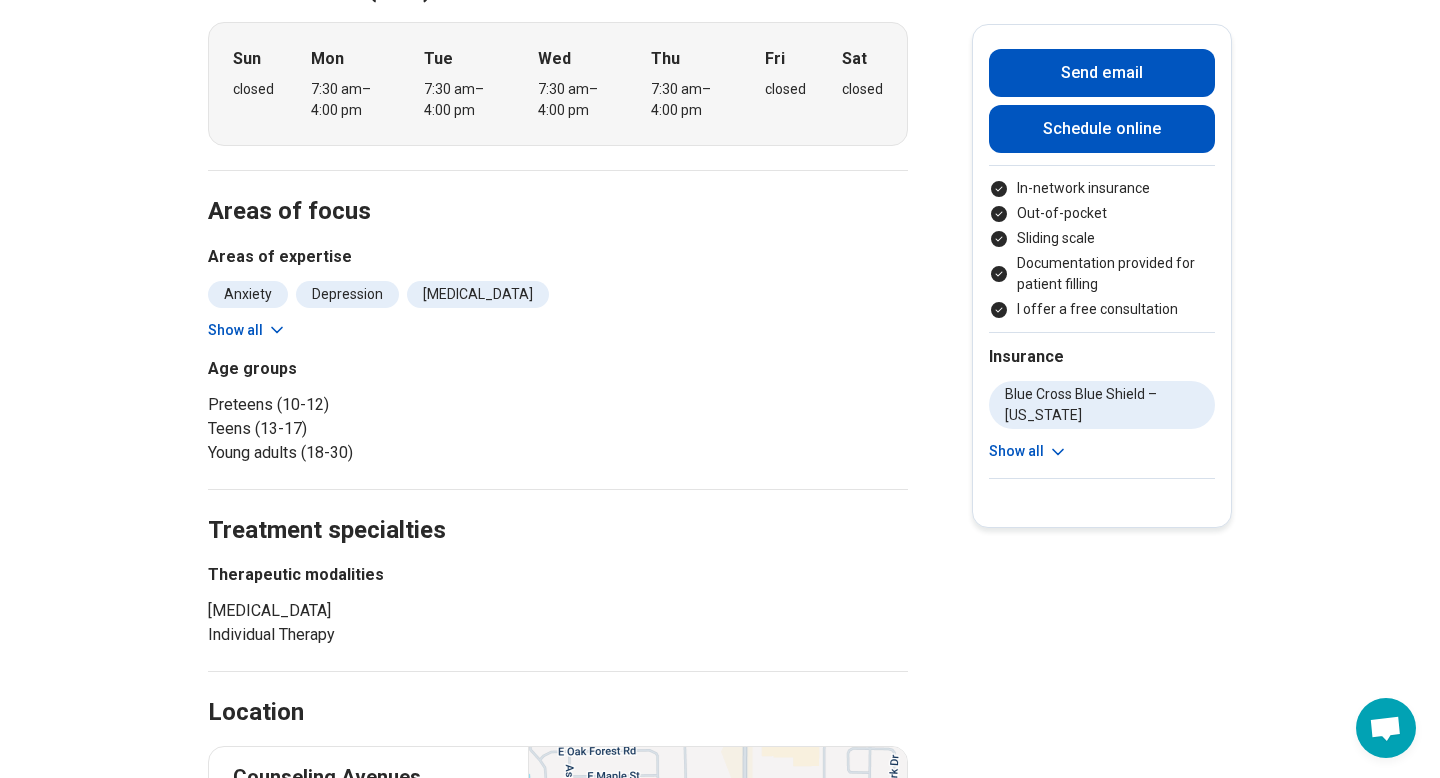 click on "Show all" at bounding box center (247, 330) 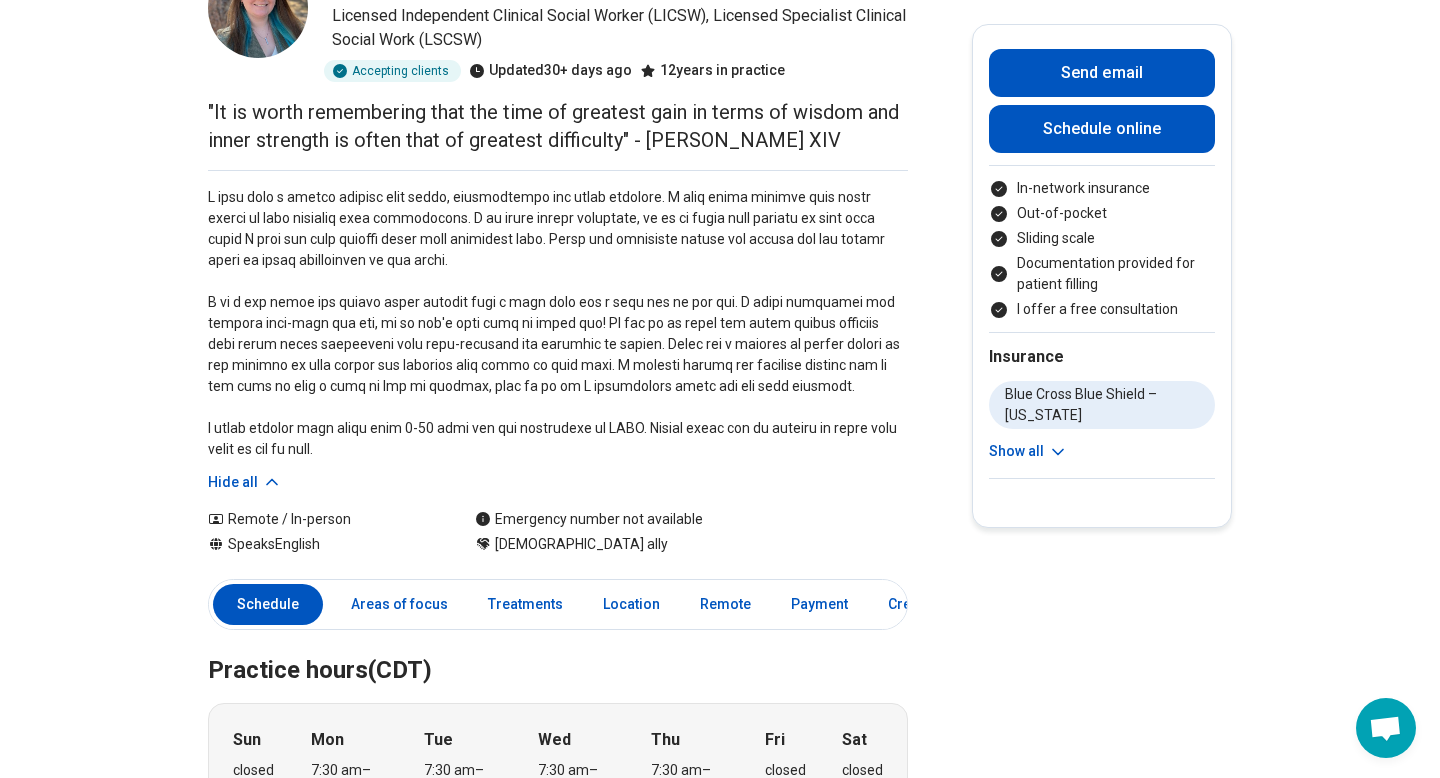 scroll, scrollTop: 0, scrollLeft: 0, axis: both 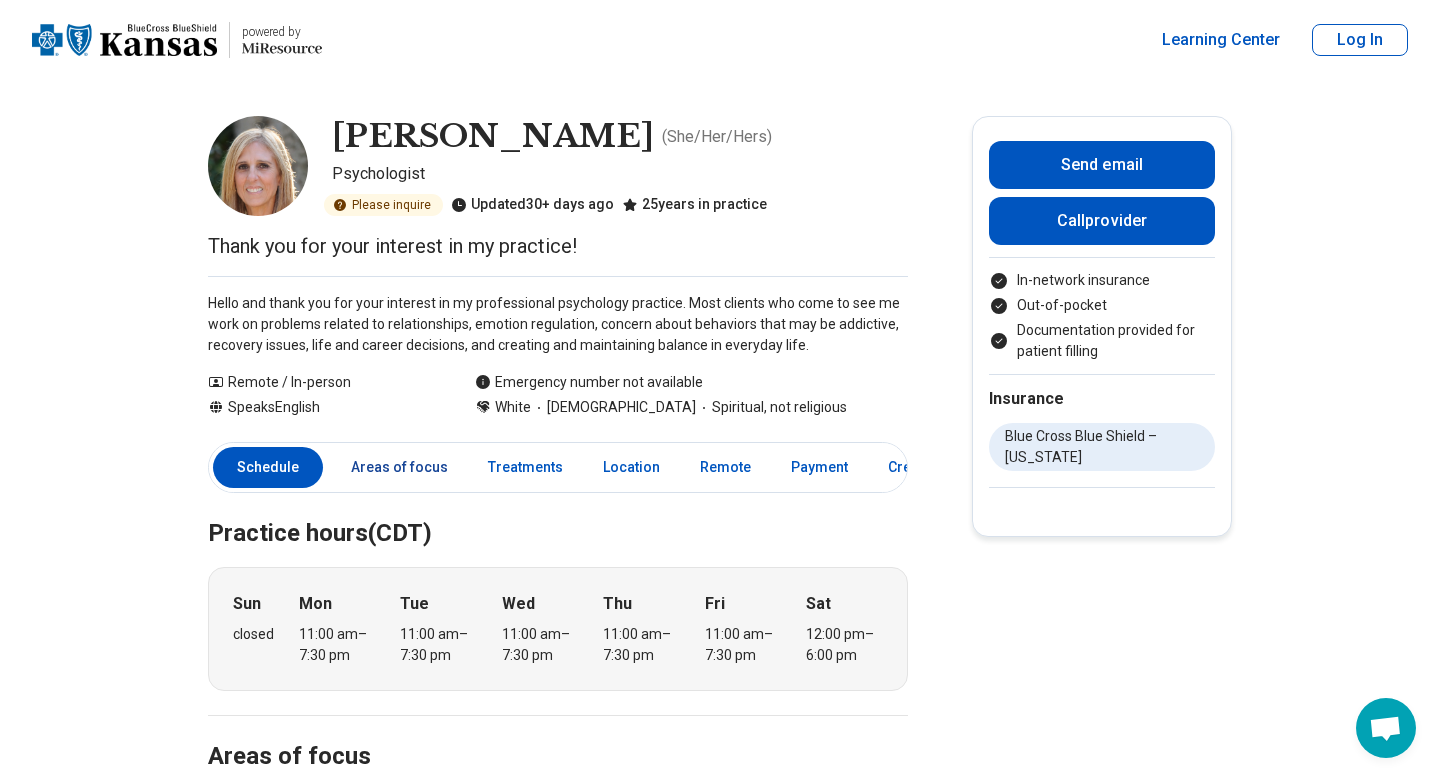 click on "Areas of focus" at bounding box center (399, 467) 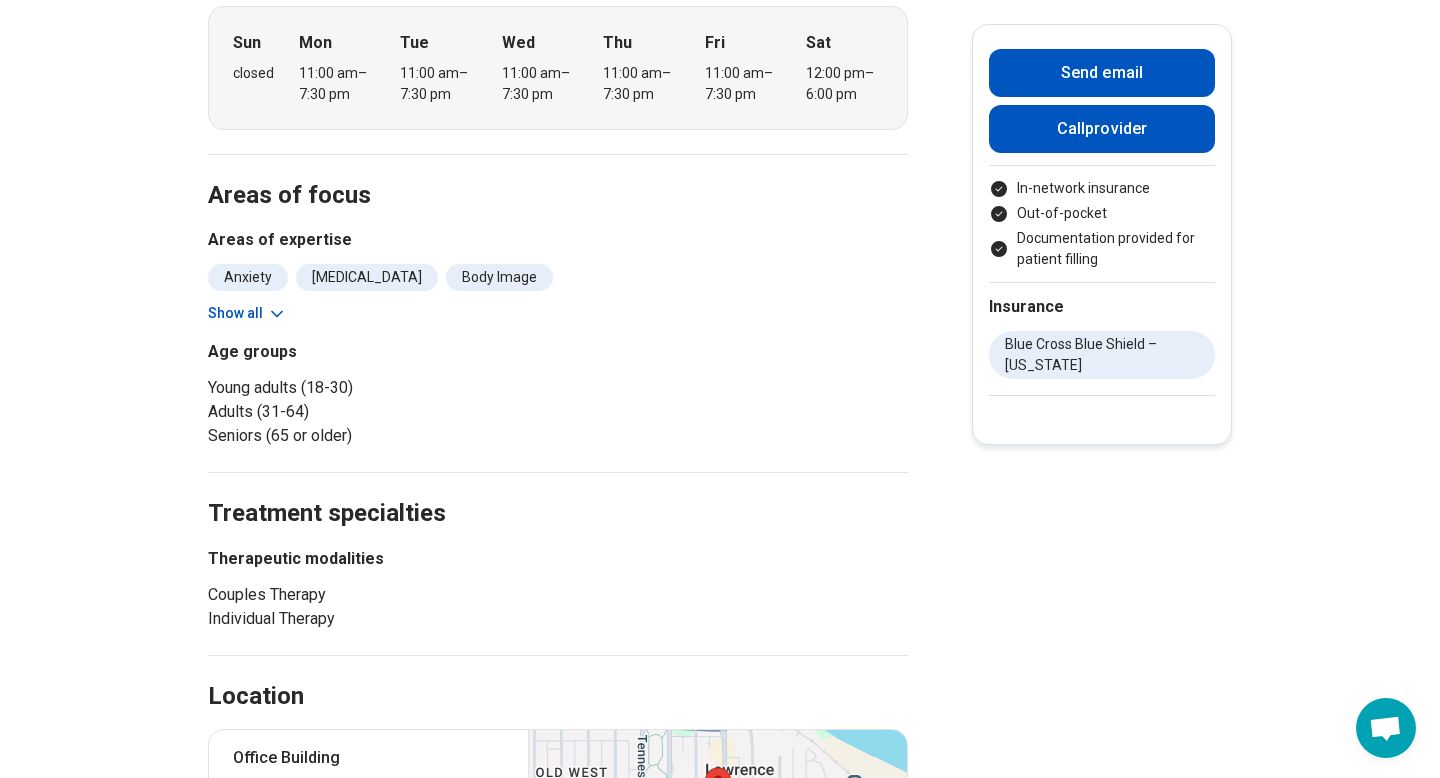 scroll, scrollTop: 691, scrollLeft: 0, axis: vertical 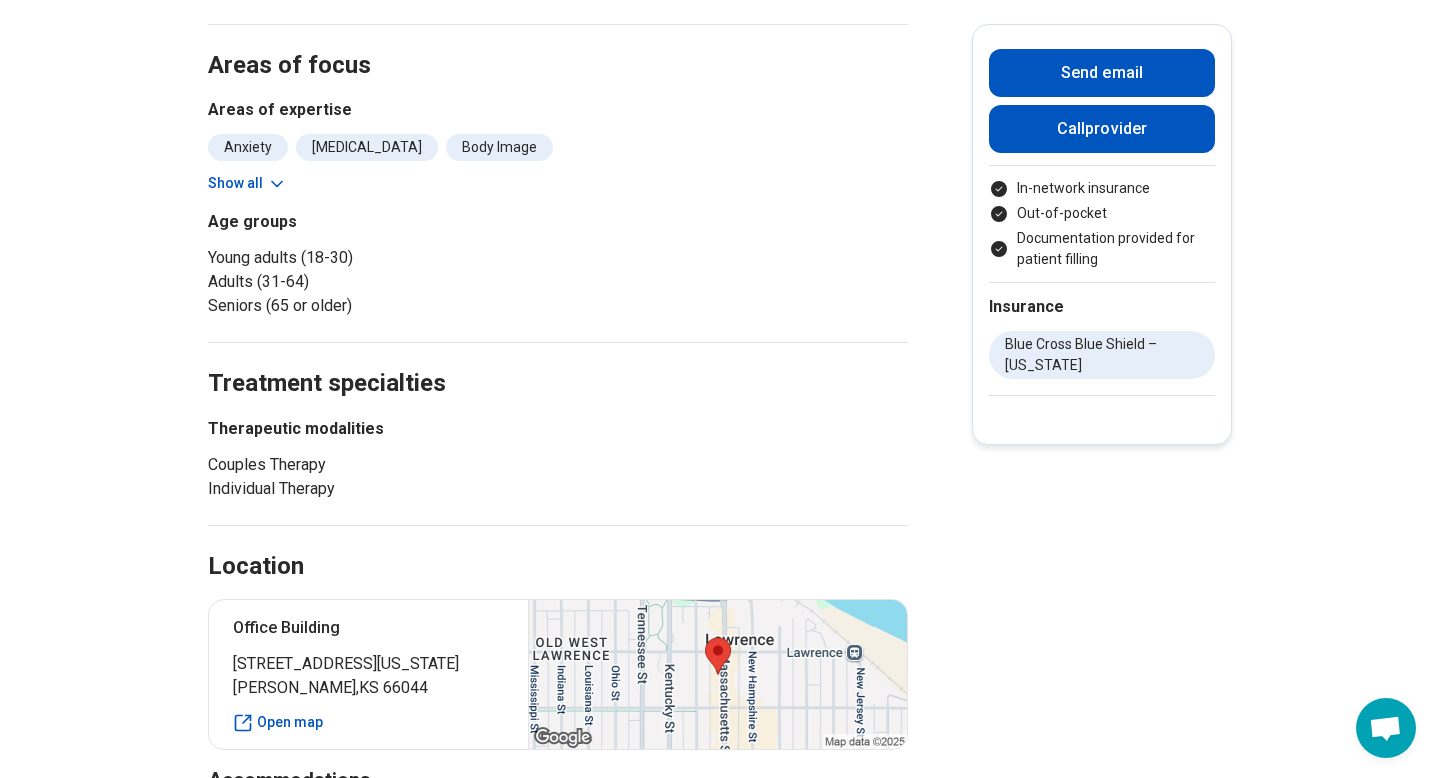 click on "Show all" at bounding box center (247, 183) 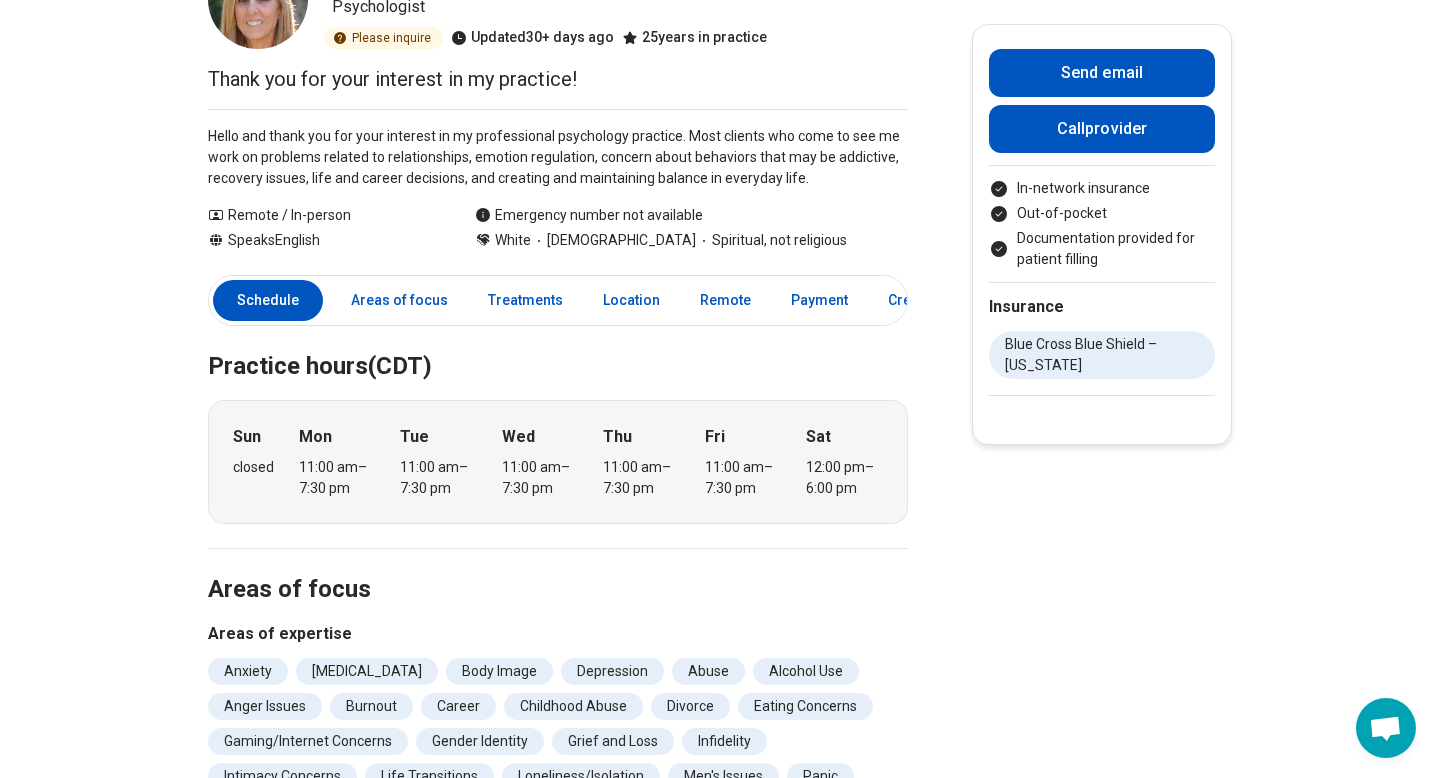 scroll, scrollTop: 175, scrollLeft: 0, axis: vertical 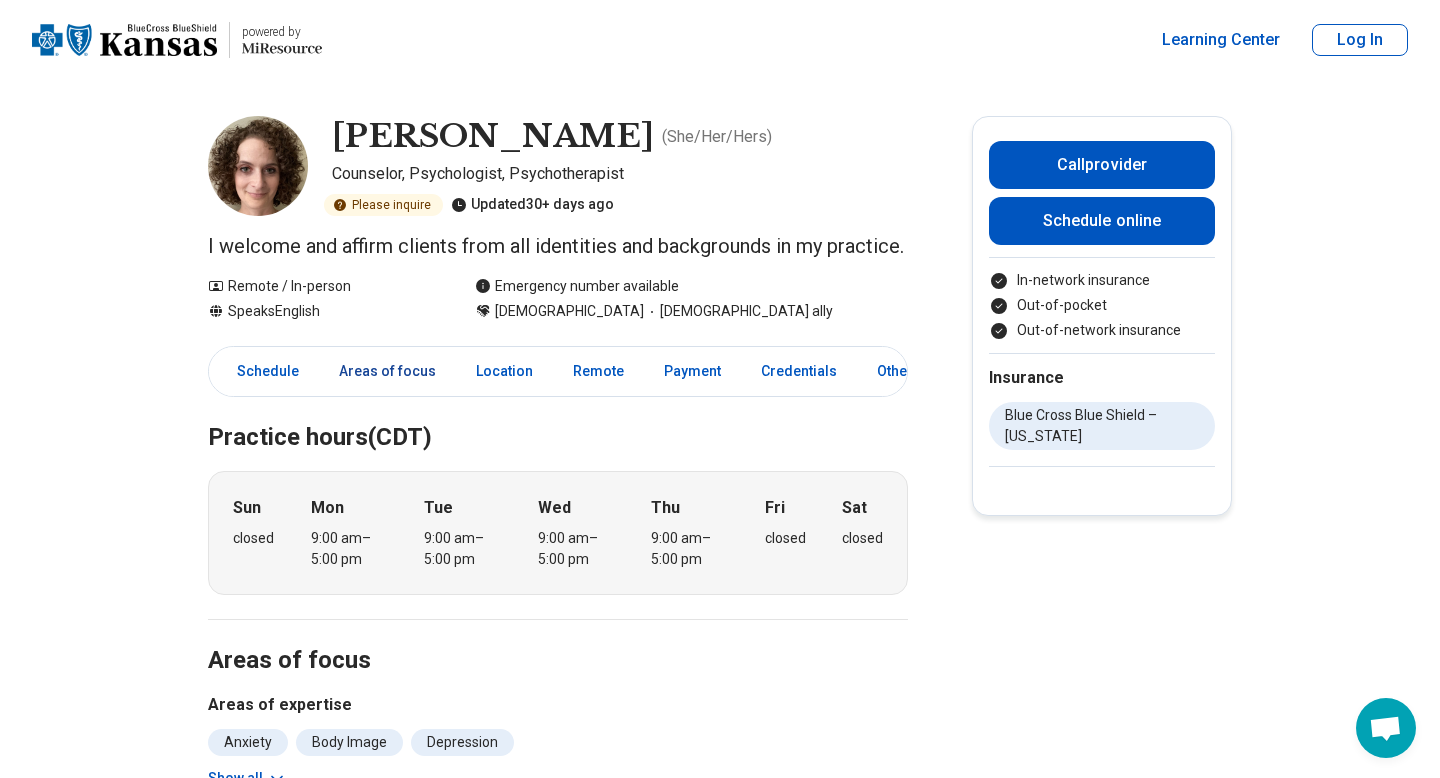 click on "Areas of focus" at bounding box center (387, 371) 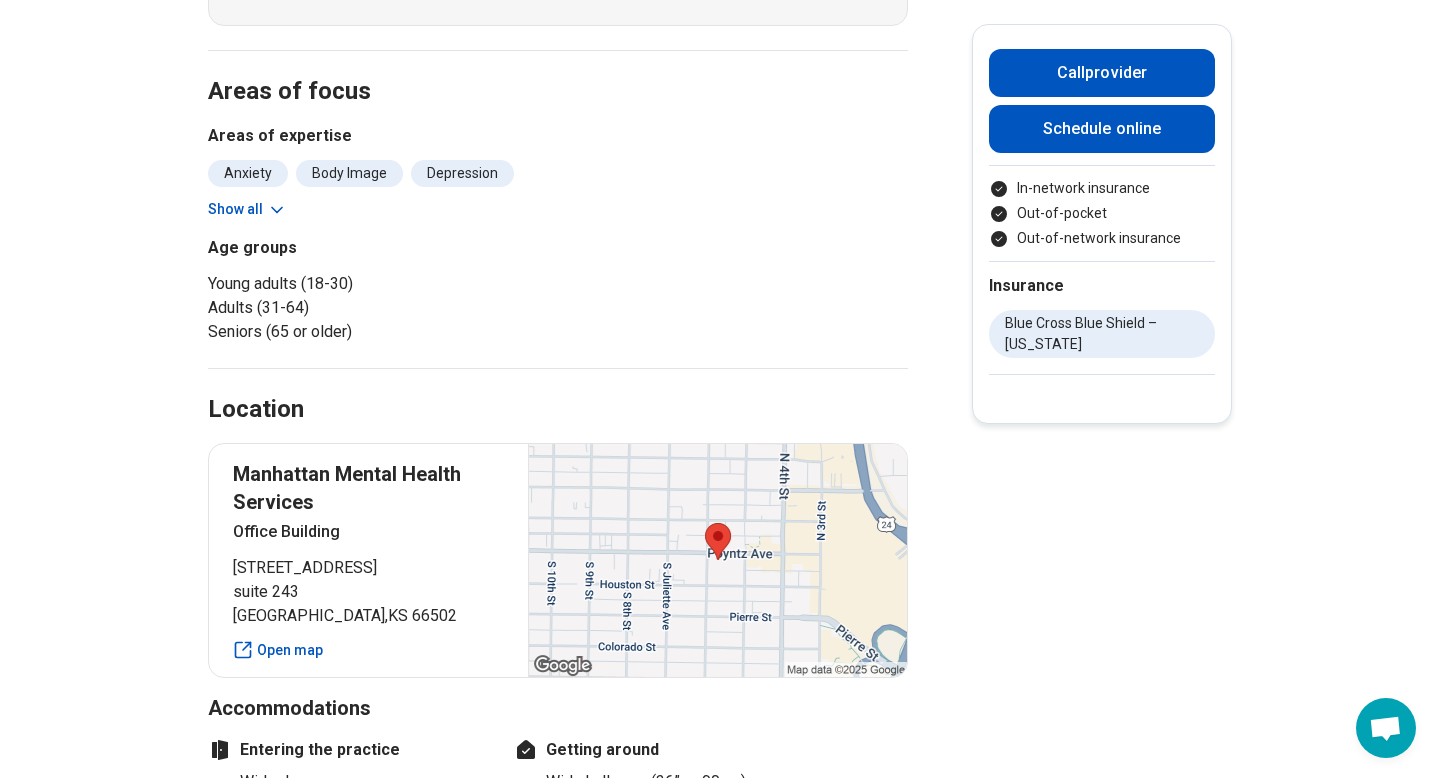scroll, scrollTop: 623, scrollLeft: 0, axis: vertical 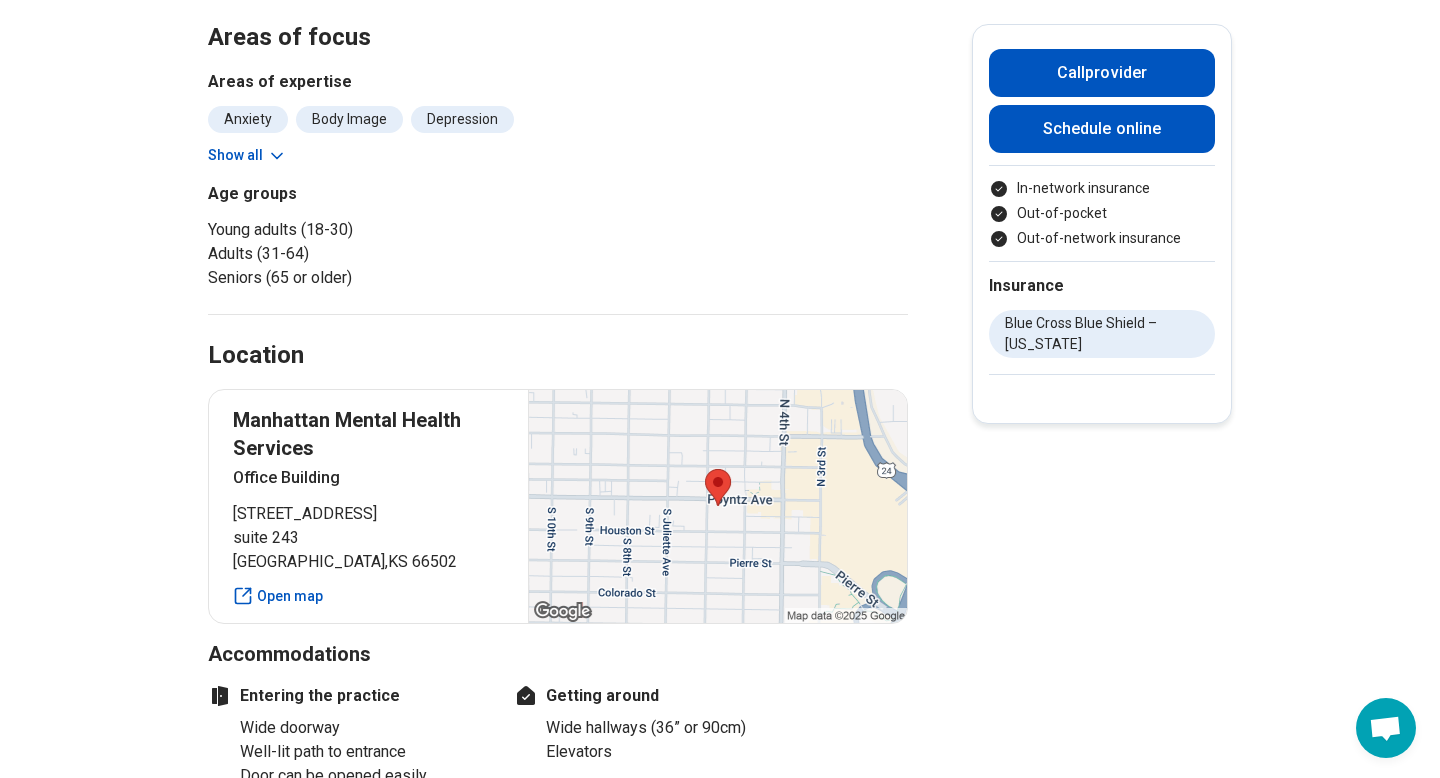 click on "Show all" at bounding box center [247, 155] 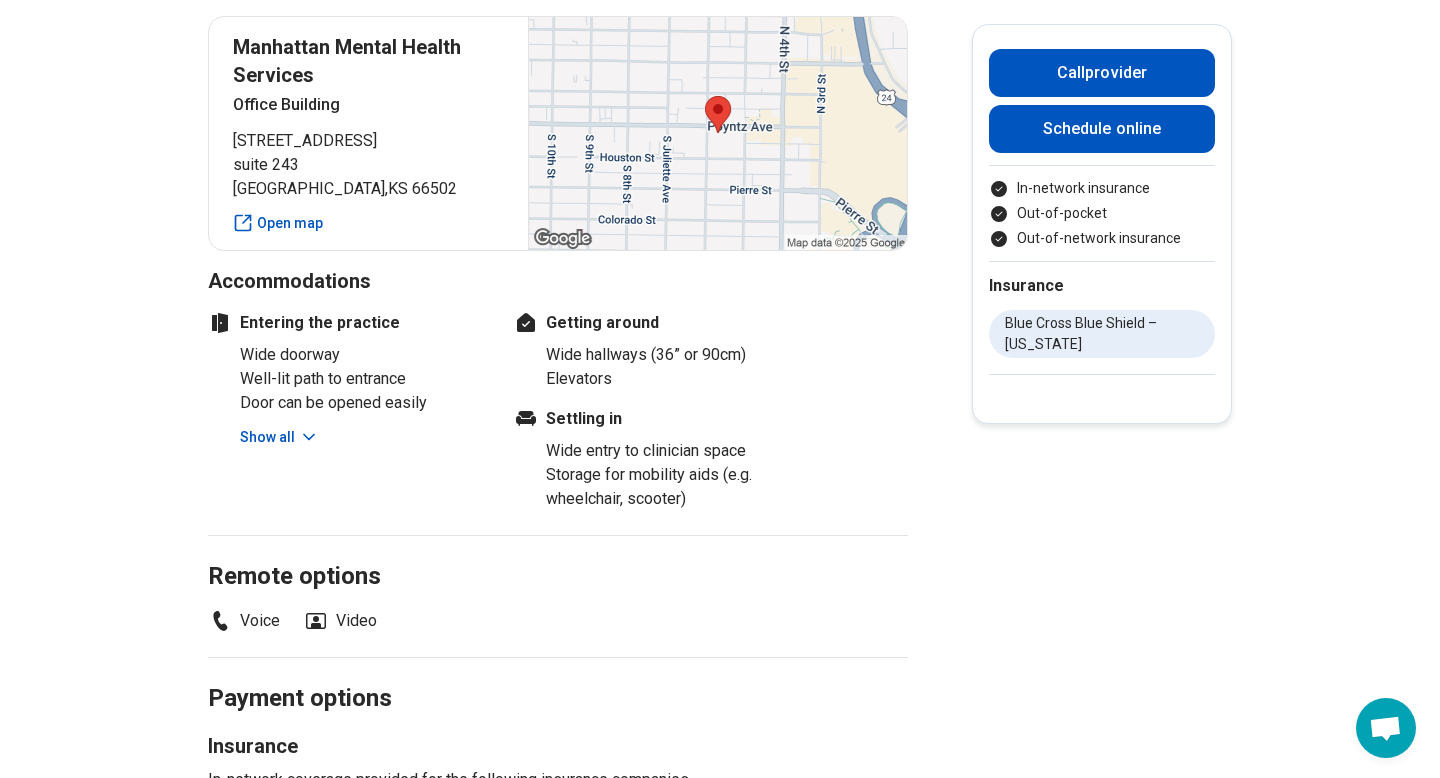 scroll, scrollTop: 1377, scrollLeft: 0, axis: vertical 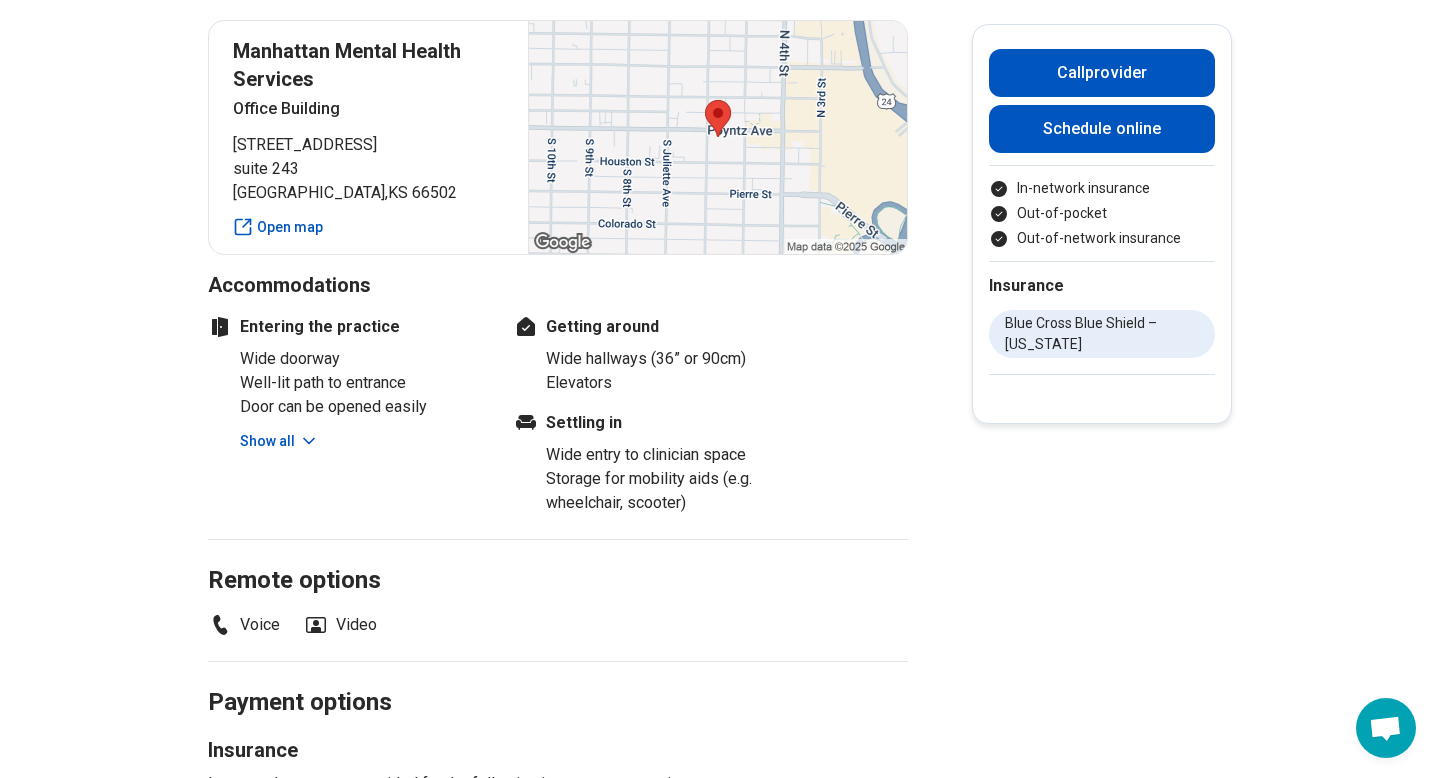 click on "Show all" at bounding box center [279, 441] 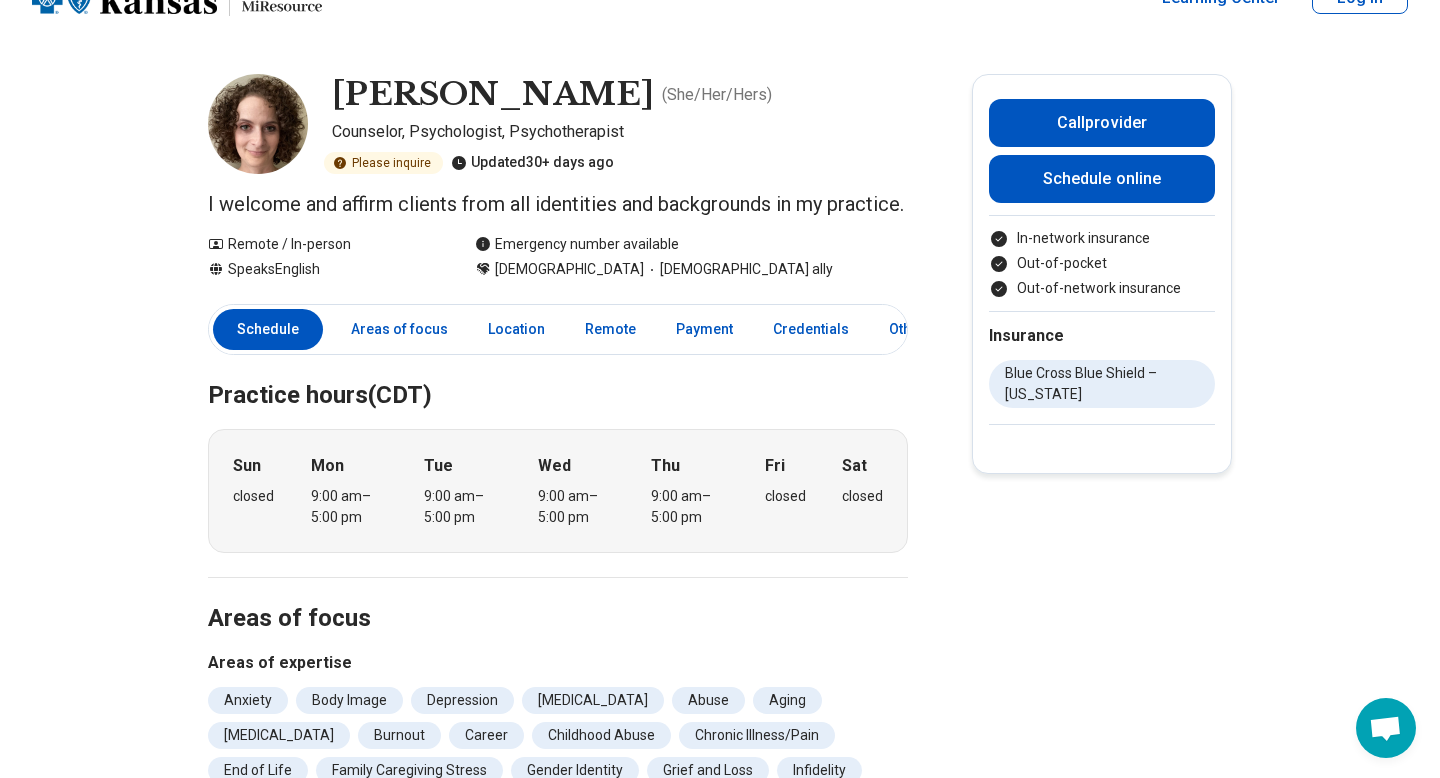 scroll, scrollTop: 0, scrollLeft: 0, axis: both 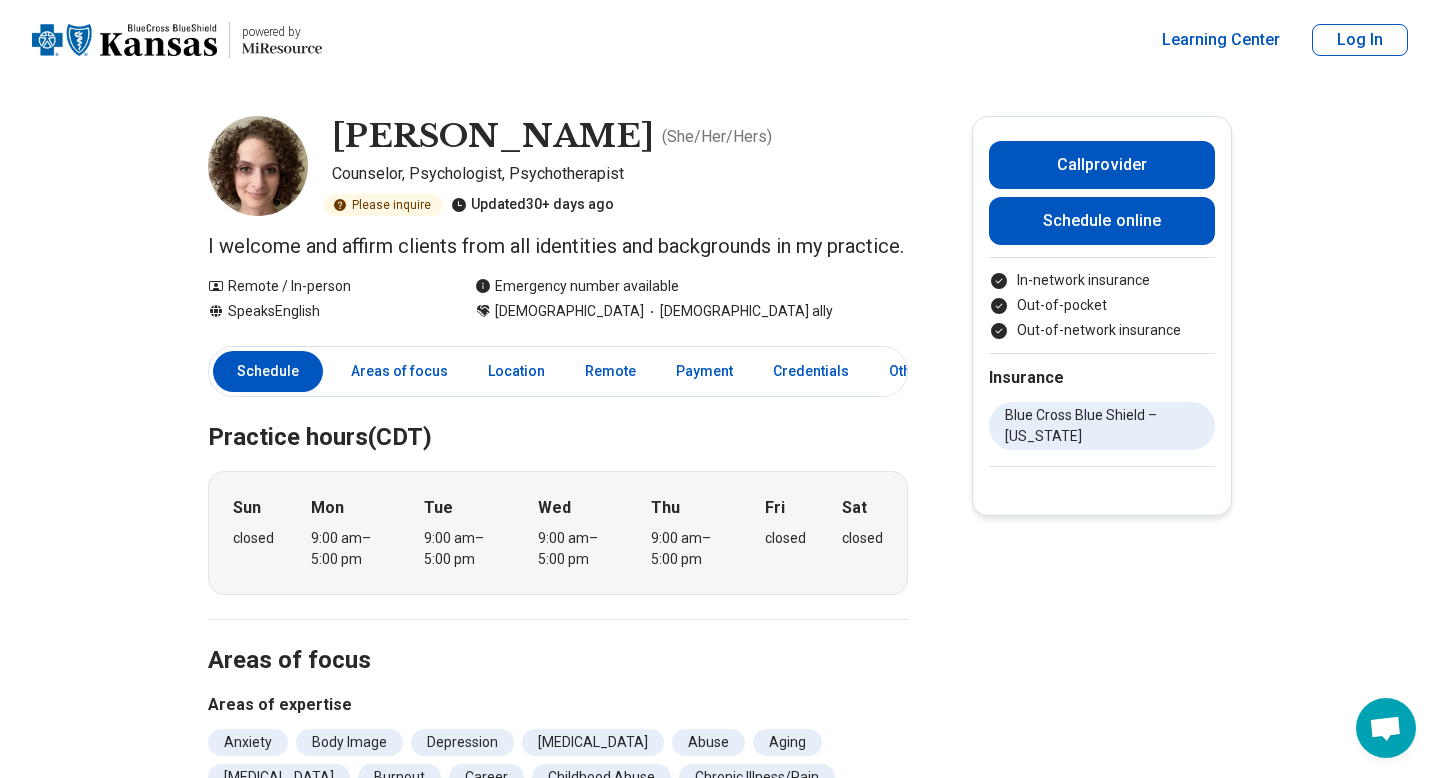 click on "Blue Cross Blue Shield – [US_STATE]" at bounding box center (1102, 426) 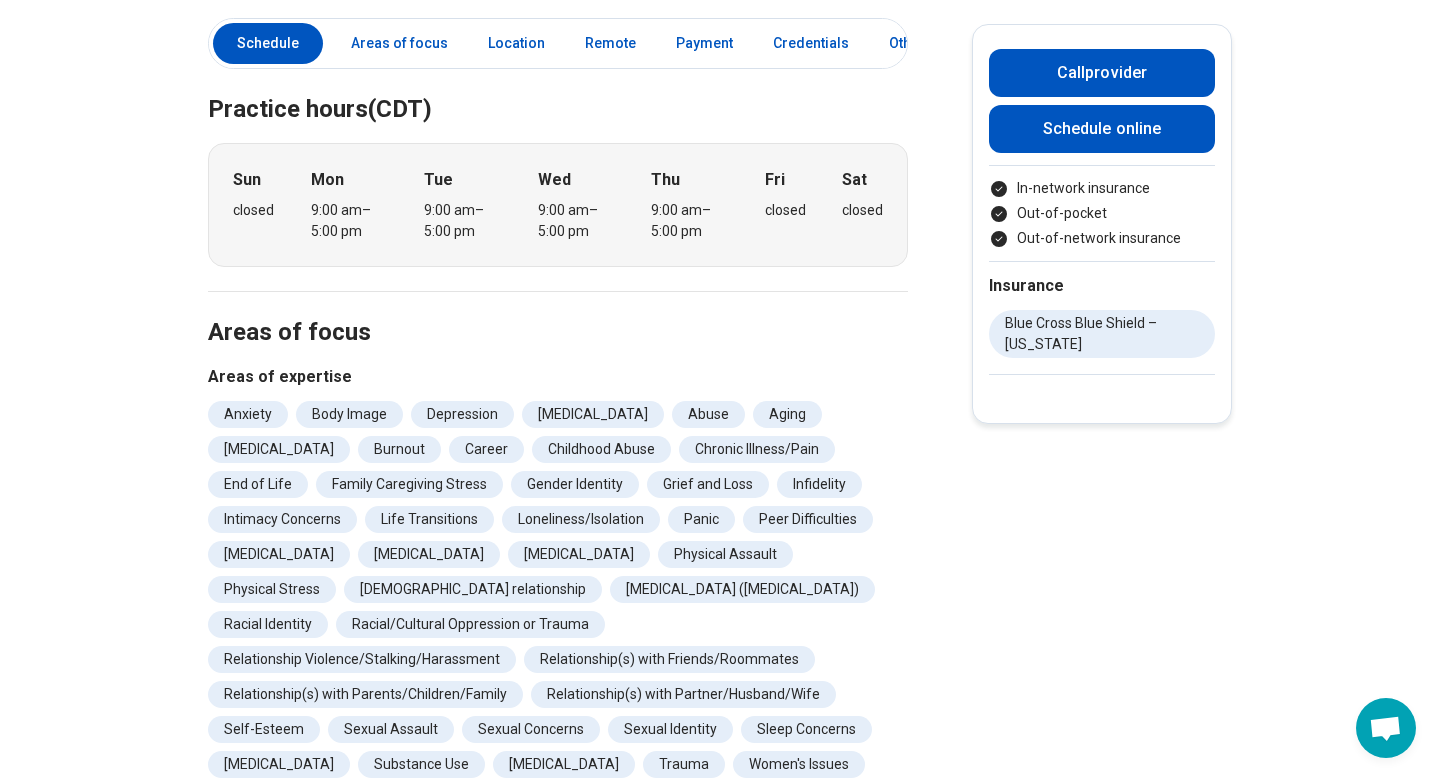 scroll, scrollTop: 338, scrollLeft: 0, axis: vertical 